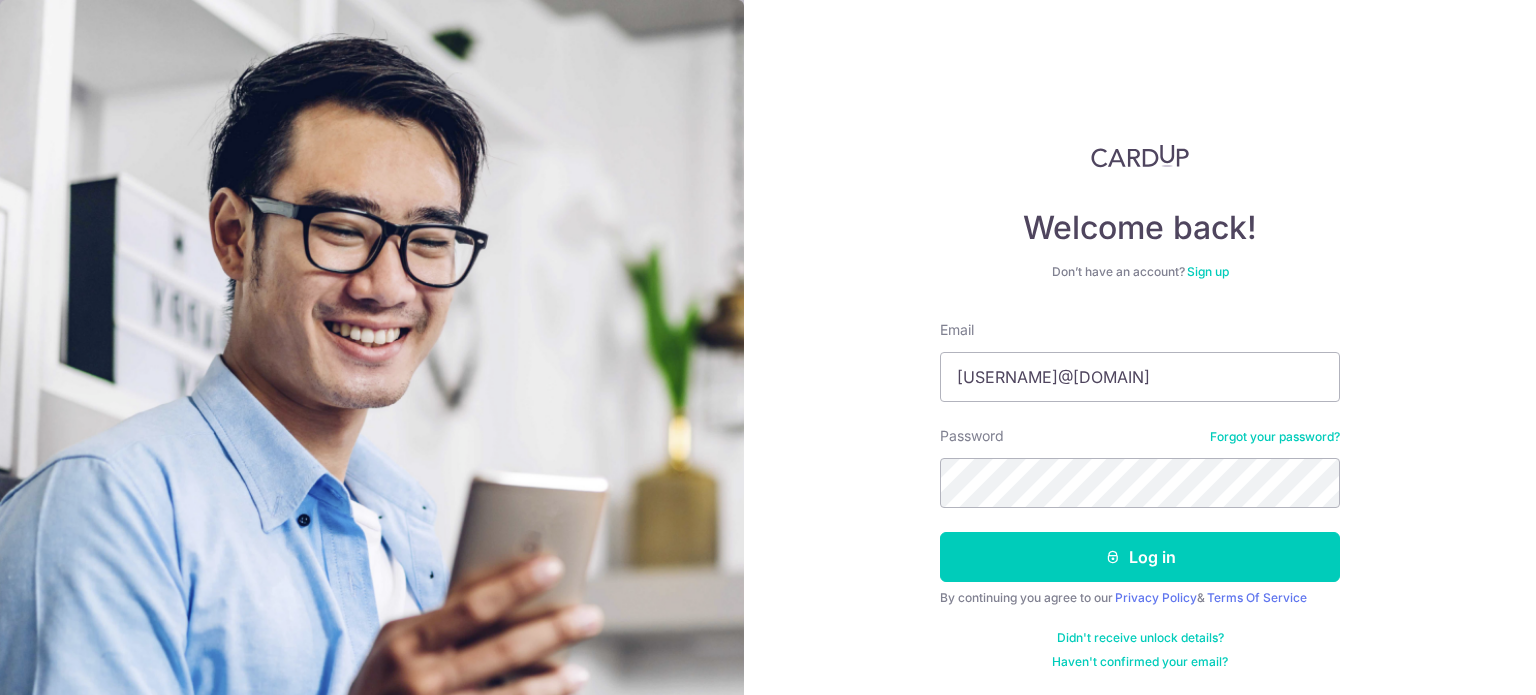 scroll, scrollTop: 0, scrollLeft: 0, axis: both 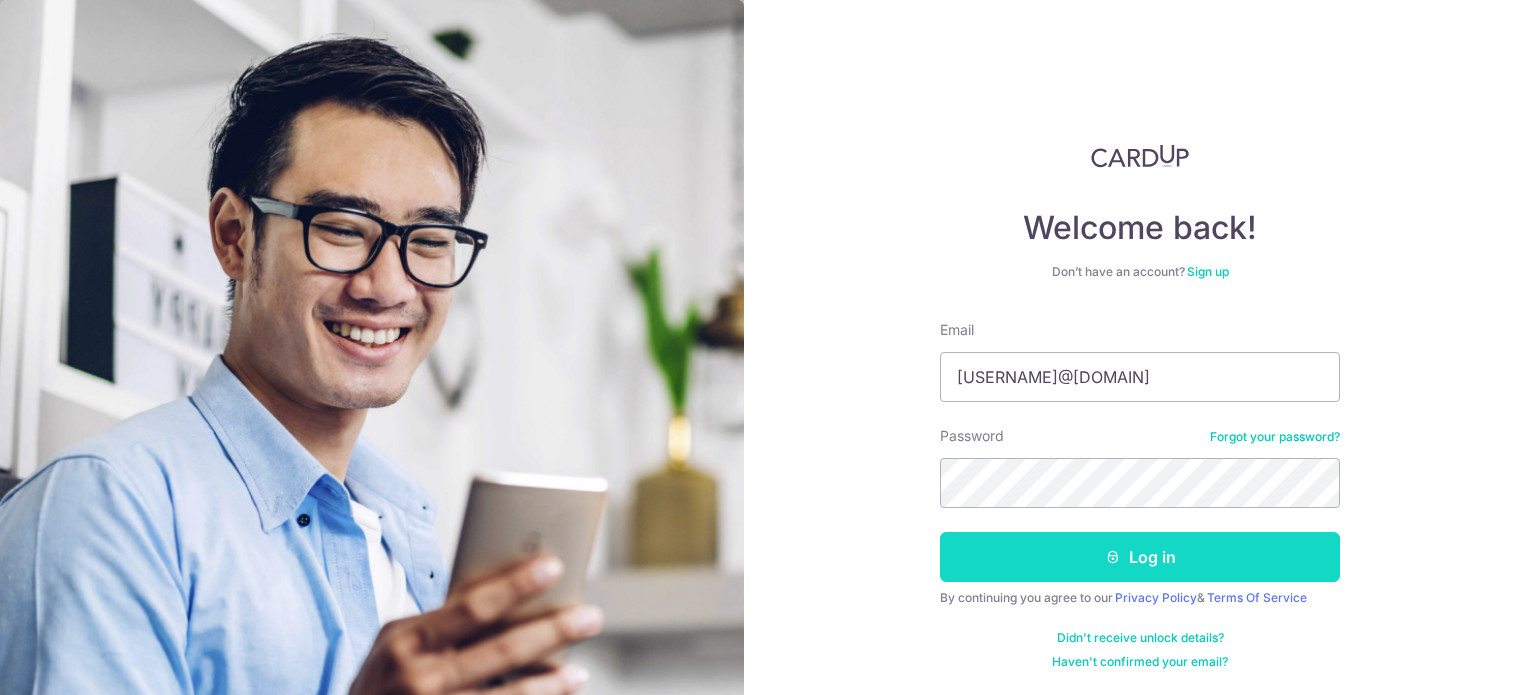 click on "Log in" at bounding box center (1140, 557) 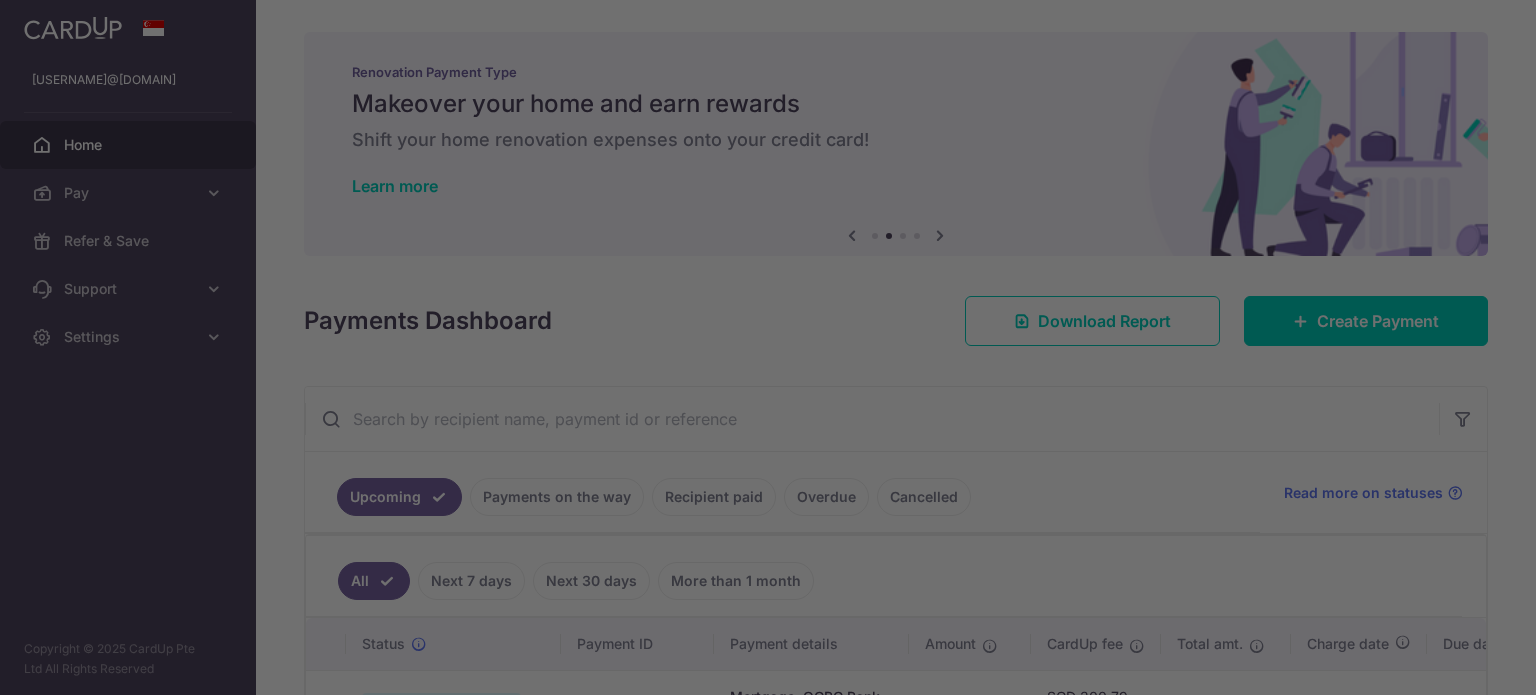 scroll, scrollTop: 0, scrollLeft: 0, axis: both 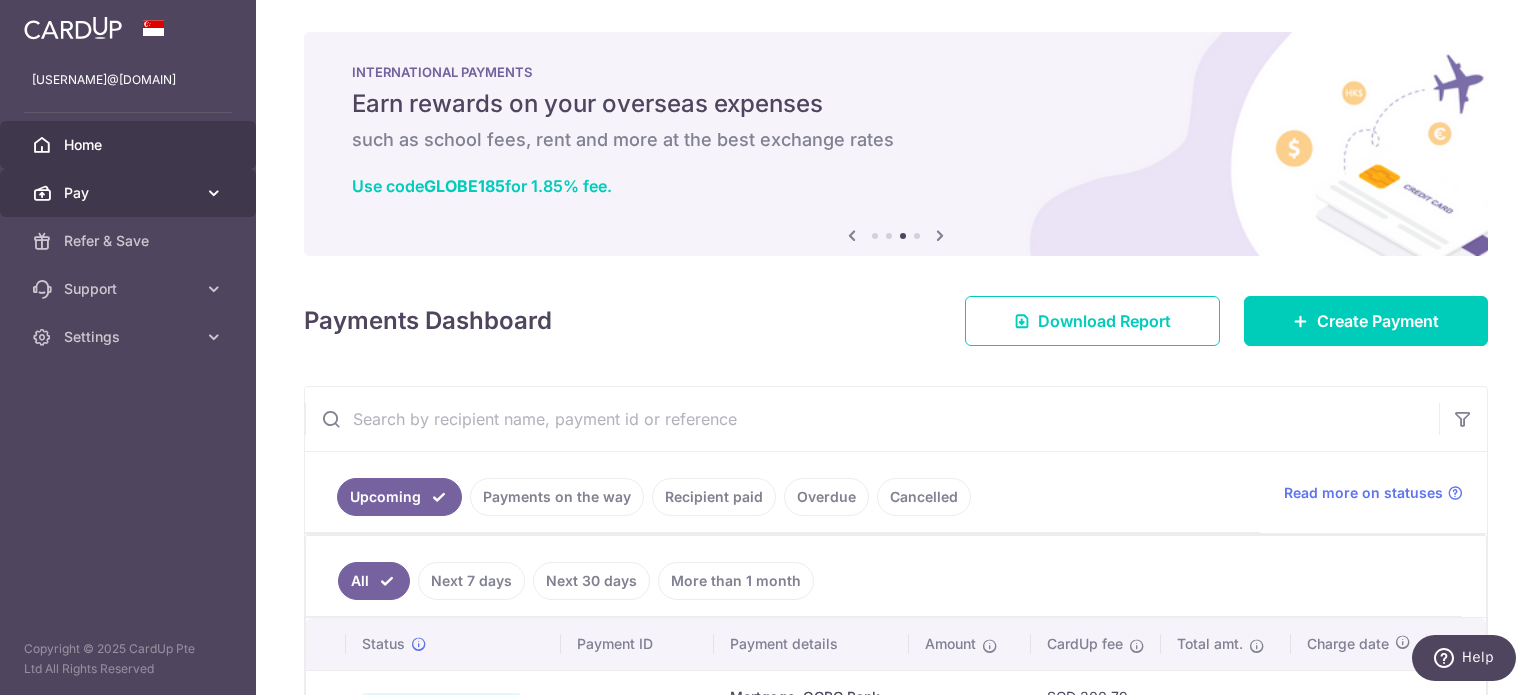 click on "Pay" at bounding box center (130, 193) 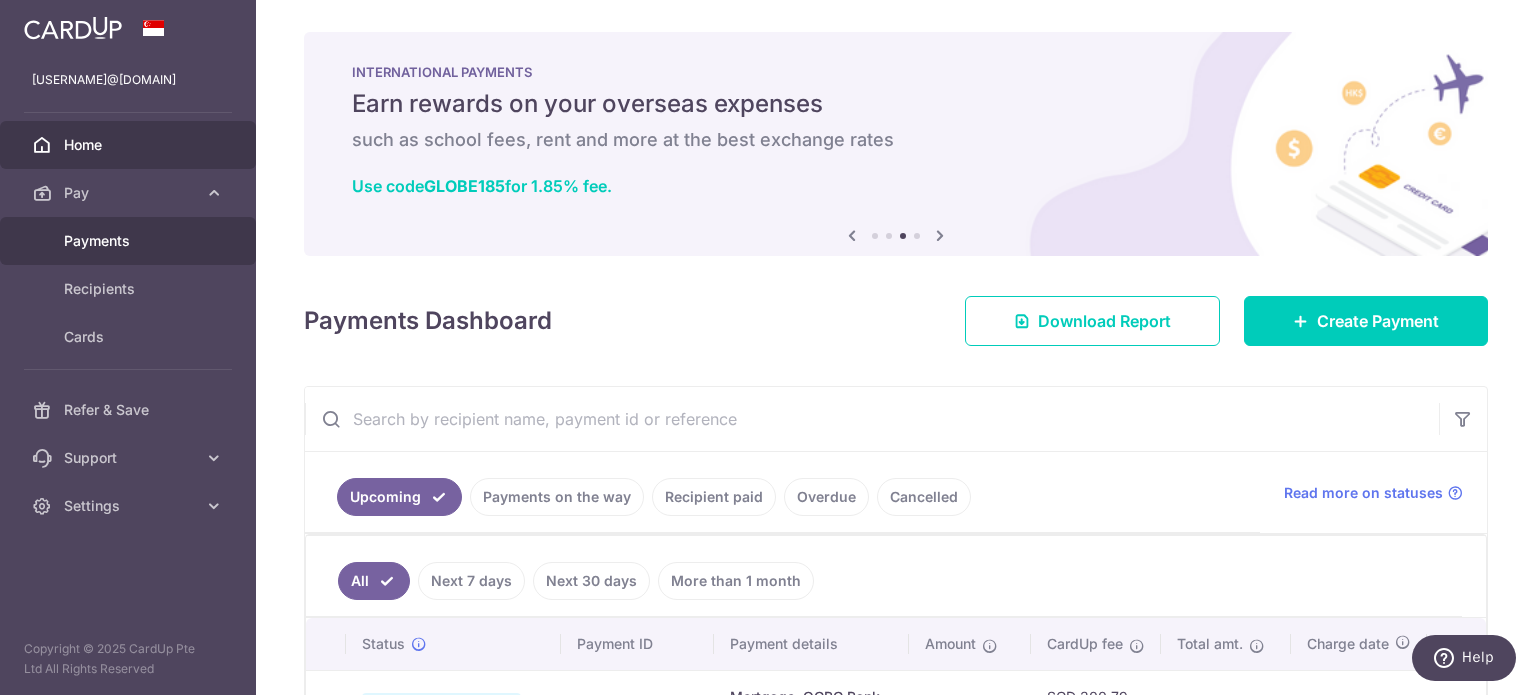 click on "Payments" at bounding box center [128, 241] 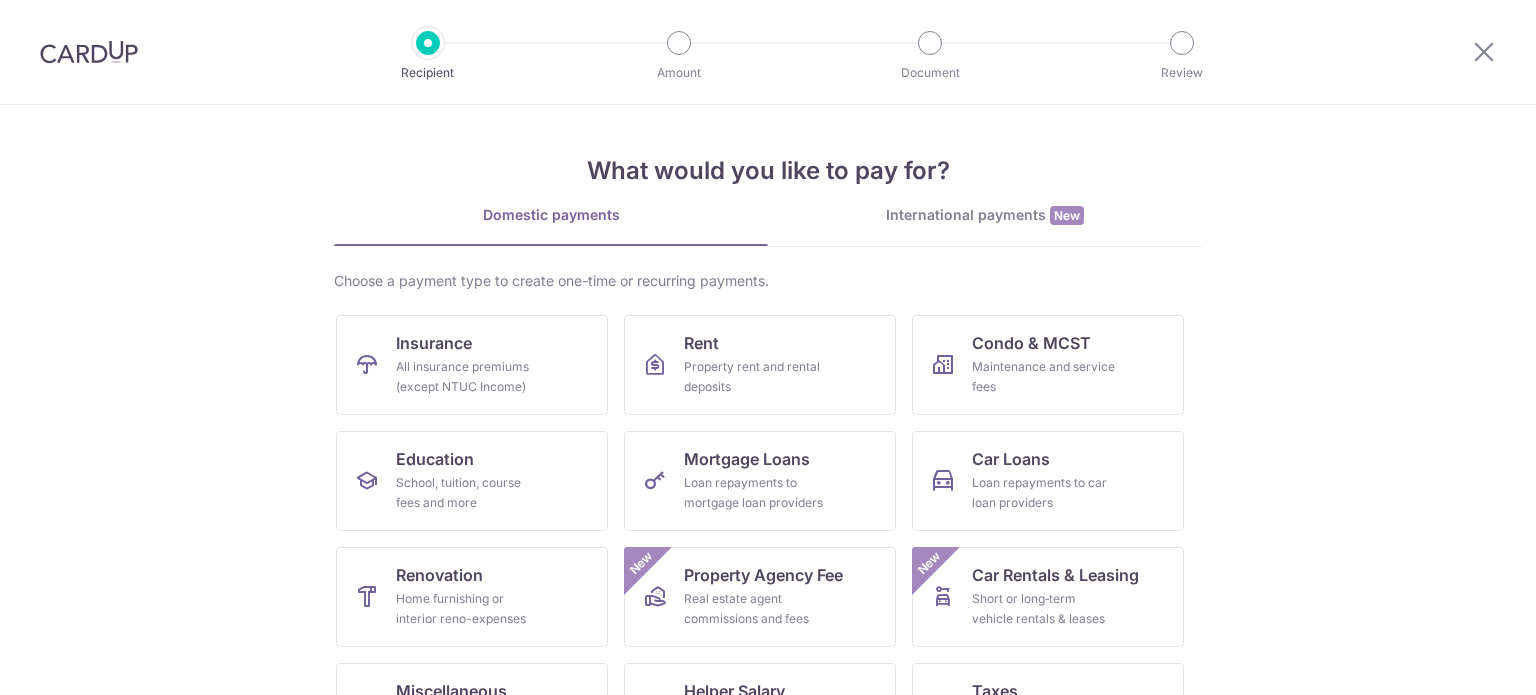 scroll, scrollTop: 0, scrollLeft: 0, axis: both 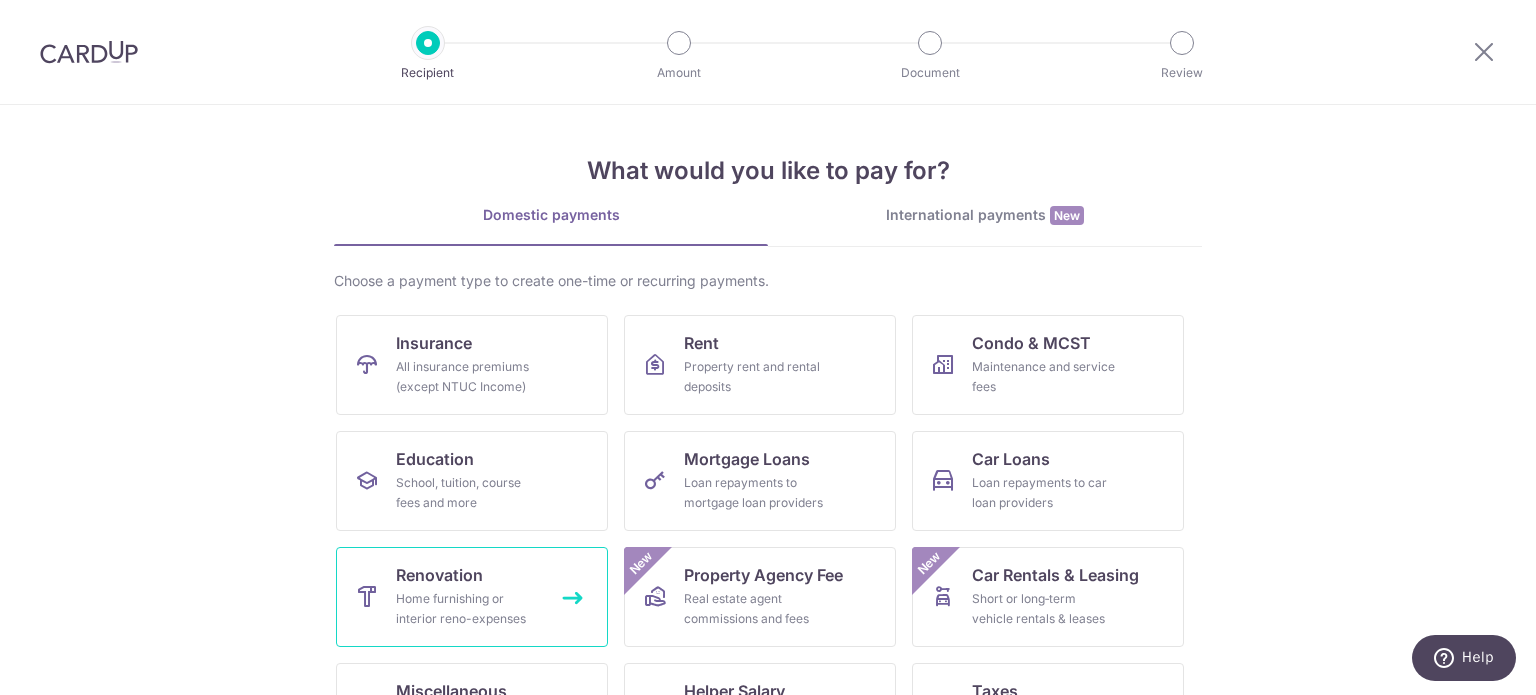 click on "Renovation" at bounding box center (439, 575) 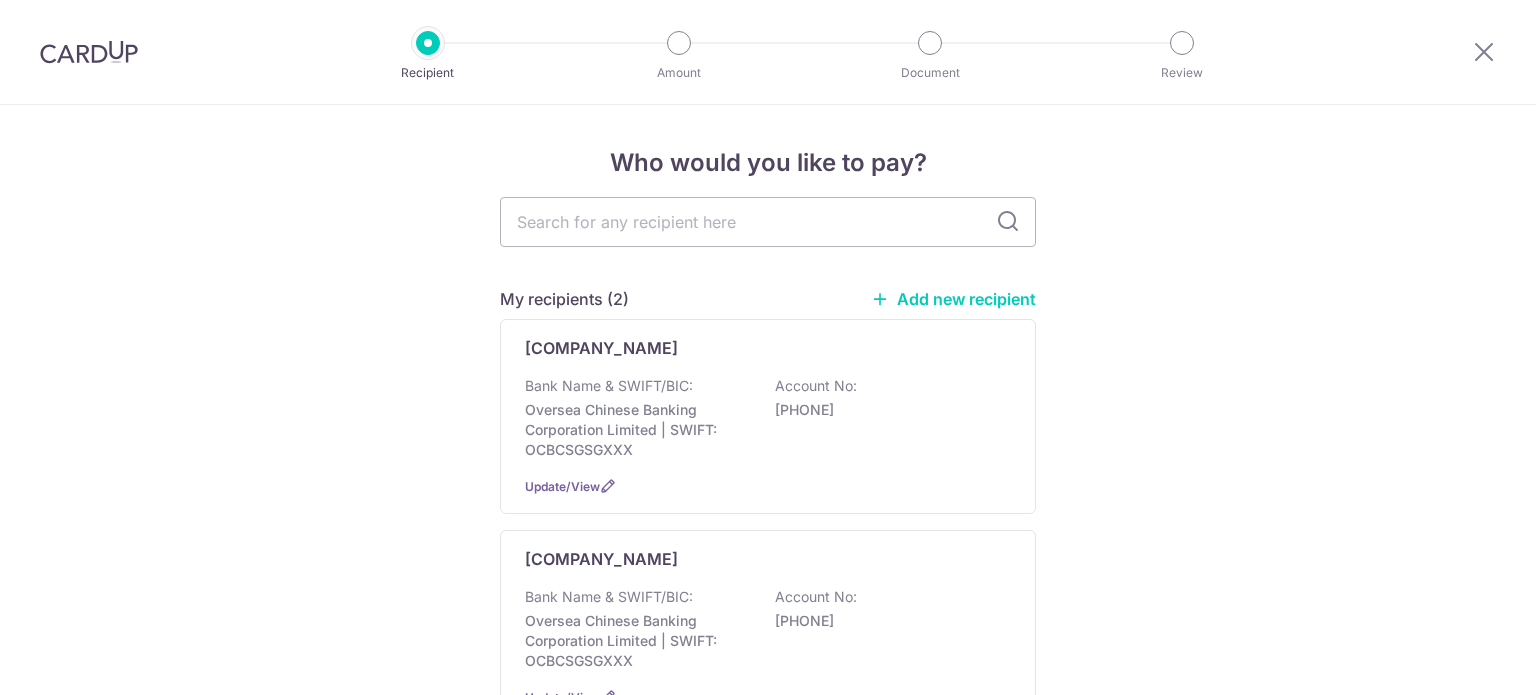 scroll, scrollTop: 0, scrollLeft: 0, axis: both 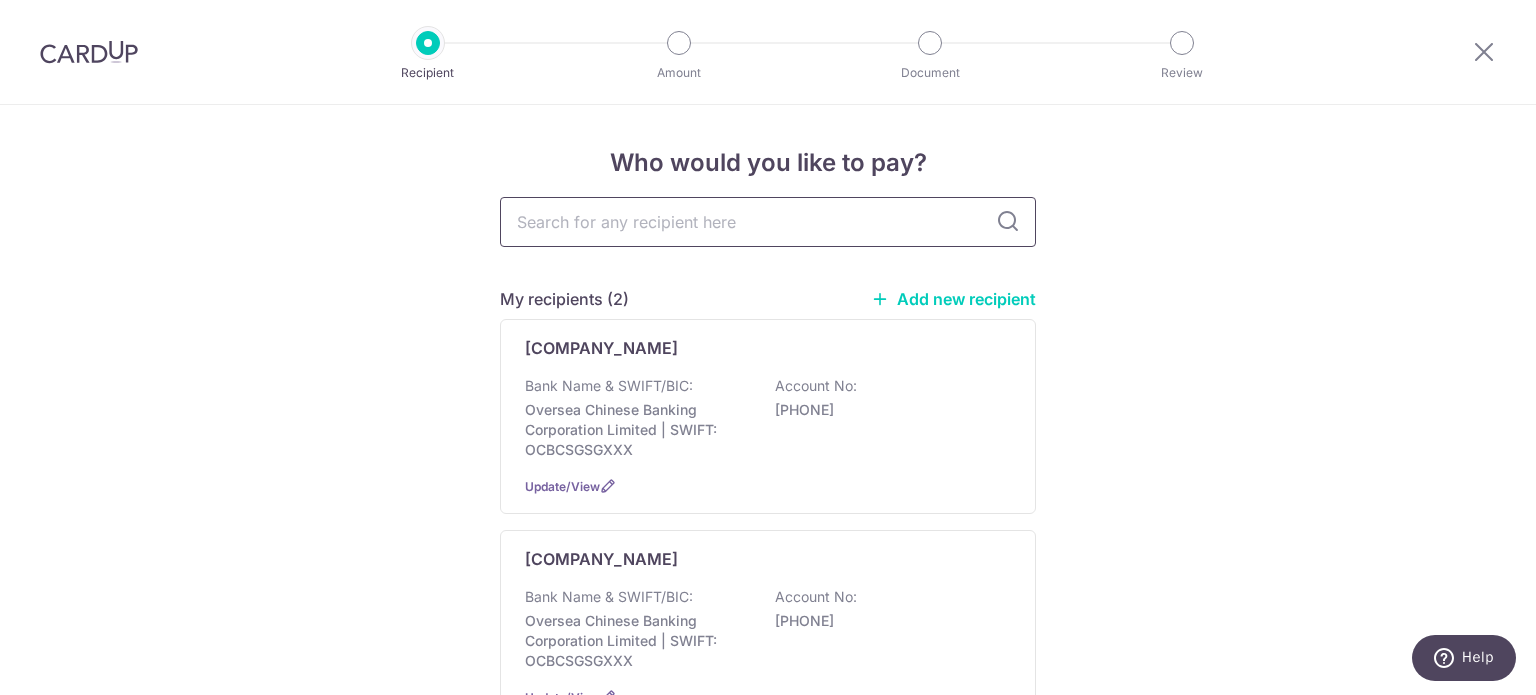 click at bounding box center [768, 222] 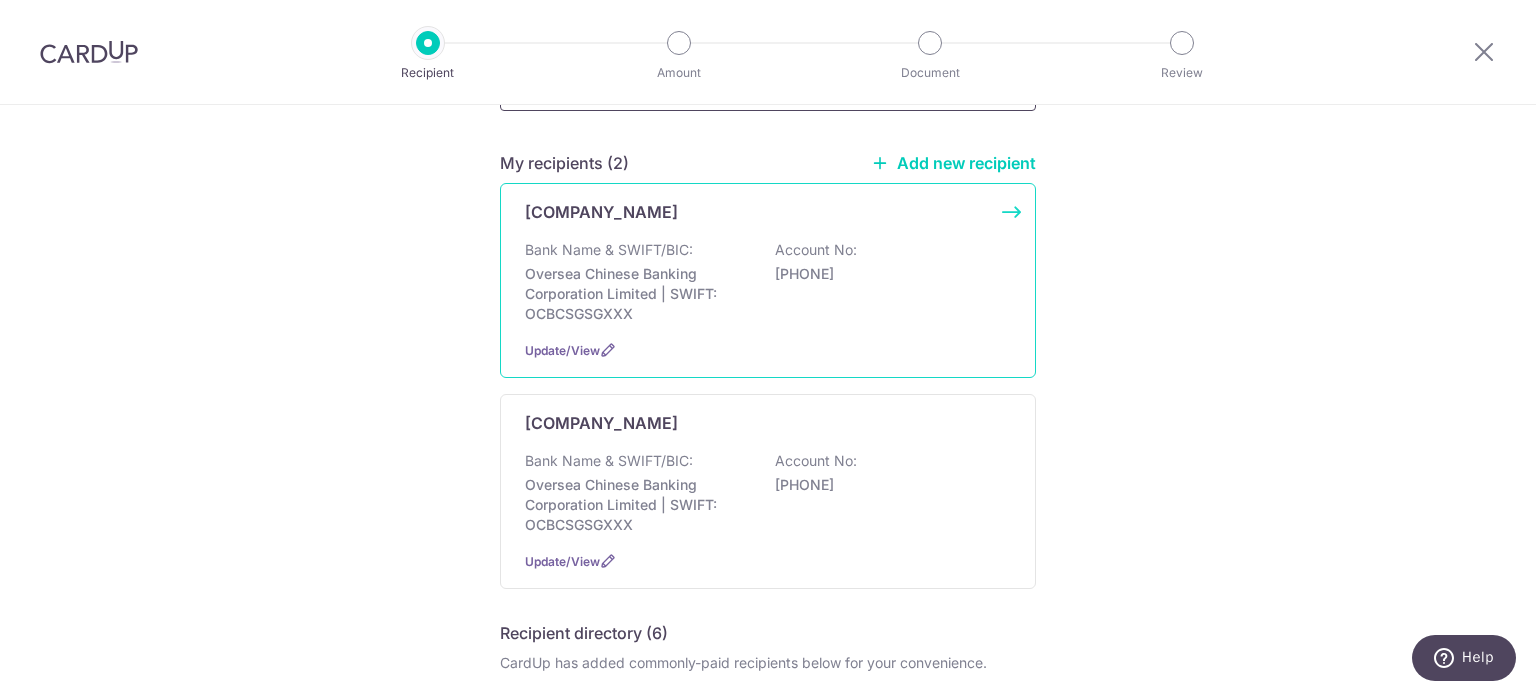 scroll, scrollTop: 300, scrollLeft: 0, axis: vertical 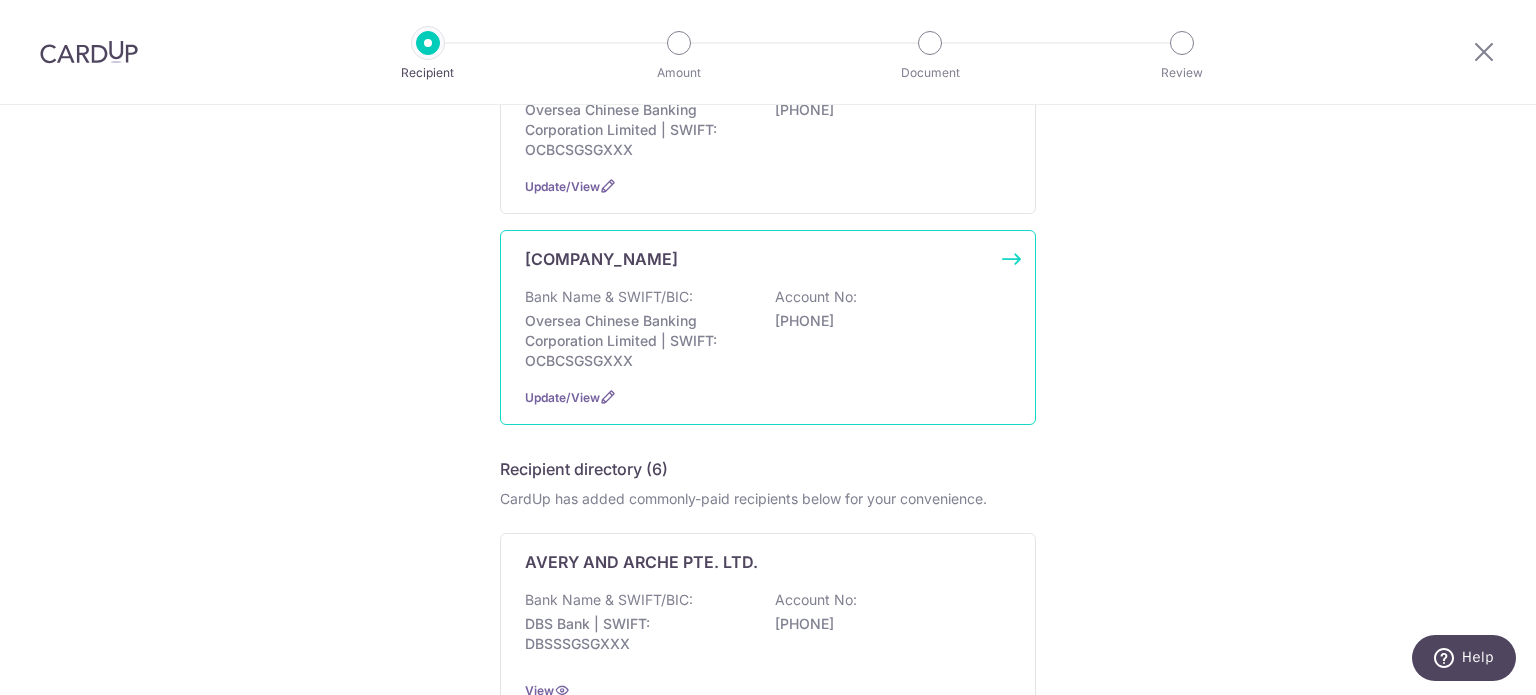 click on "Oversea Chinese Banking Corporation Limited | SWIFT: OCBCSGSGXXX" at bounding box center [637, 341] 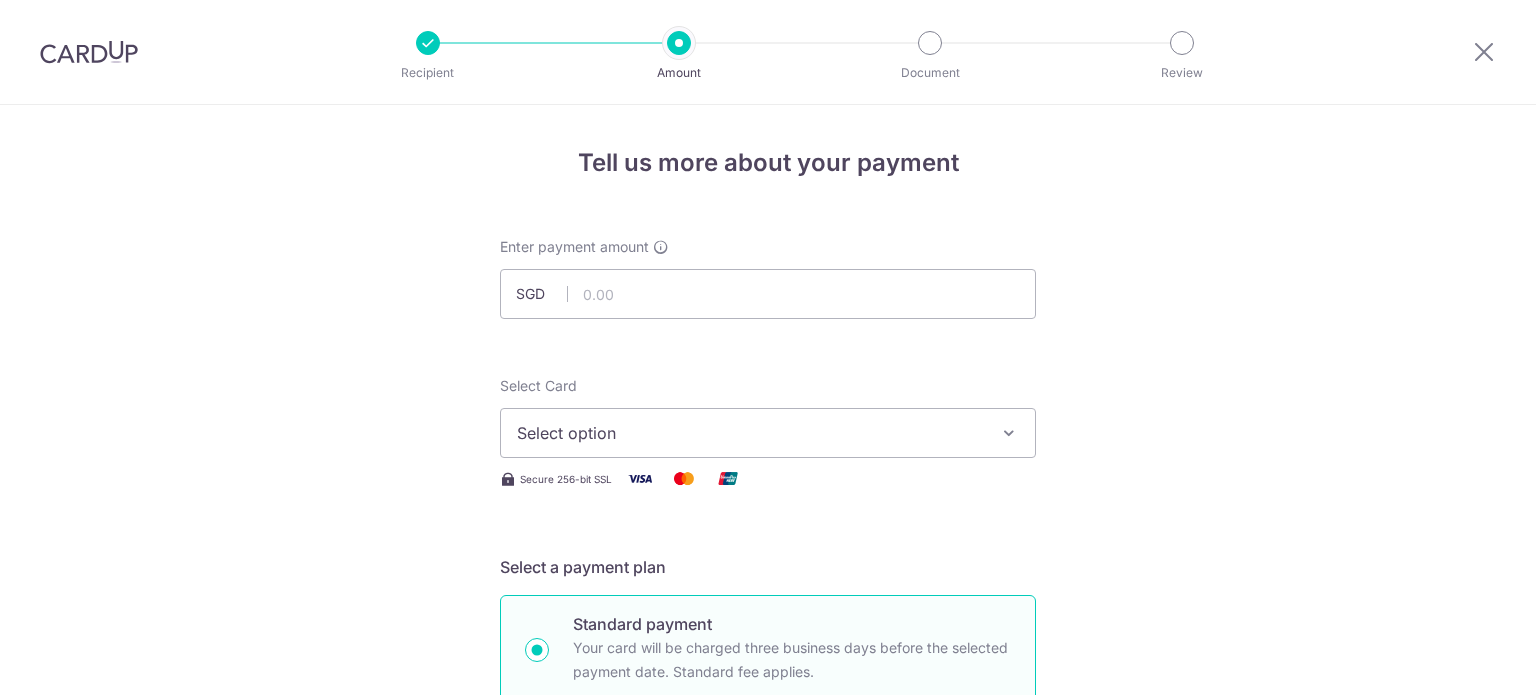 scroll, scrollTop: 0, scrollLeft: 0, axis: both 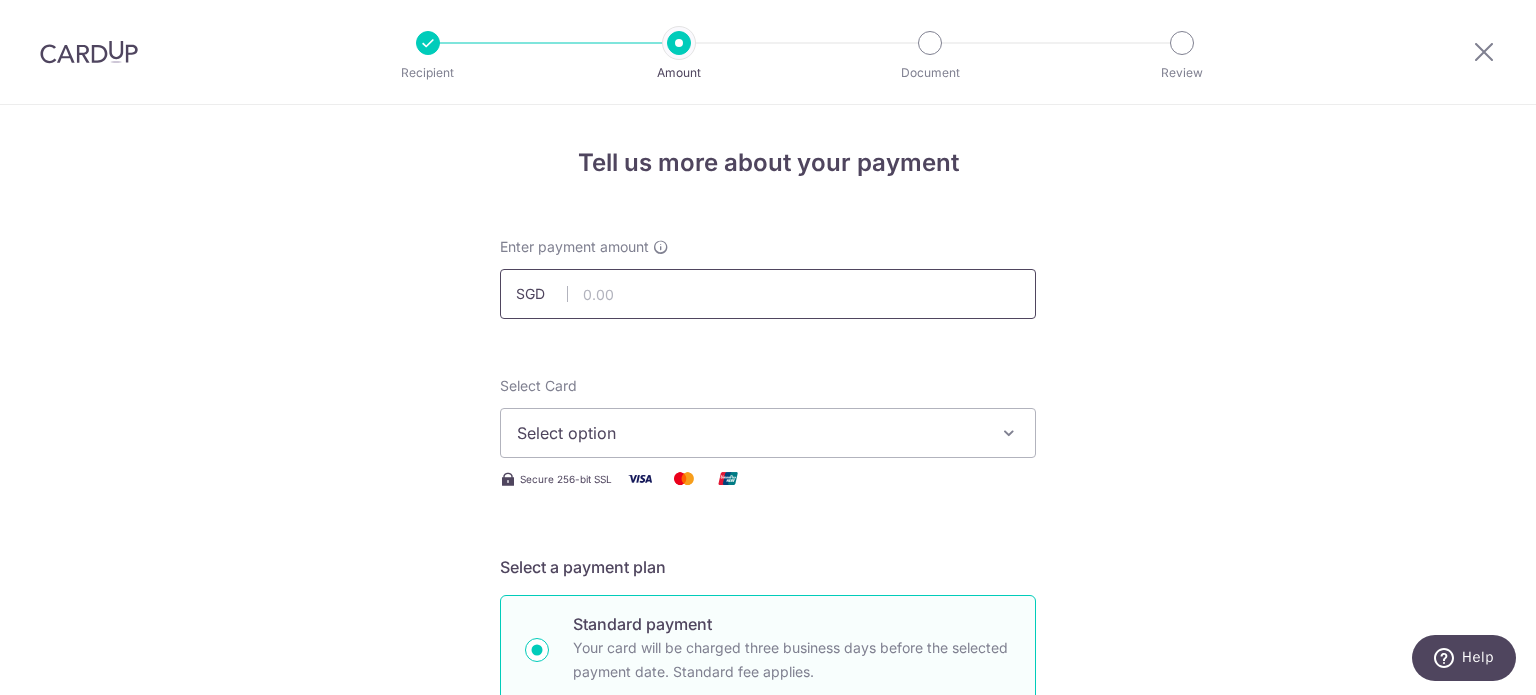 click at bounding box center (768, 294) 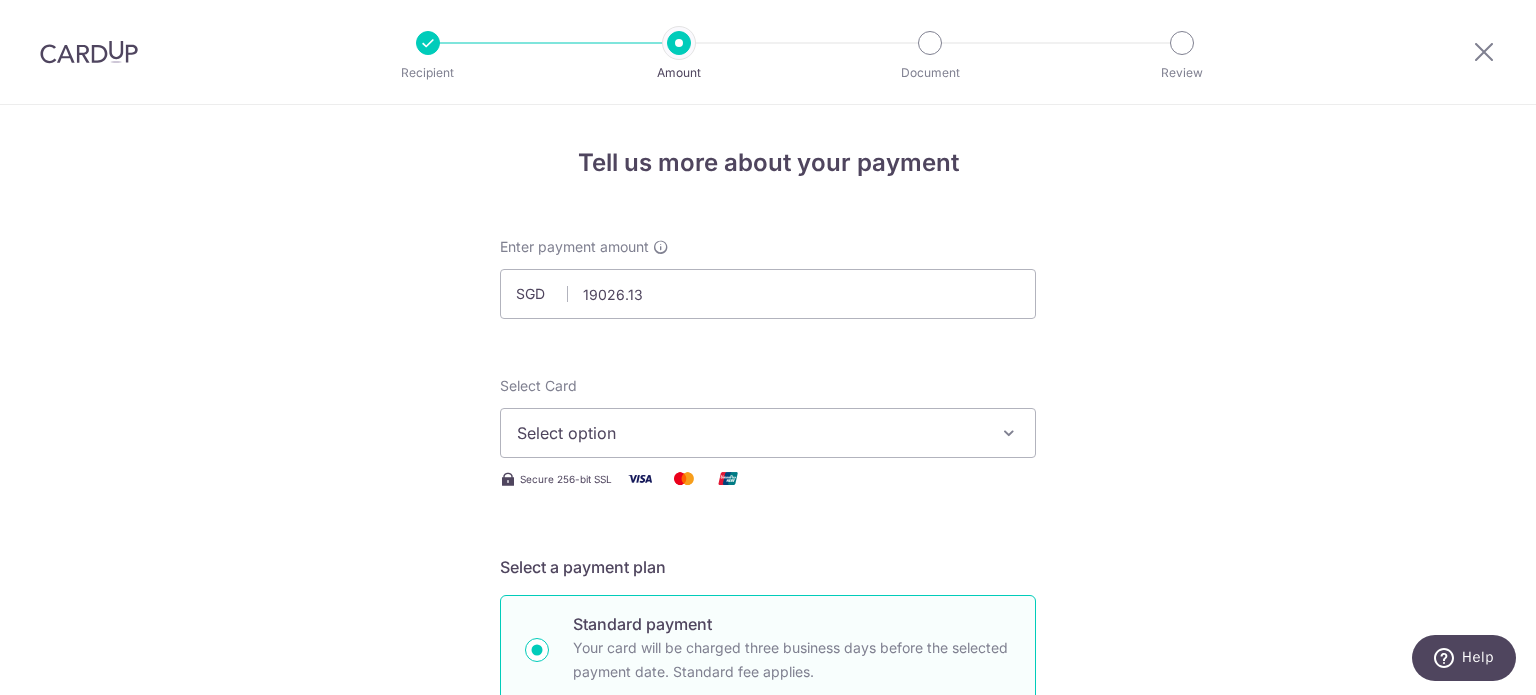 type on "19,026.13" 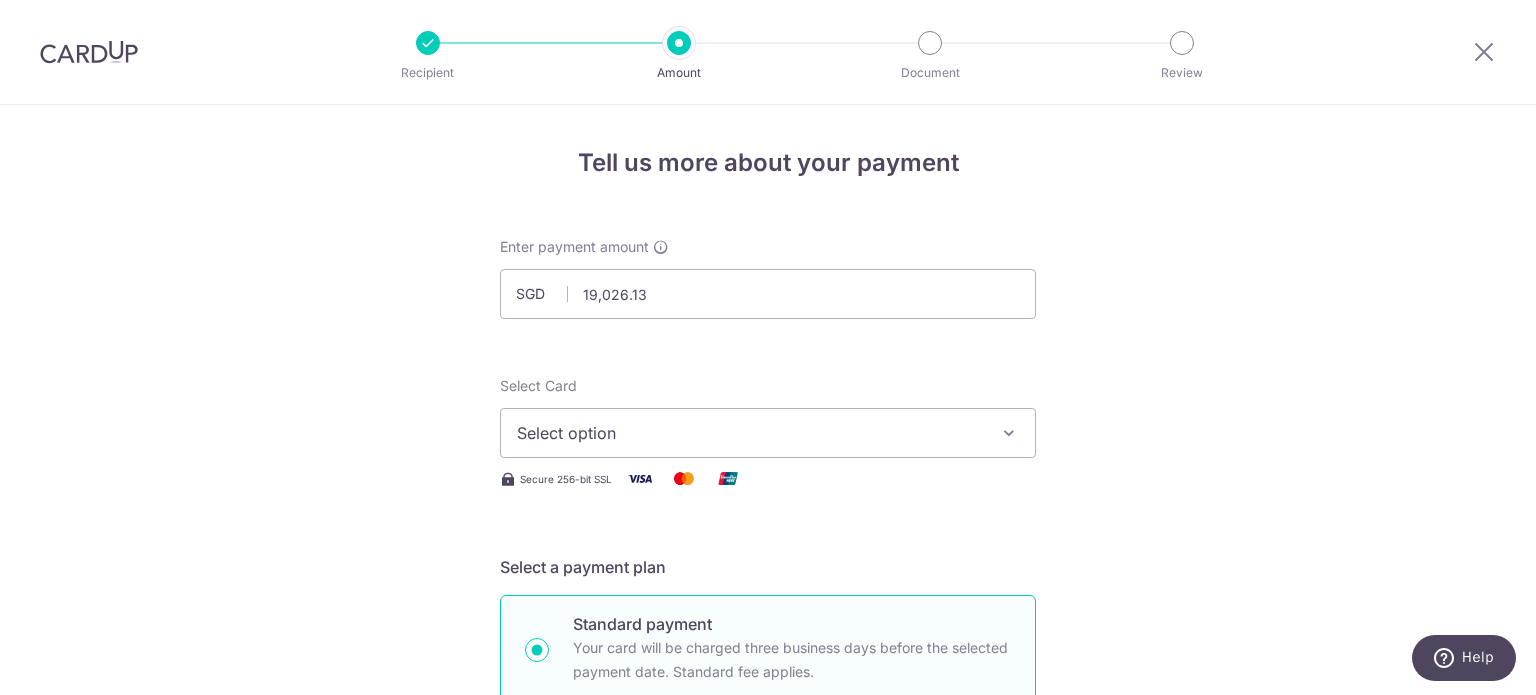 click on "Enter payment amount
SGD
19,026.13
19026.13
Select Card
Select option
Add credit card
Your Cards
**** 1188
**** 9683
Secure 256-bit SSL
Text
New card details
Card
Secure 256-bit SSL" at bounding box center [768, 1095] 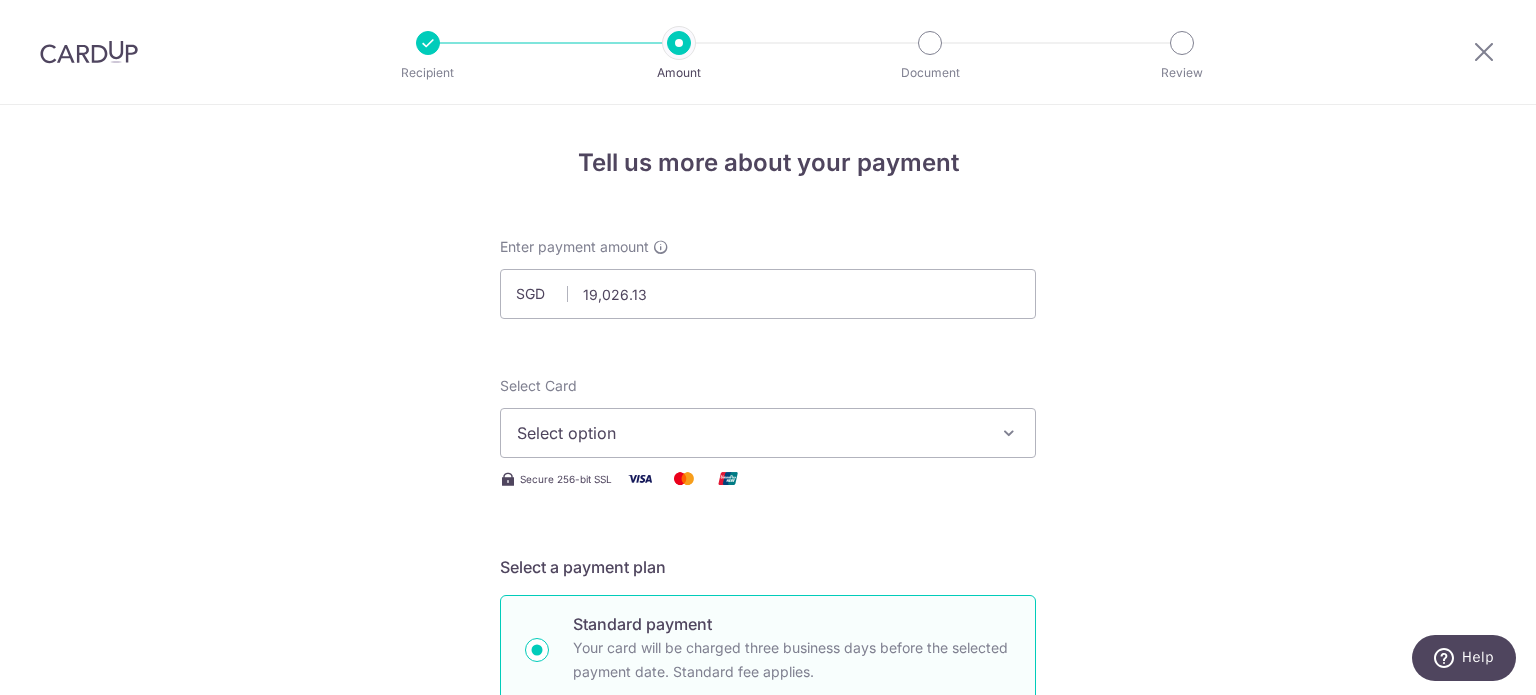 click on "Select option" at bounding box center (750, 433) 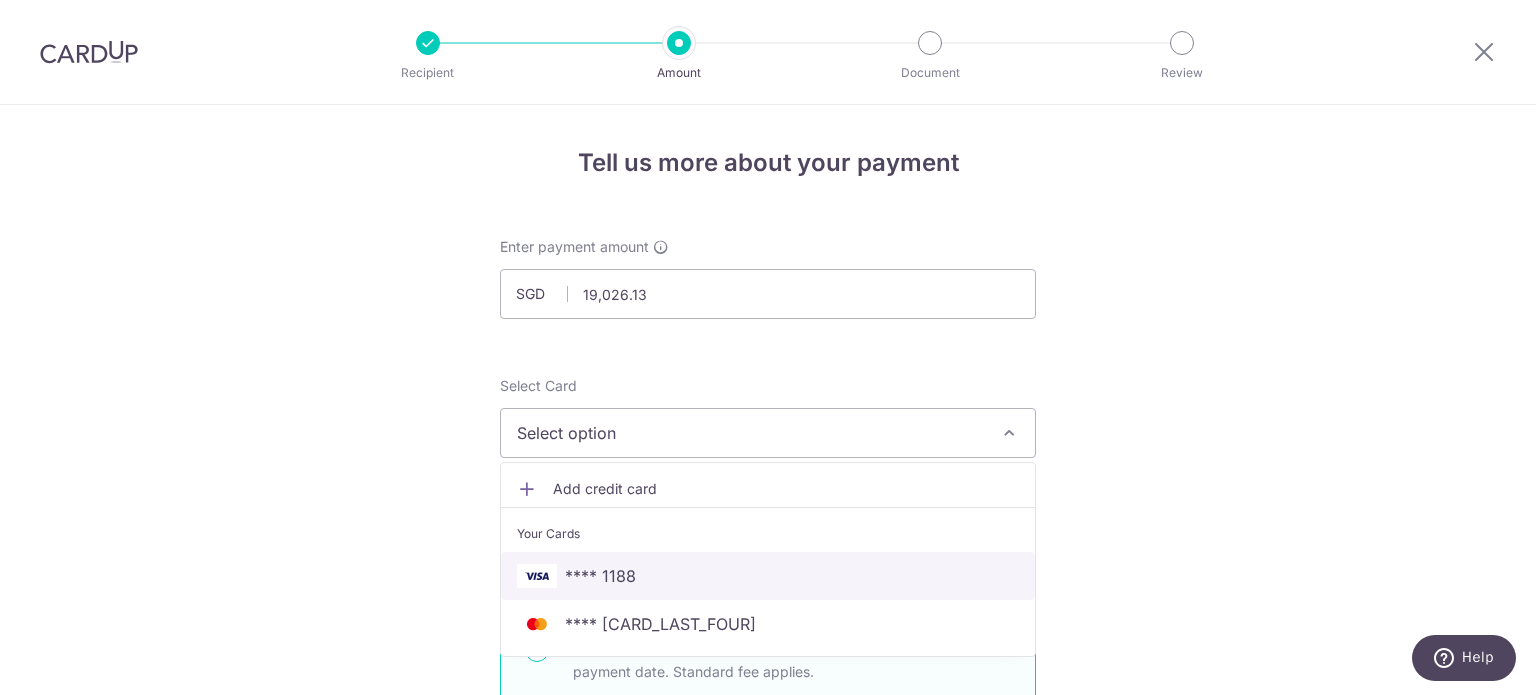 click on "**** 1188" at bounding box center [768, 576] 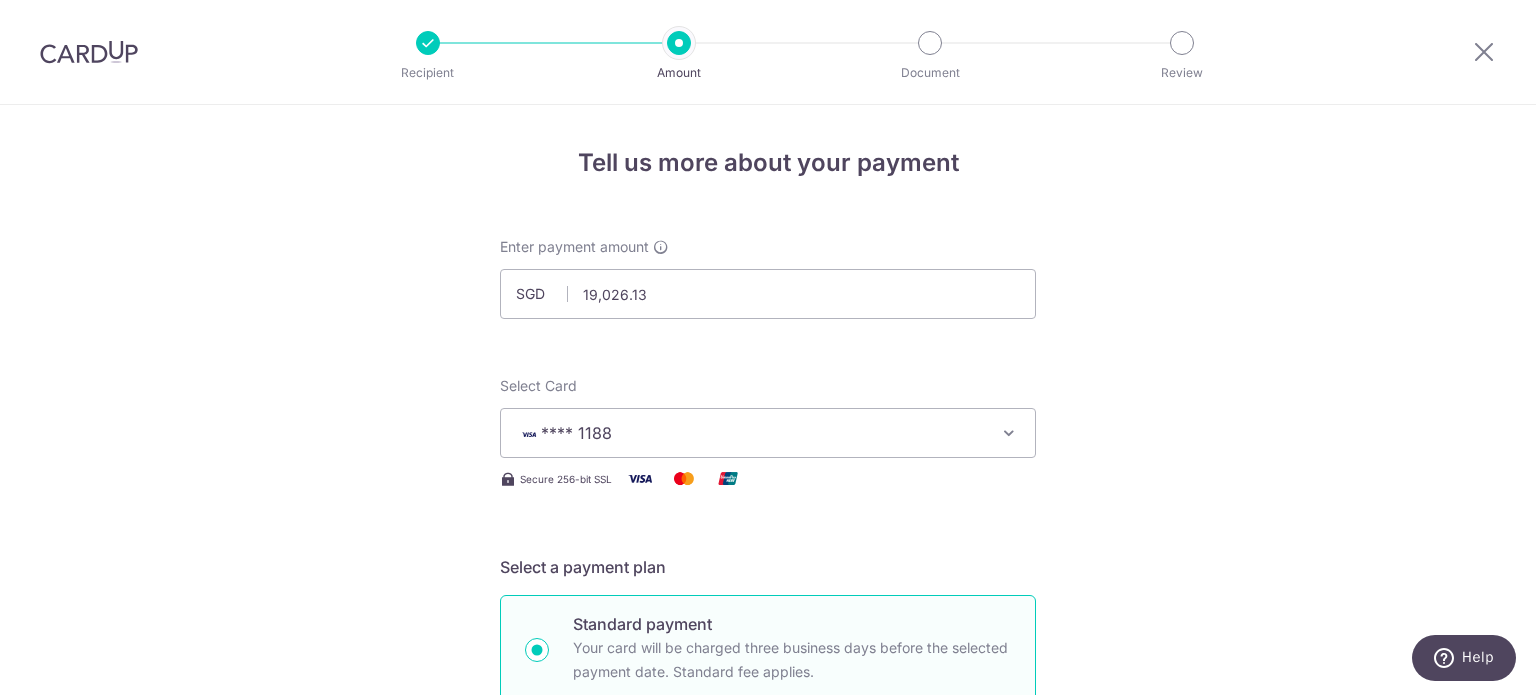 click on "Tell us more about your payment
Enter payment amount
SGD
19,026.13
19026.13
Select Card
**** 1188
Add credit card
Your Cards
**** 1188
**** 9683
Secure 256-bit SSL
Text
New card details
Card
Secure 256-bit SSL" at bounding box center [768, 1076] 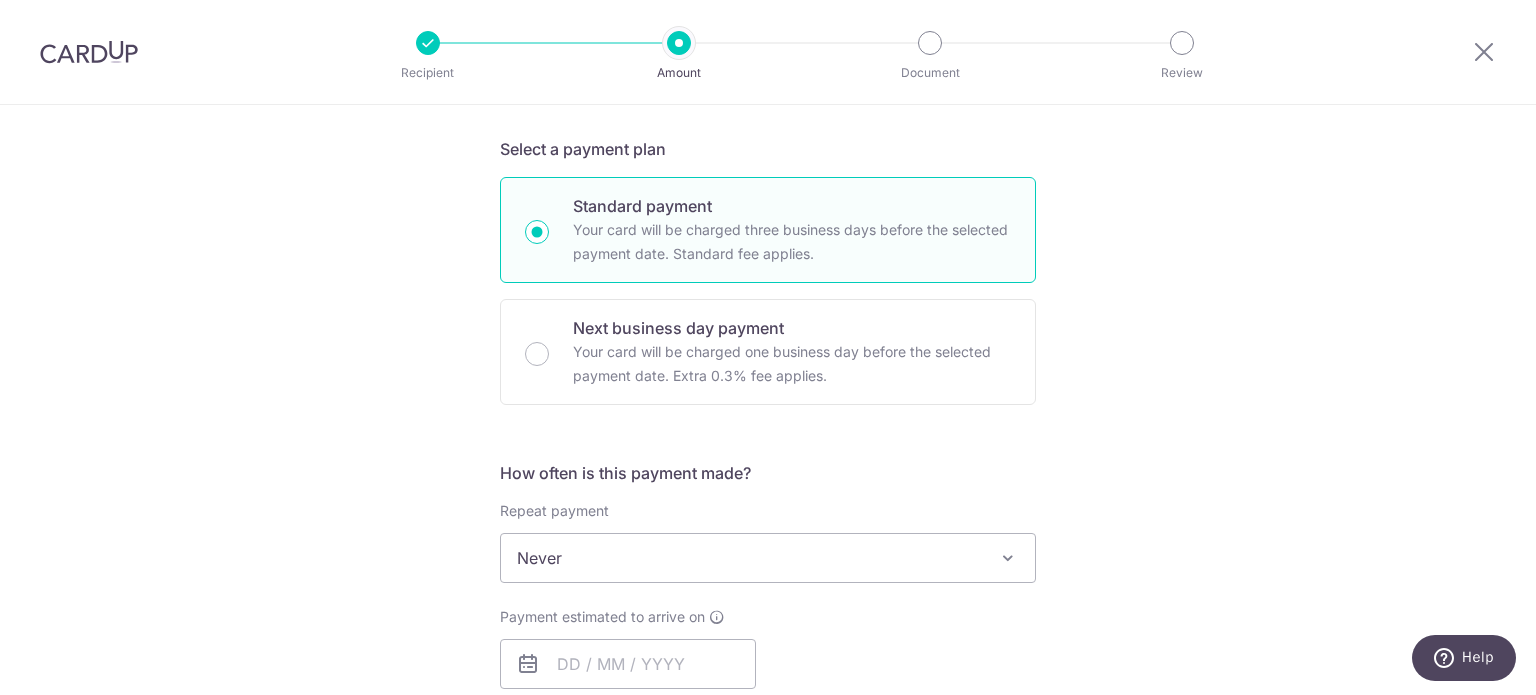 scroll, scrollTop: 500, scrollLeft: 0, axis: vertical 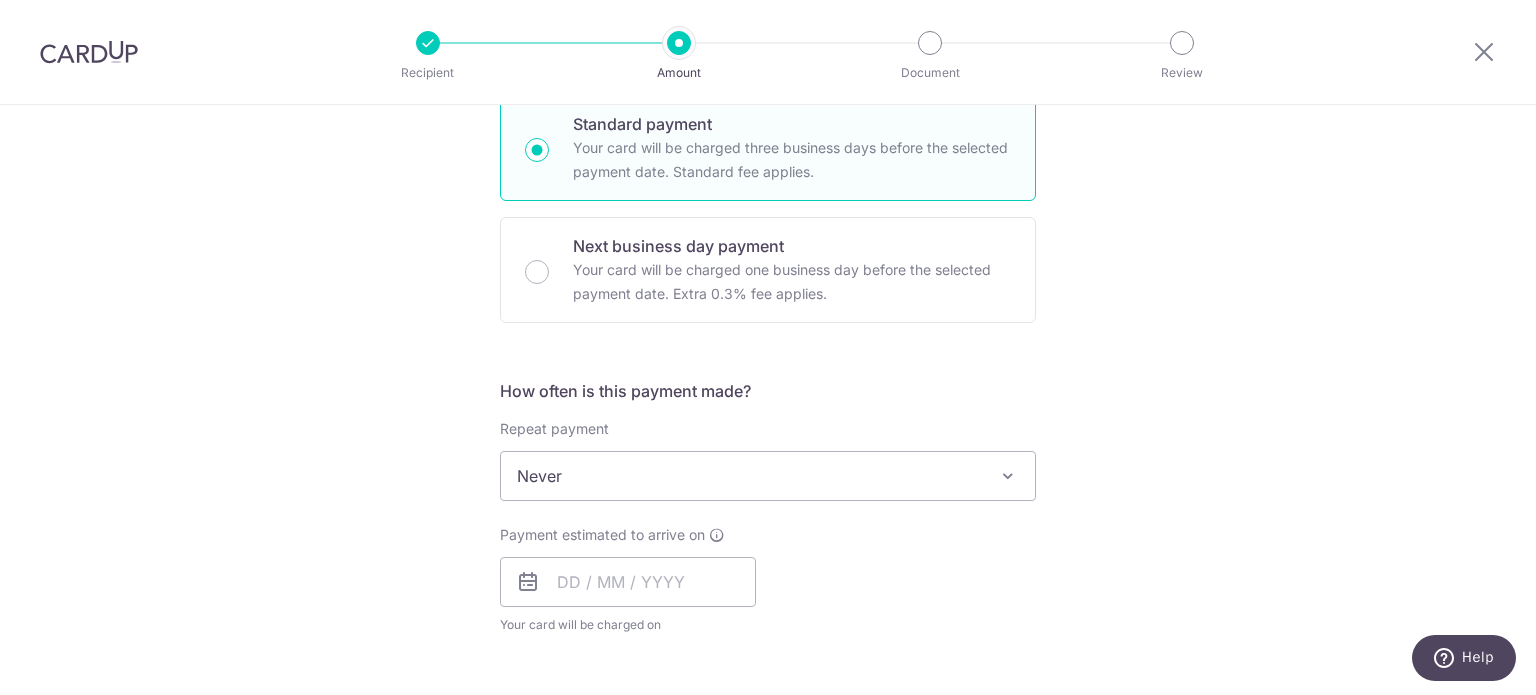 click on "Never" at bounding box center (768, 476) 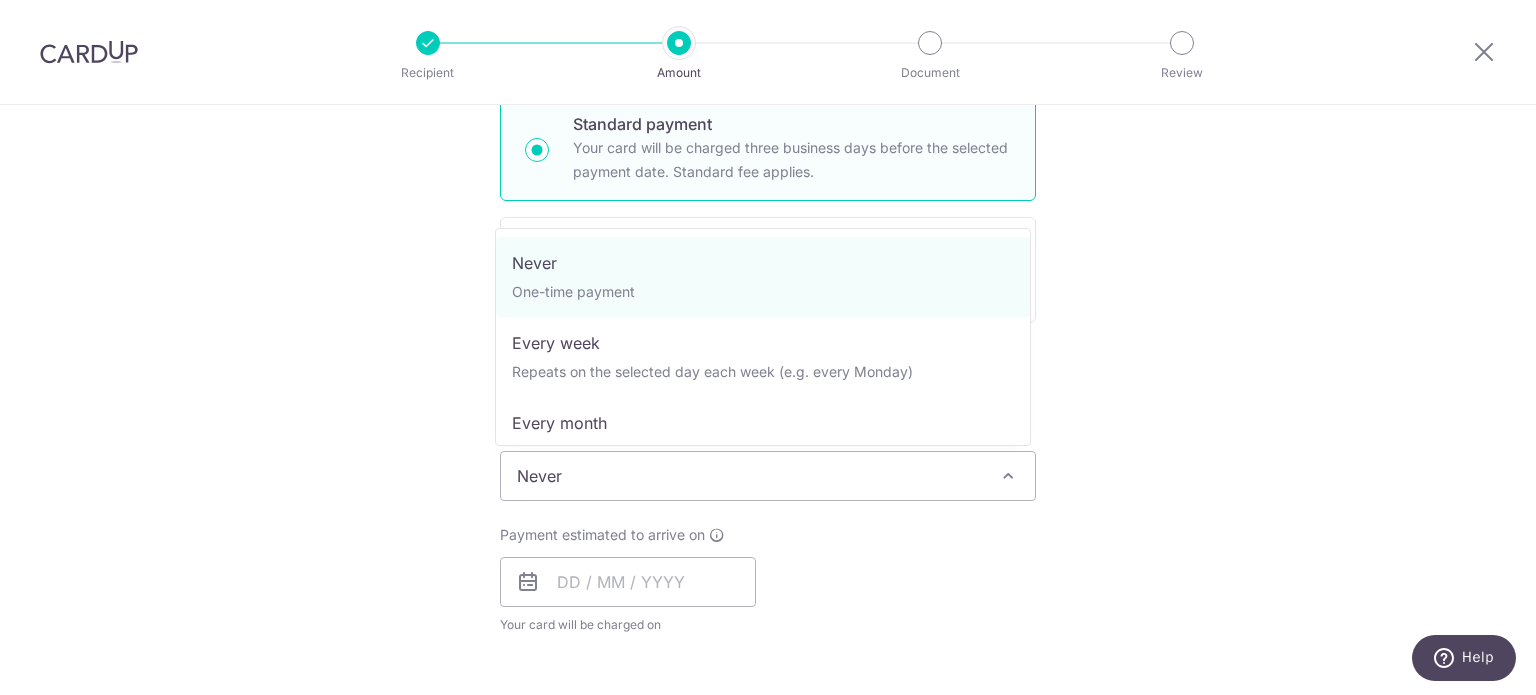 click on "Never" at bounding box center [768, 476] 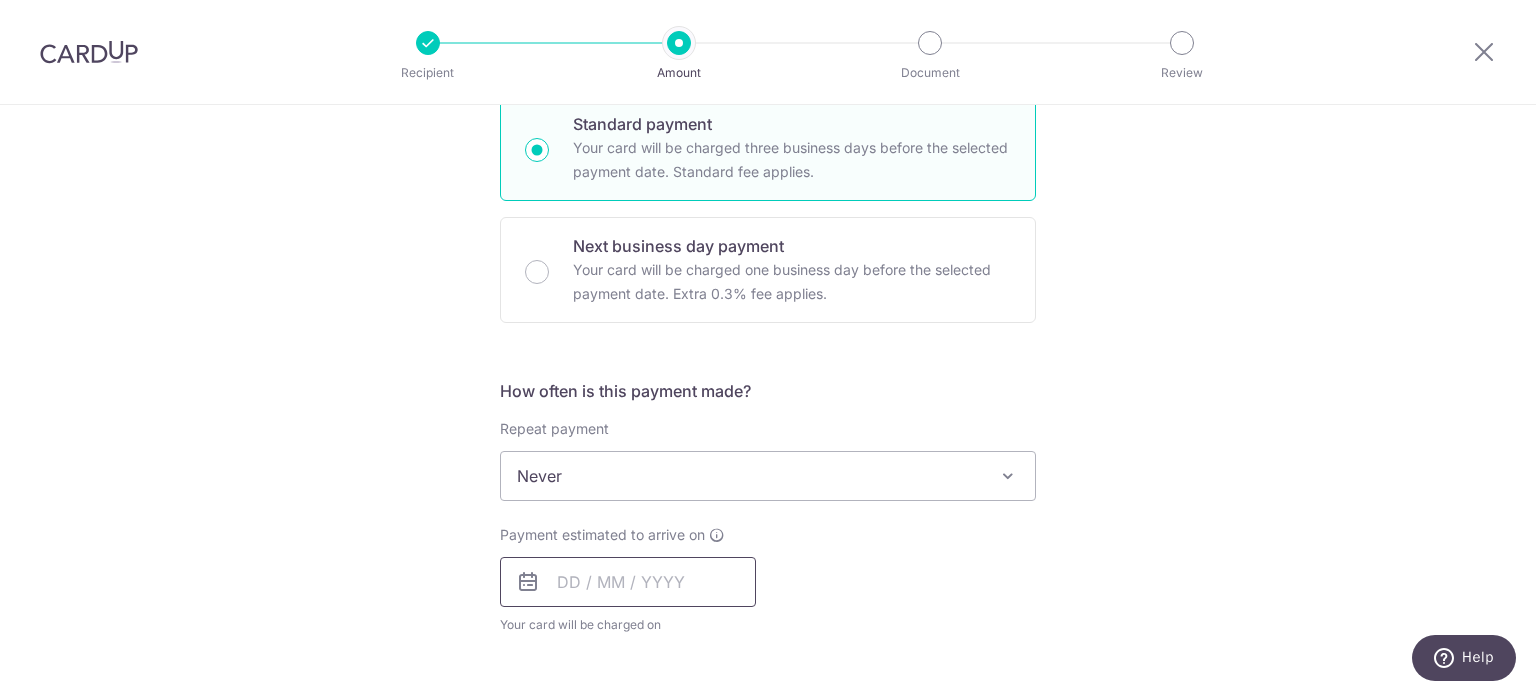 click at bounding box center (628, 582) 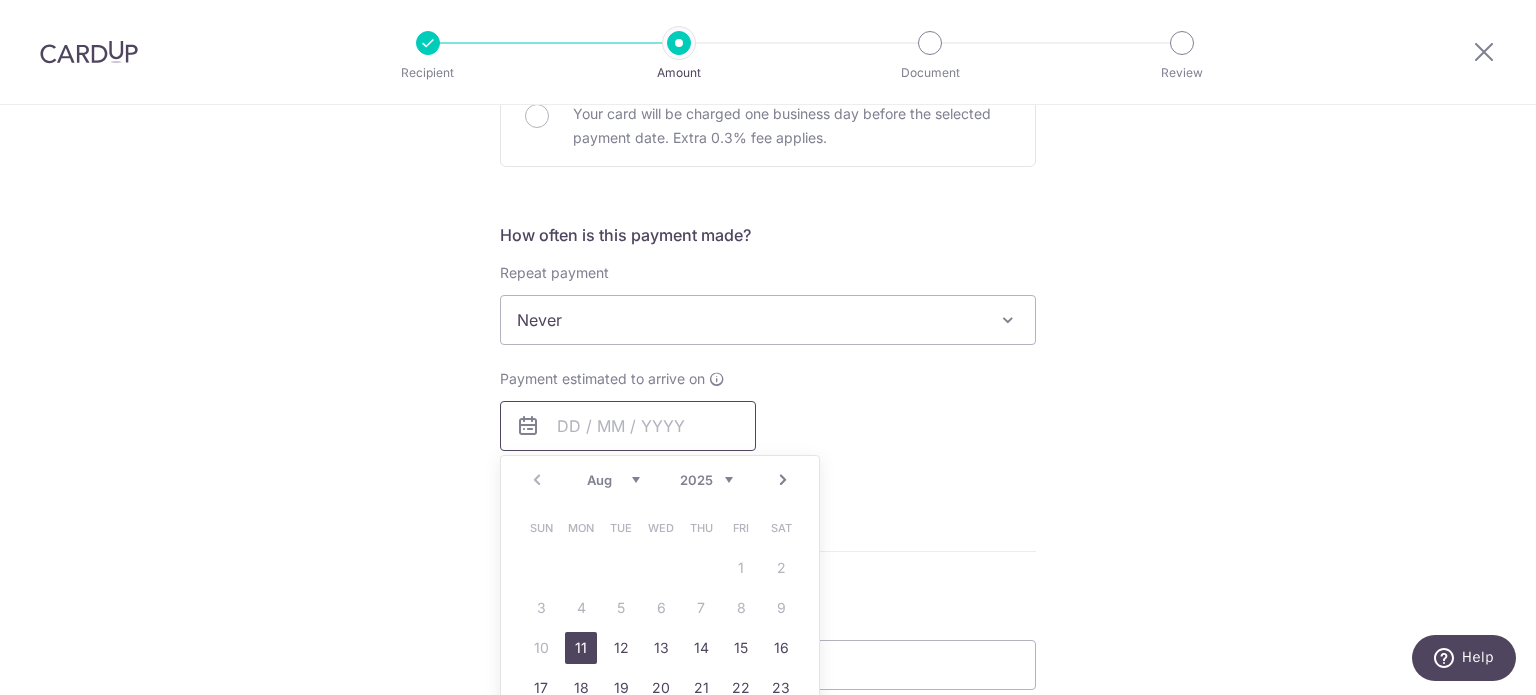 scroll, scrollTop: 900, scrollLeft: 0, axis: vertical 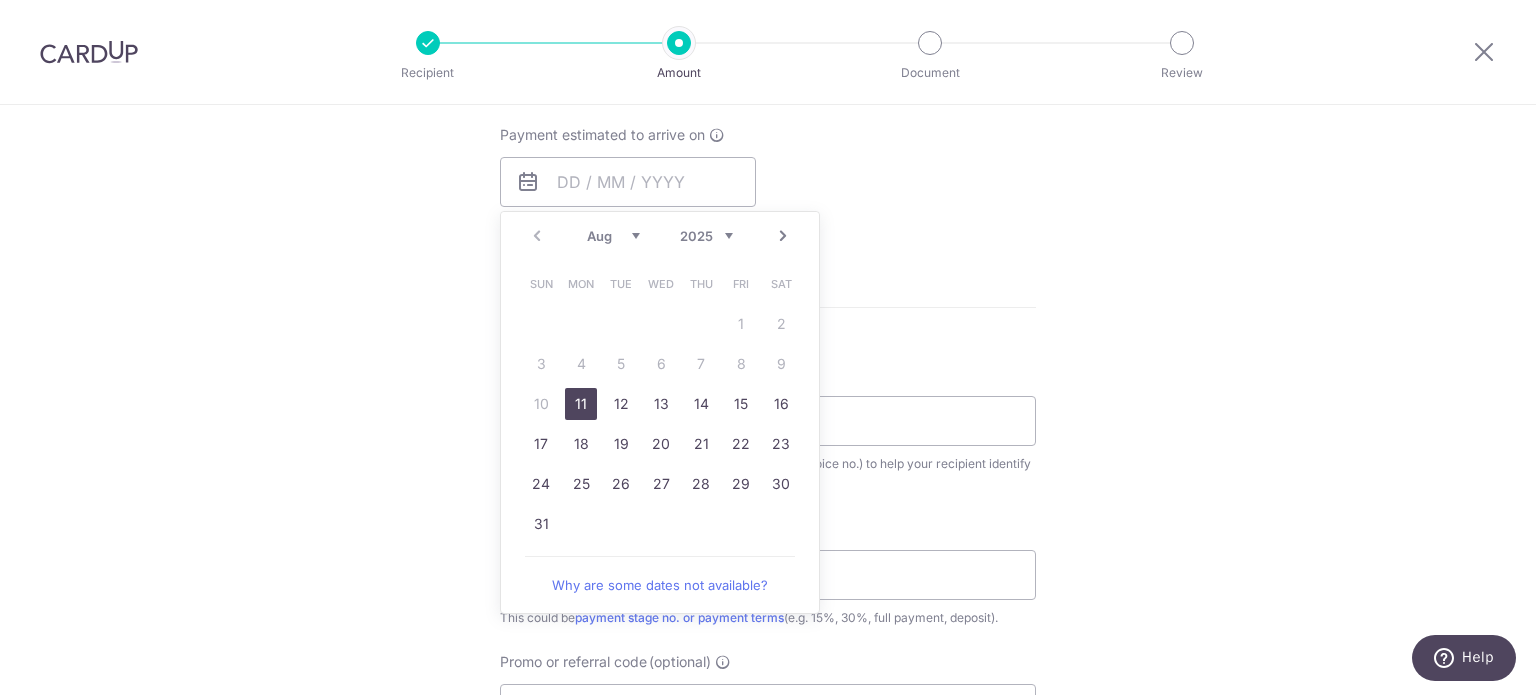 click on "11" at bounding box center [581, 404] 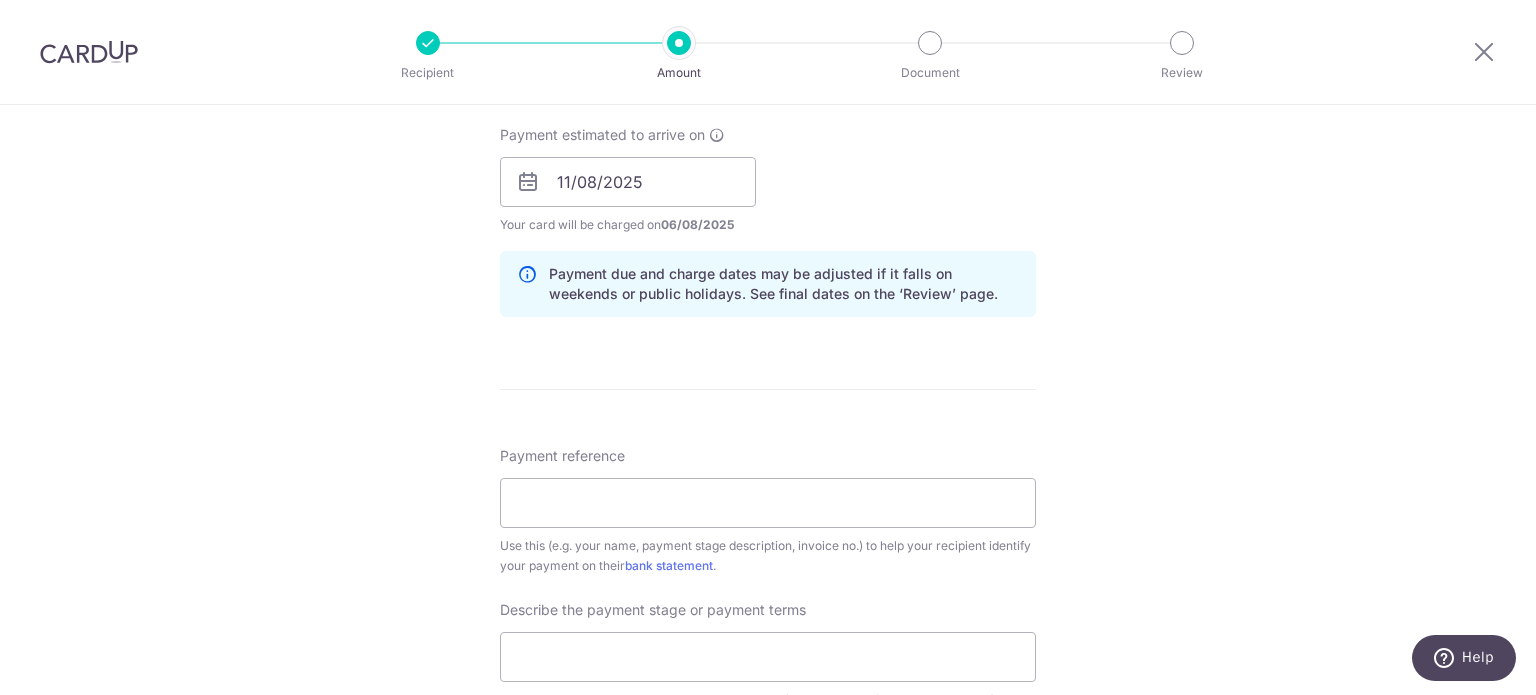 click on "Tell us more about your payment
Enter payment amount
SGD
19,026.13
19026.13
Select Card
**** 1188
Add credit card
Your Cards
**** 1188
**** 9683
Secure 256-bit SSL
Text
New card details
Card
Secure 256-bit SSL" at bounding box center (768, 217) 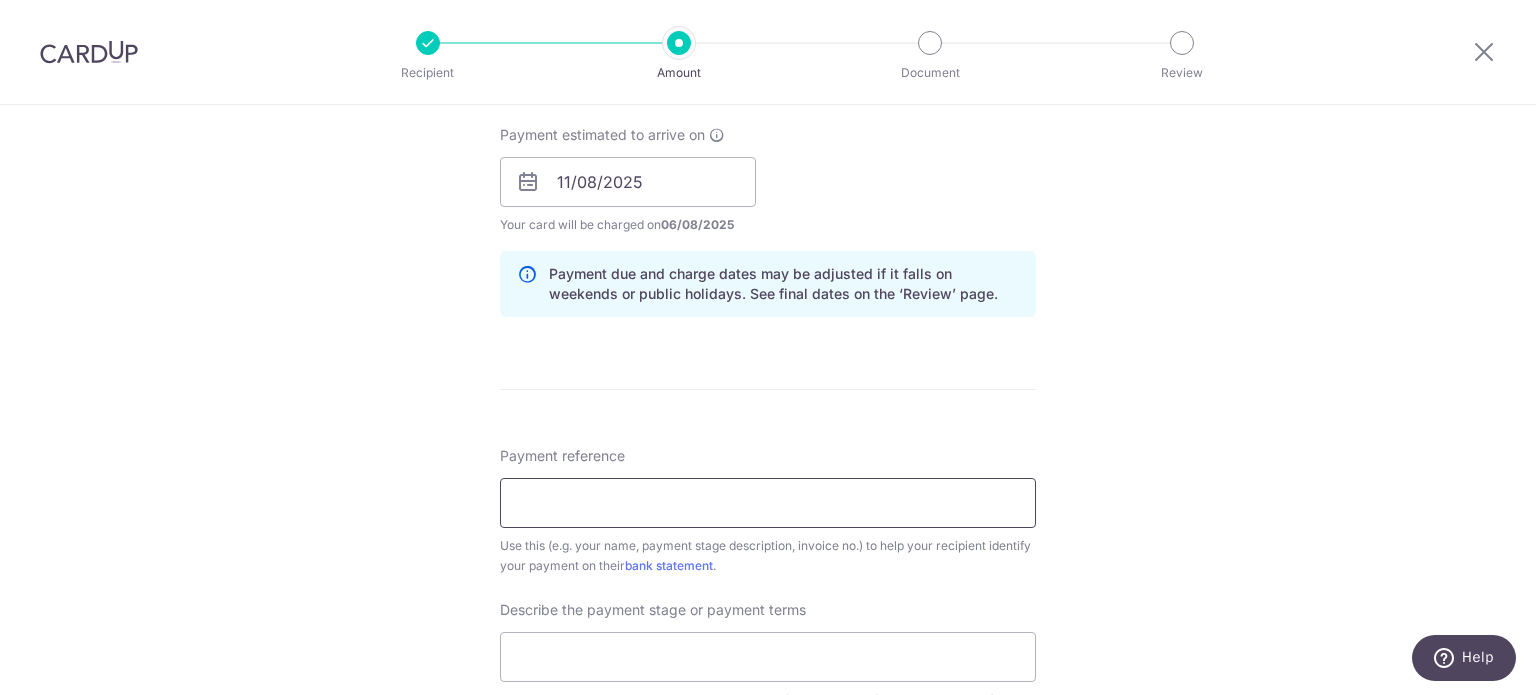 click on "Payment reference" at bounding box center [768, 503] 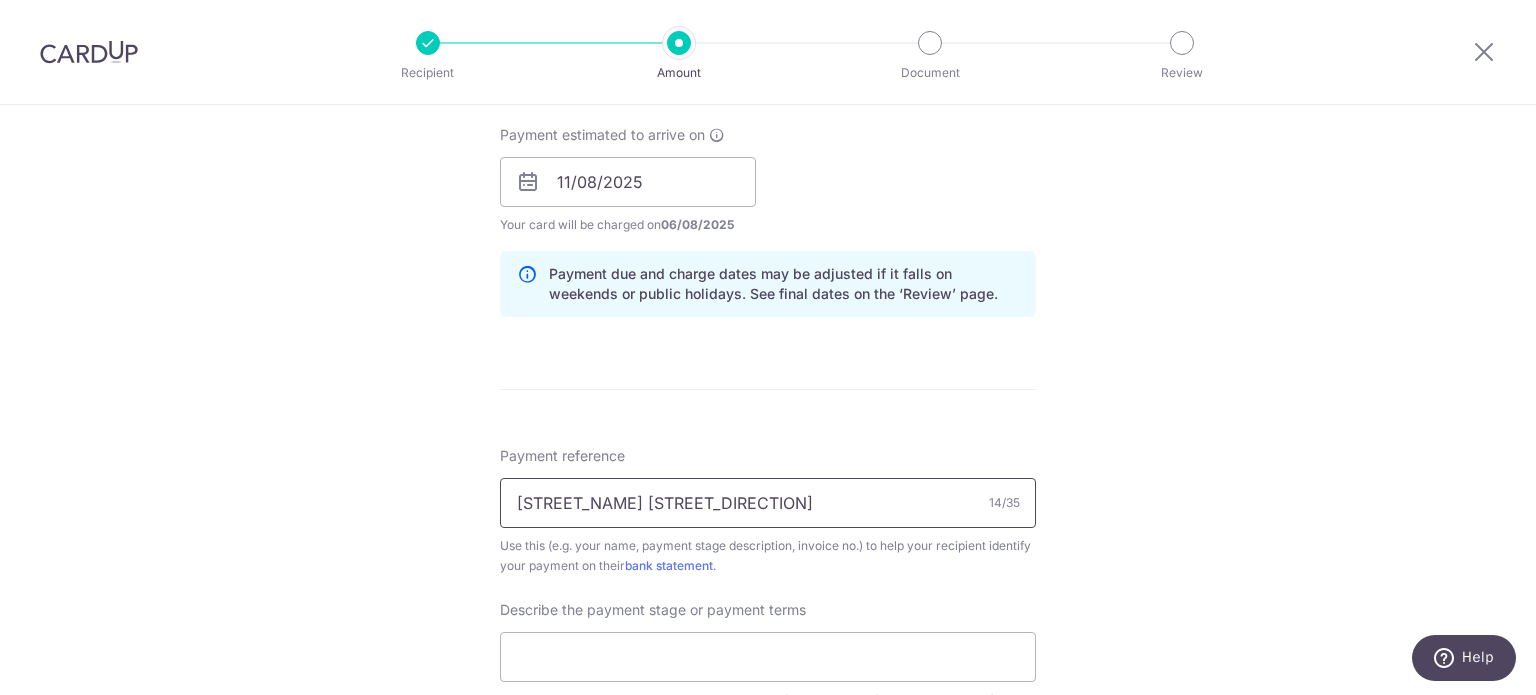 scroll, scrollTop: 1000, scrollLeft: 0, axis: vertical 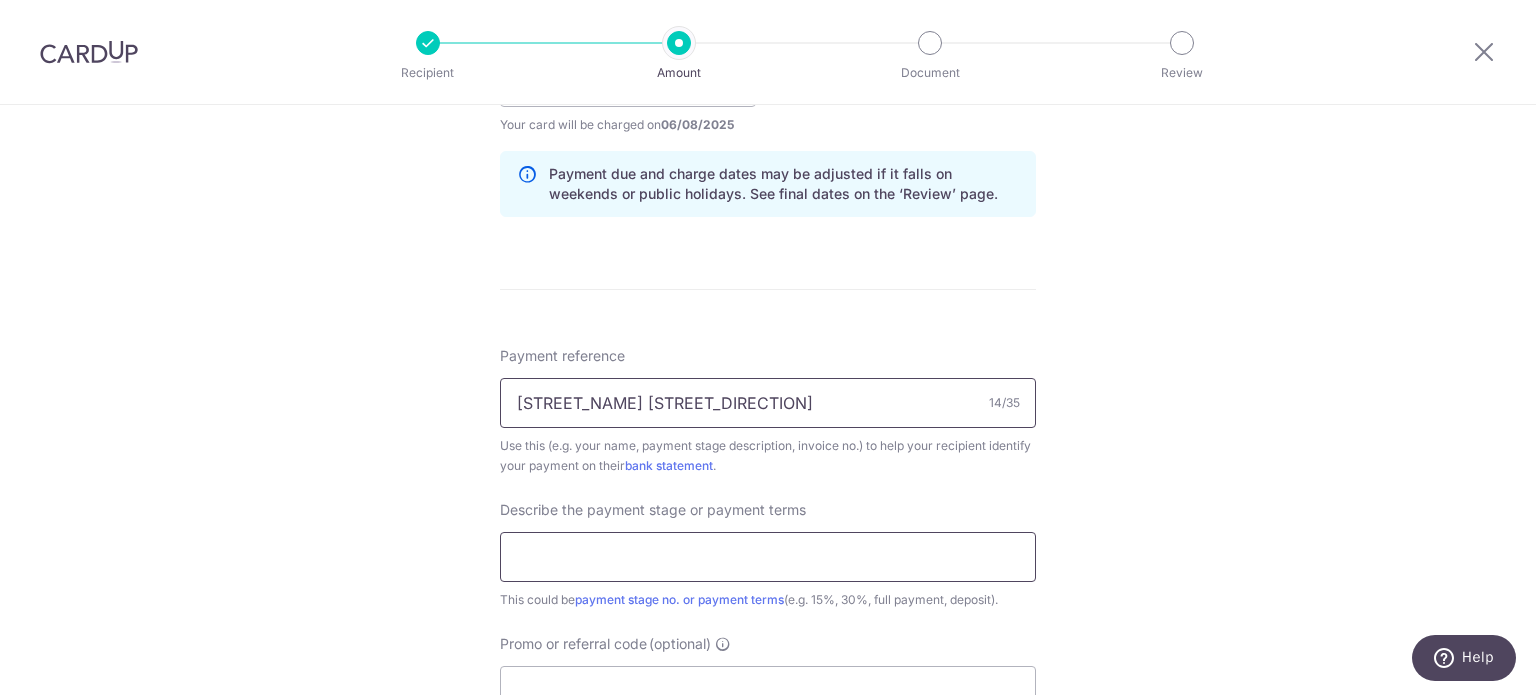 type on "9E BARKER ROAD" 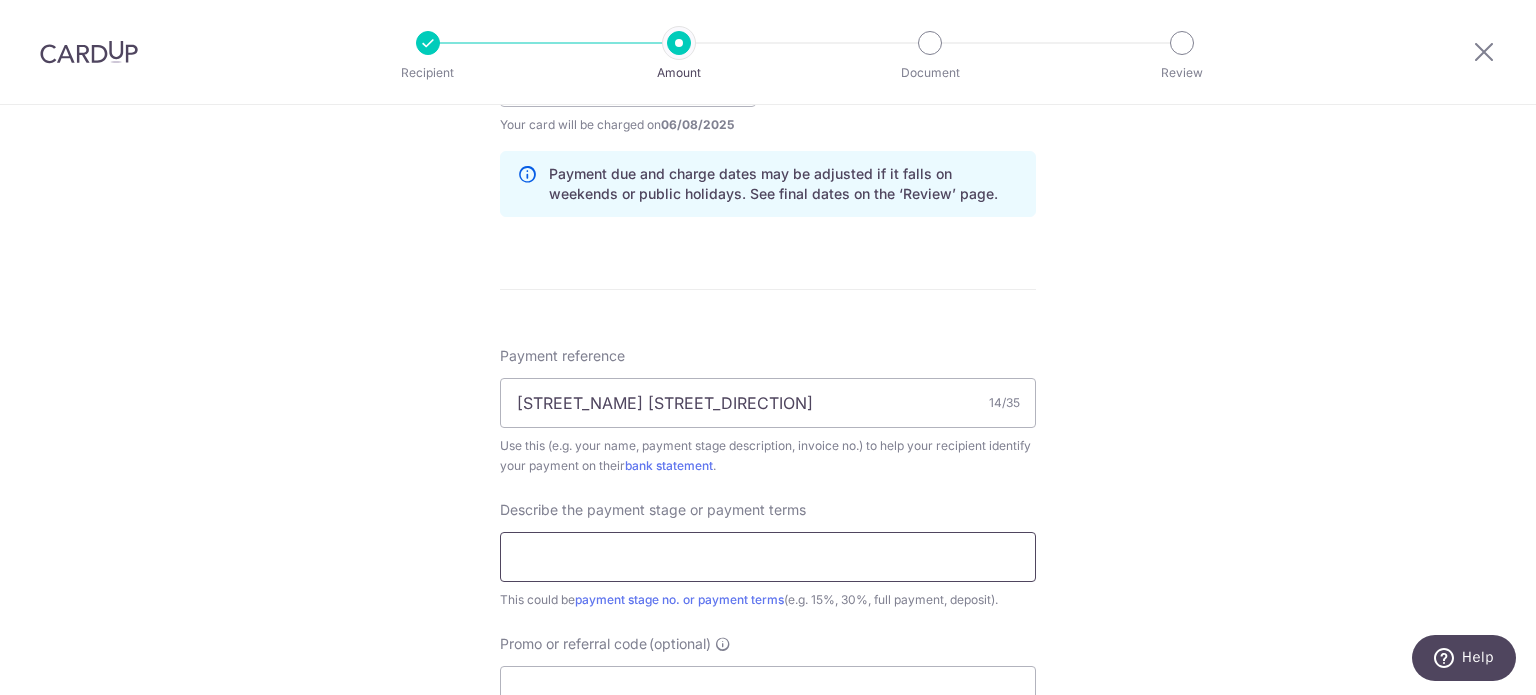 click at bounding box center (768, 557) 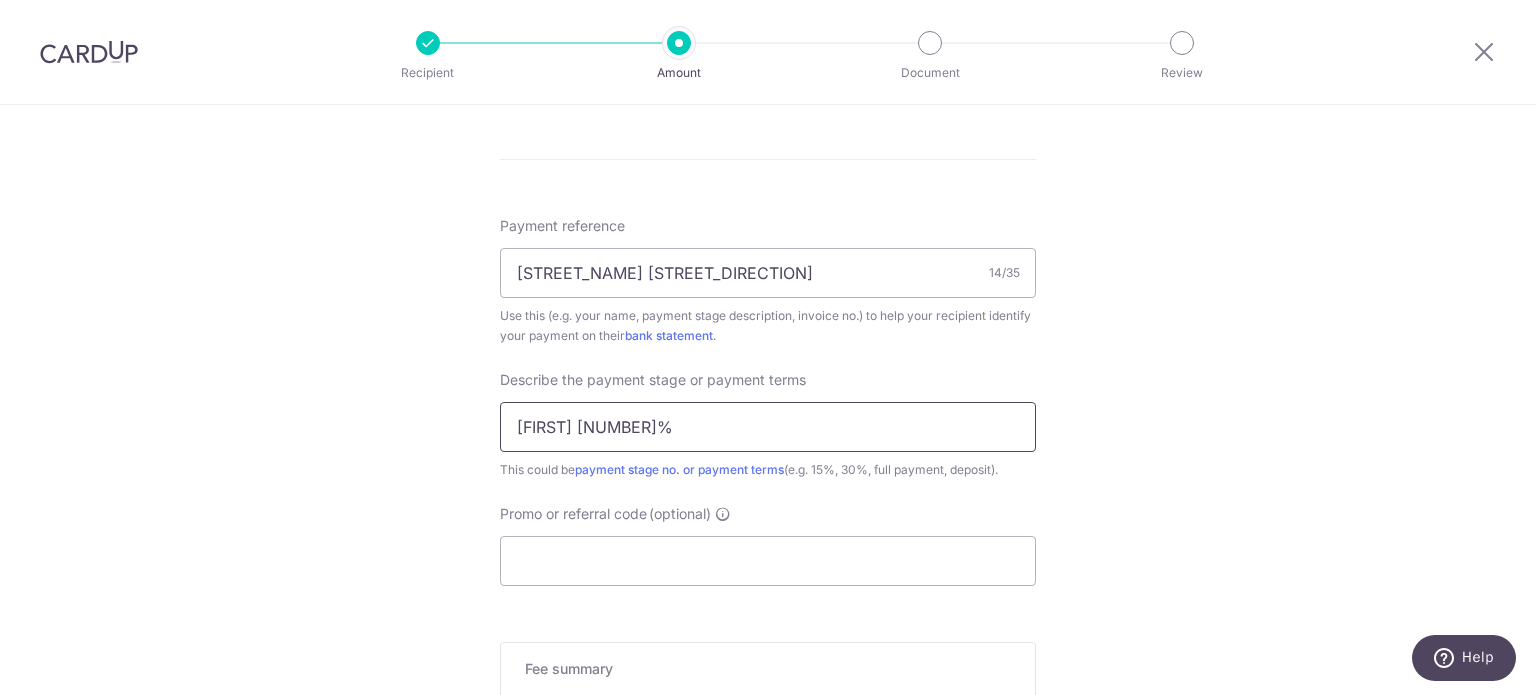scroll, scrollTop: 1300, scrollLeft: 0, axis: vertical 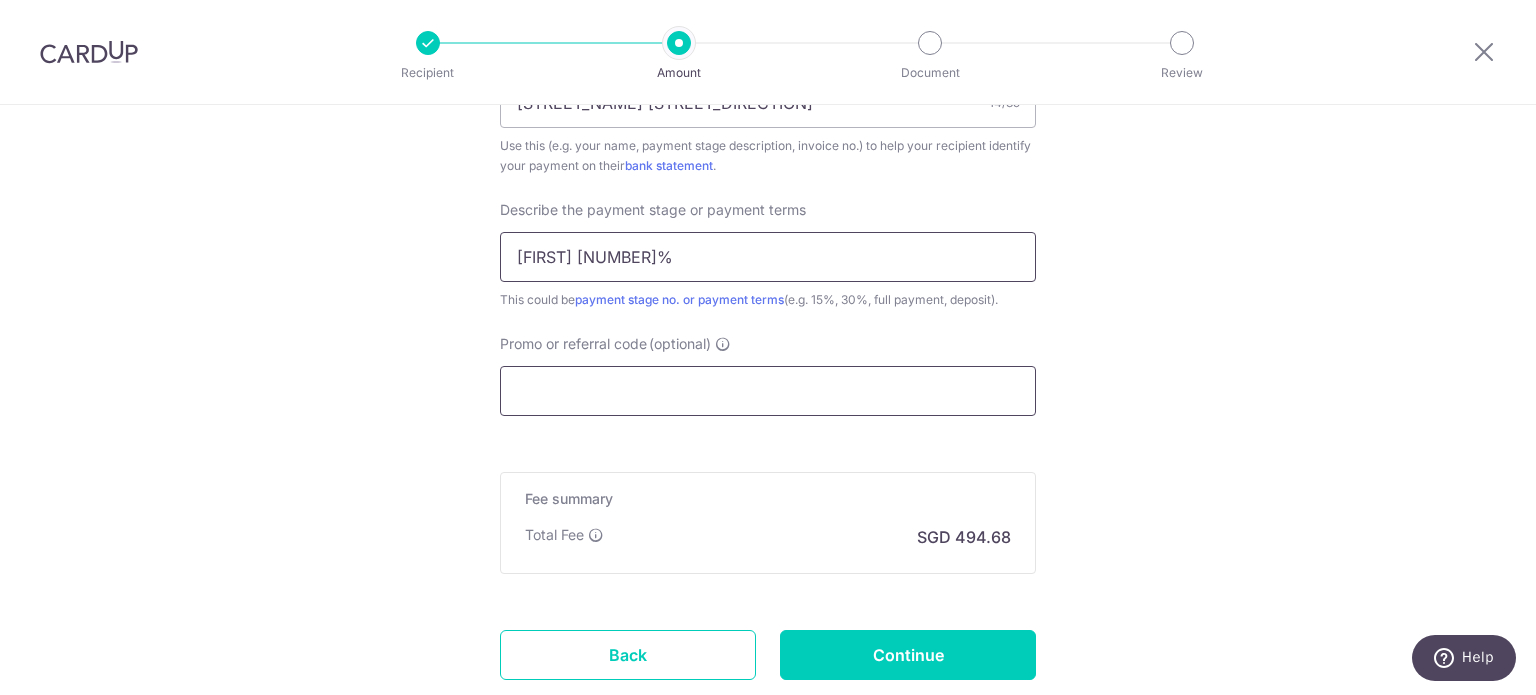 type on "First 50%." 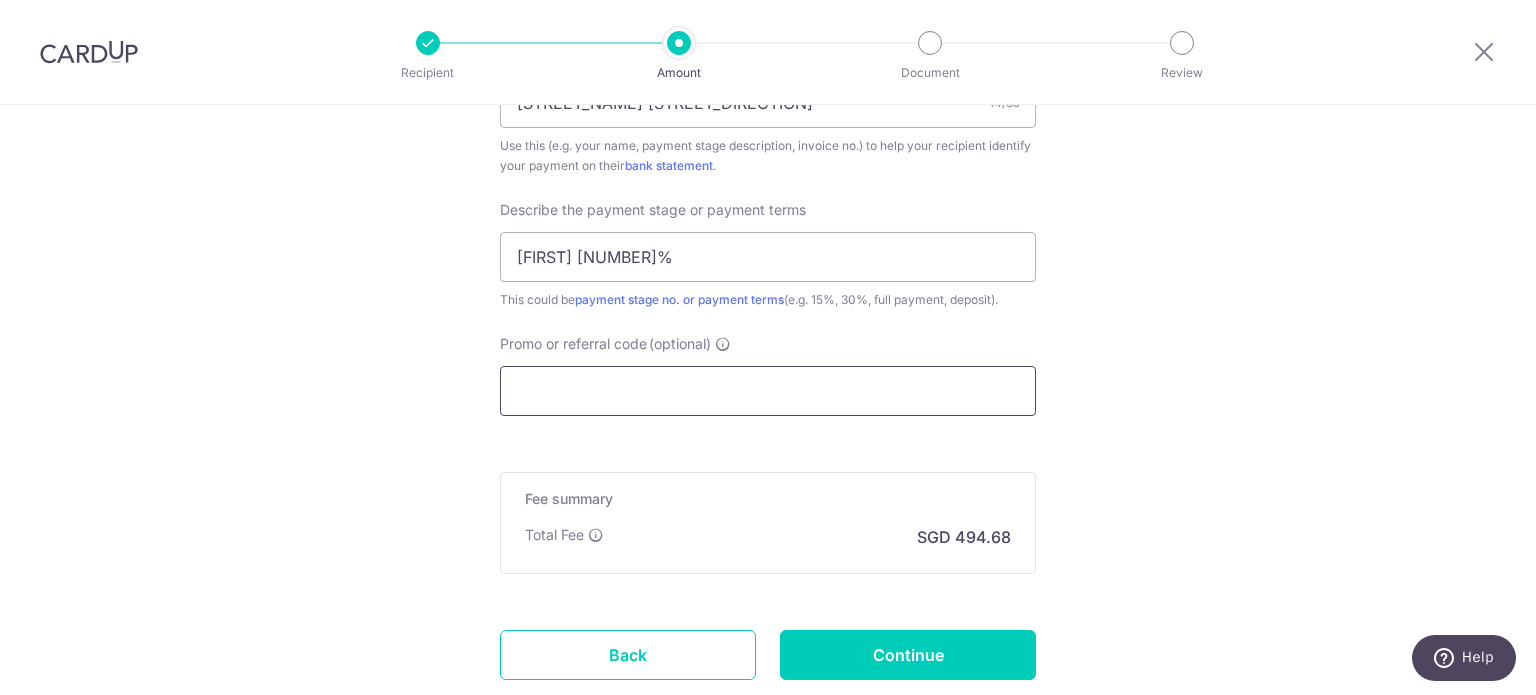 click on "Promo or referral code
(optional)" at bounding box center (768, 391) 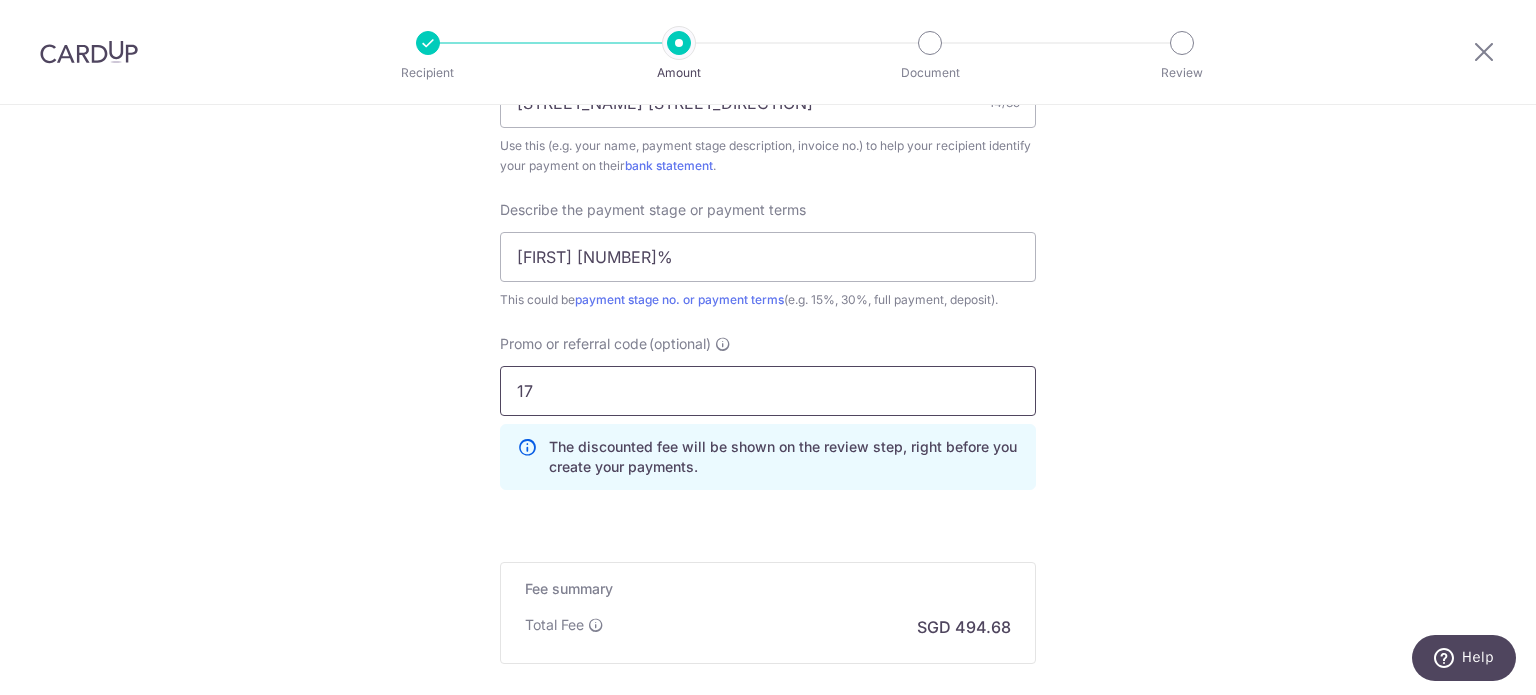 type on "1" 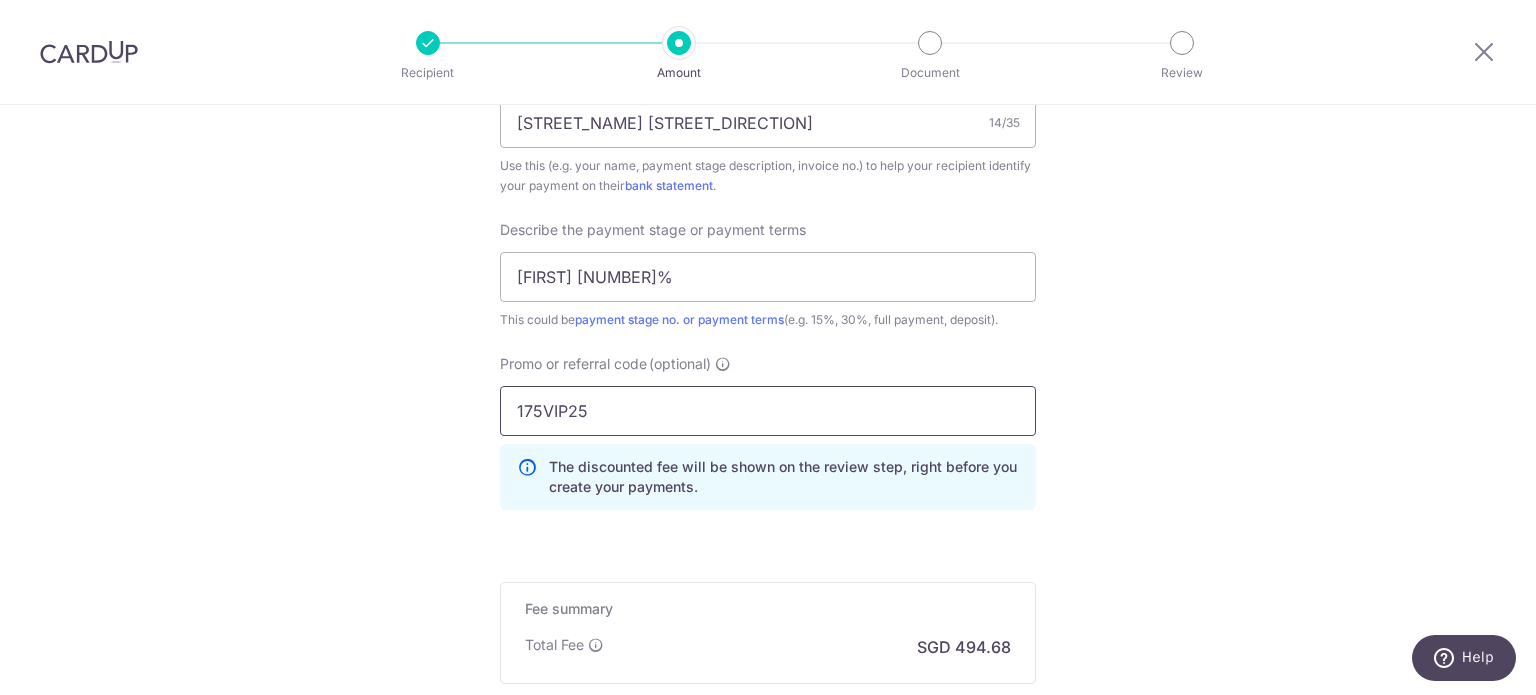 scroll, scrollTop: 1400, scrollLeft: 0, axis: vertical 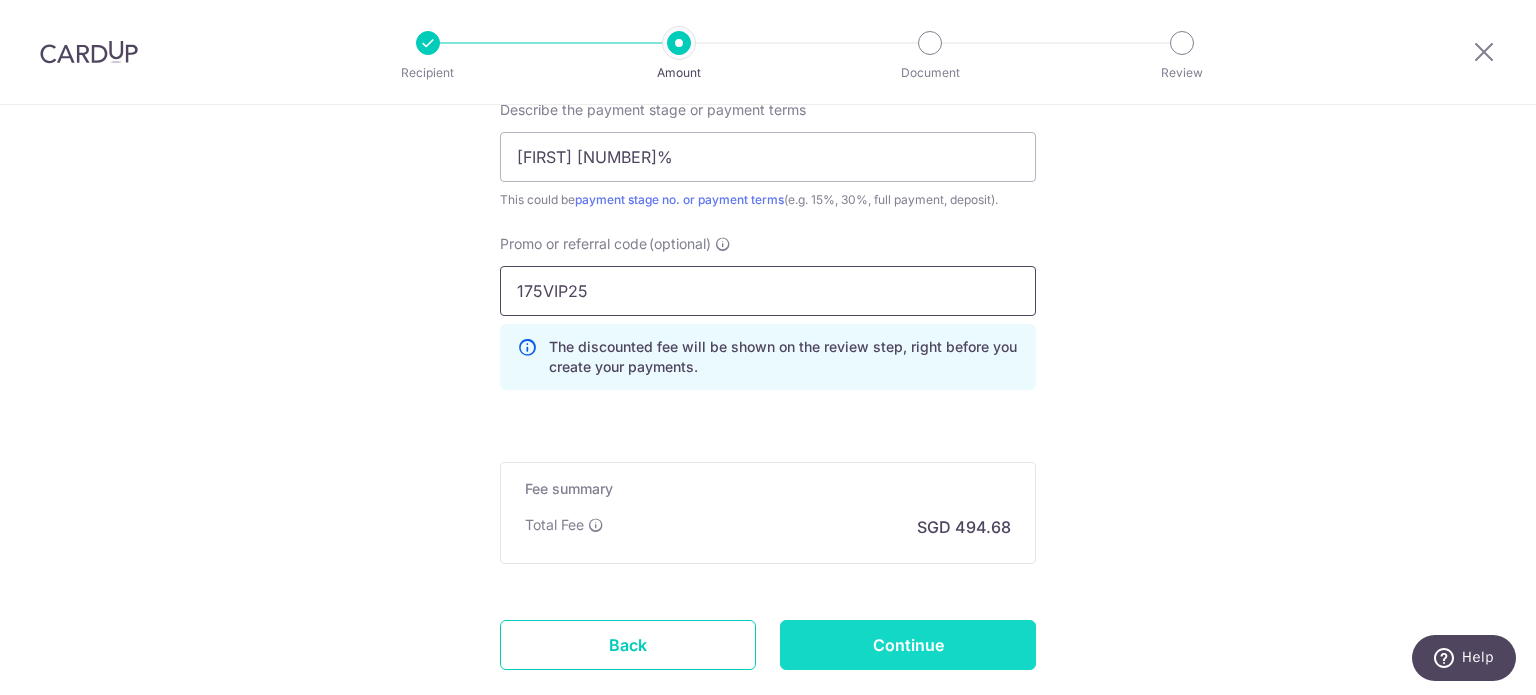 type on "175VIP25" 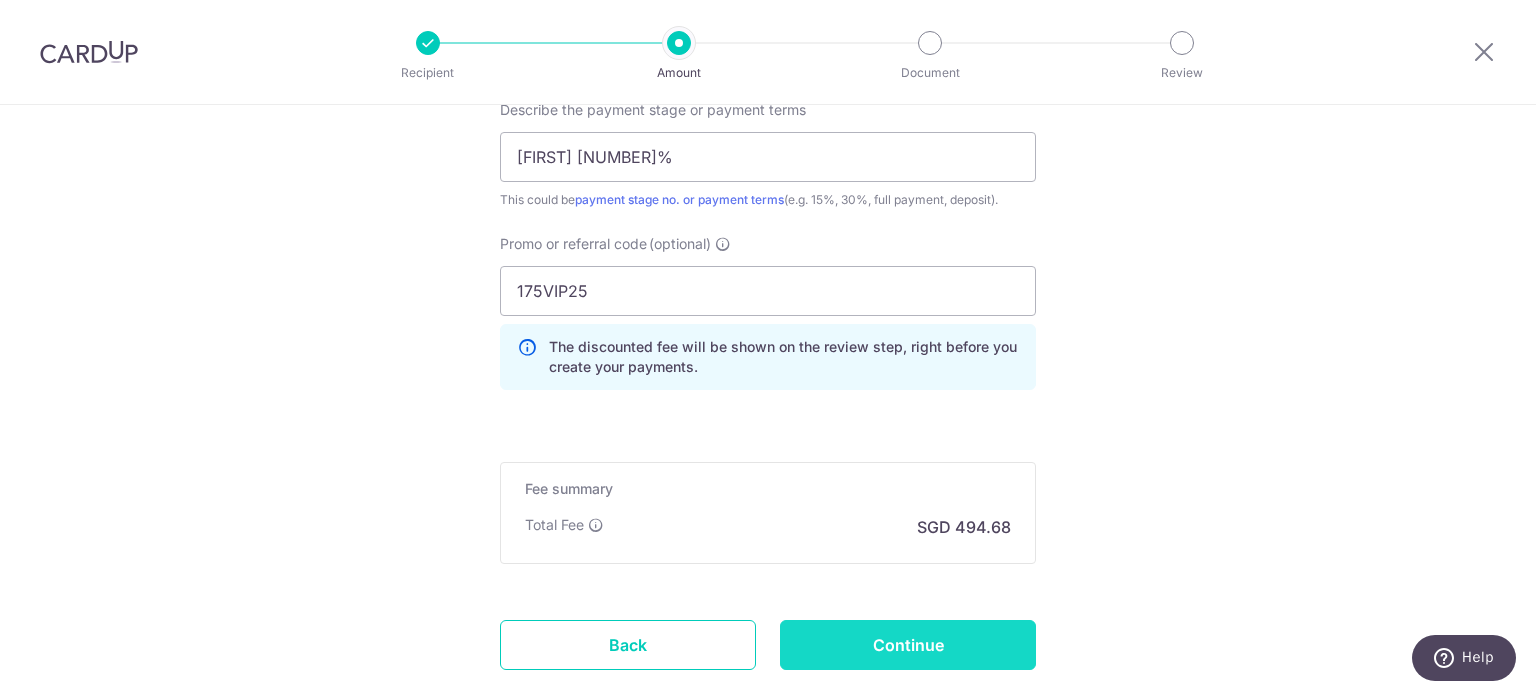 click on "Continue" at bounding box center [908, 645] 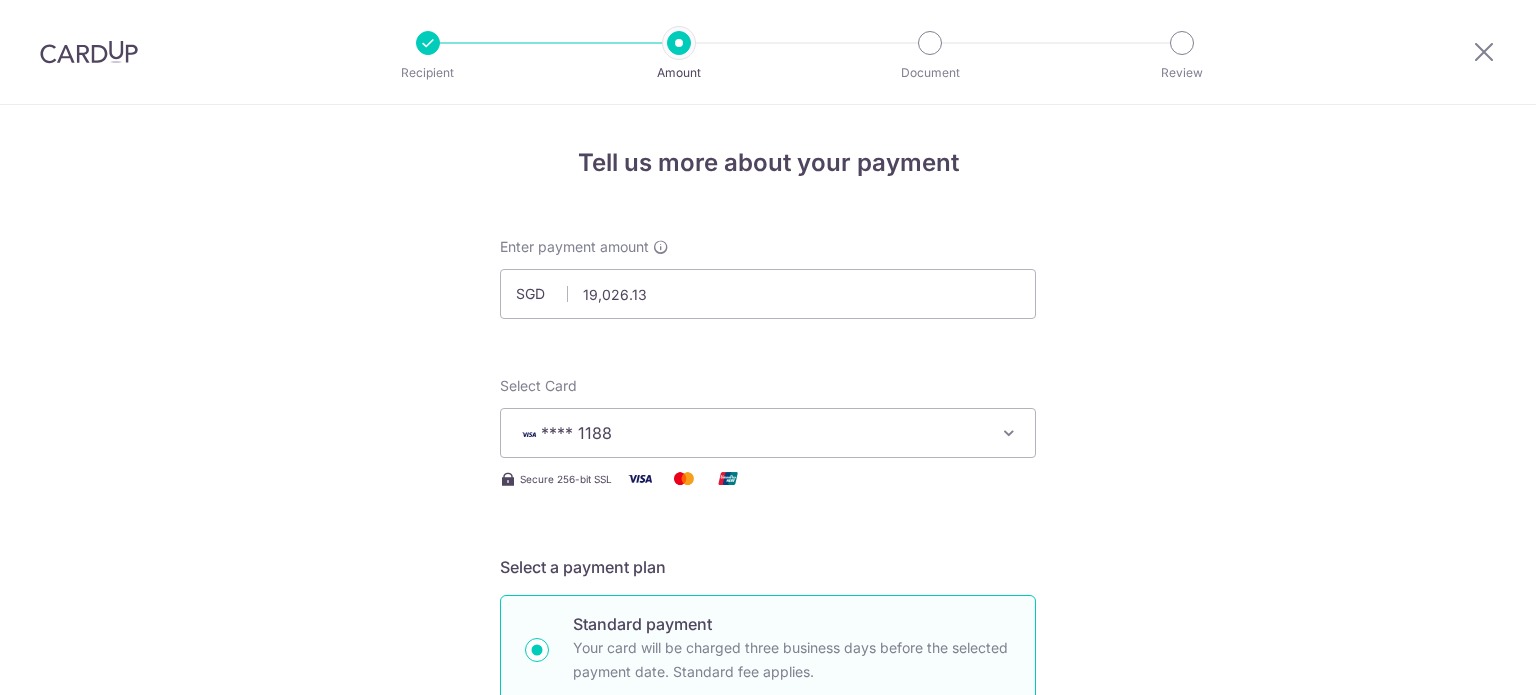 scroll, scrollTop: 0, scrollLeft: 0, axis: both 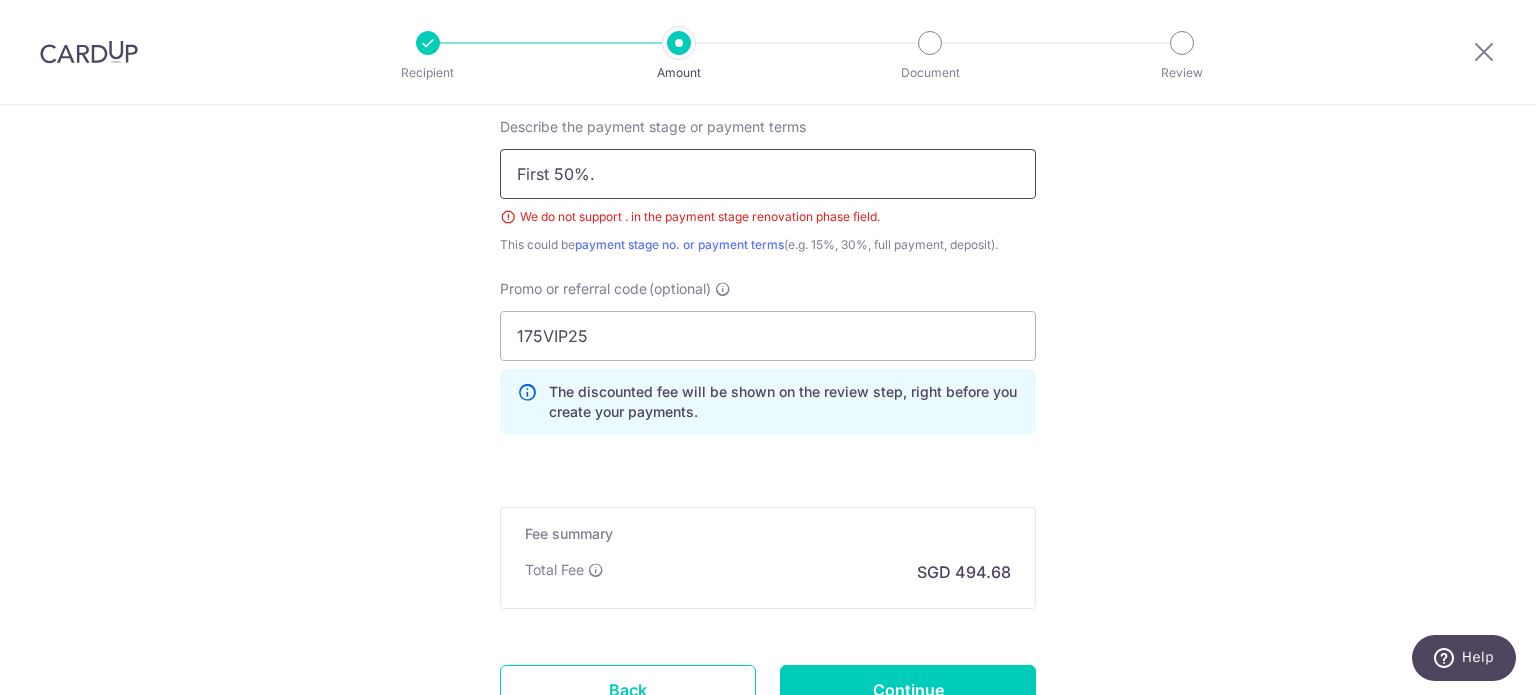 click on "First 50%." at bounding box center [768, 174] 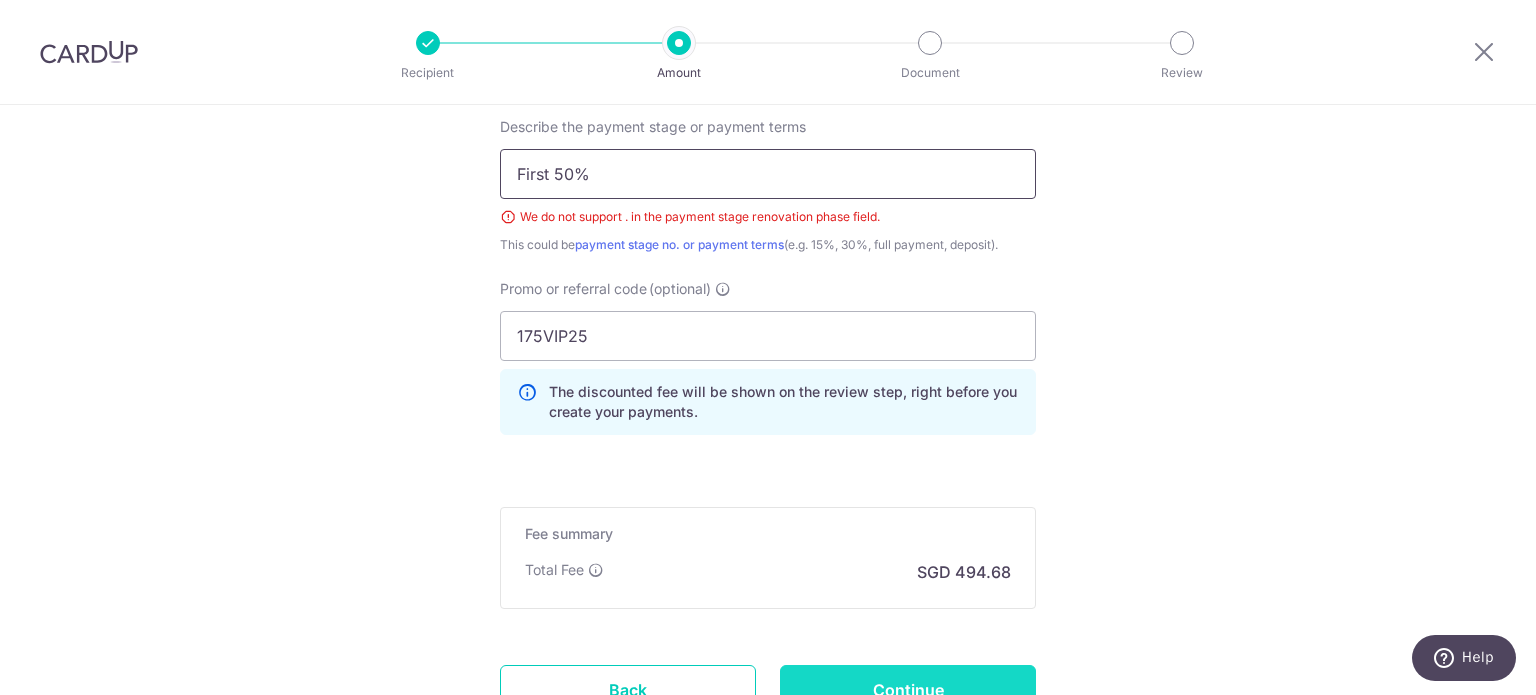type on "First 50%" 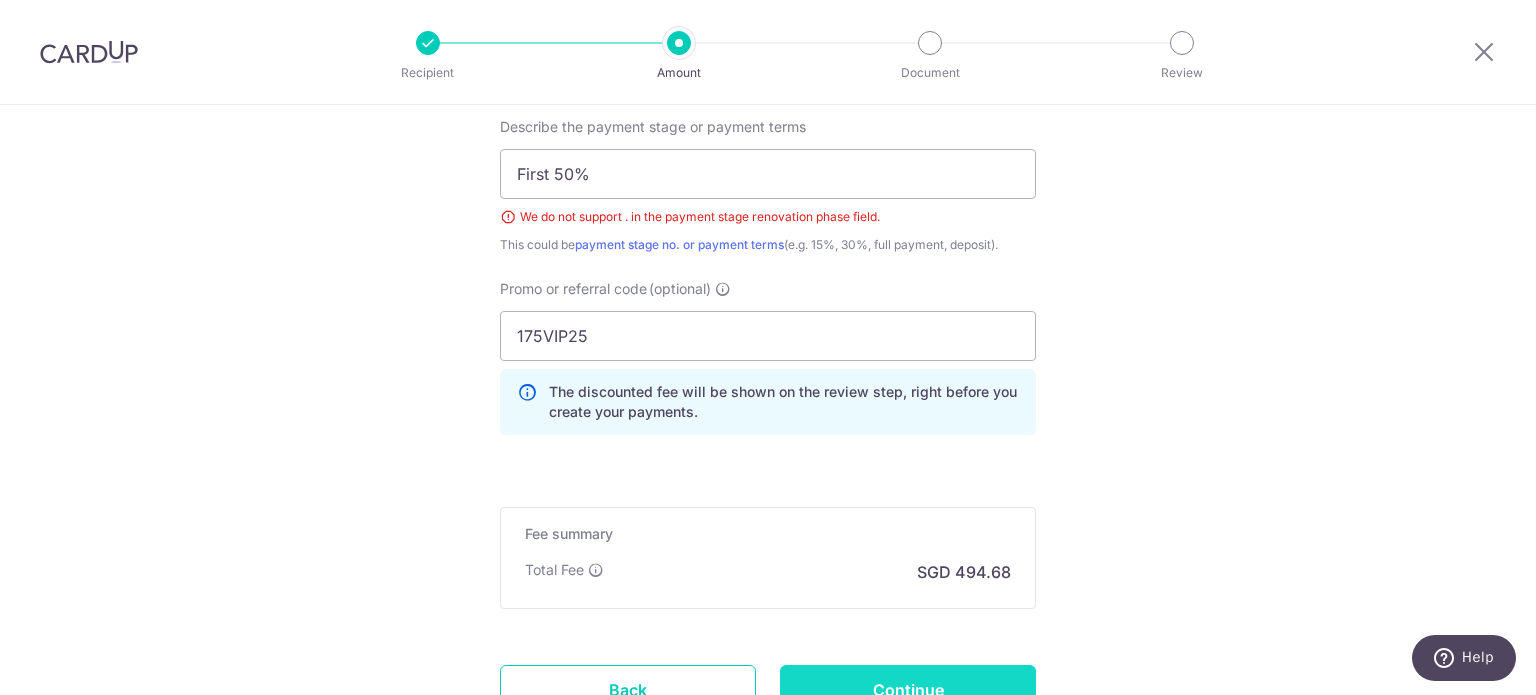 click on "Continue" at bounding box center (908, 690) 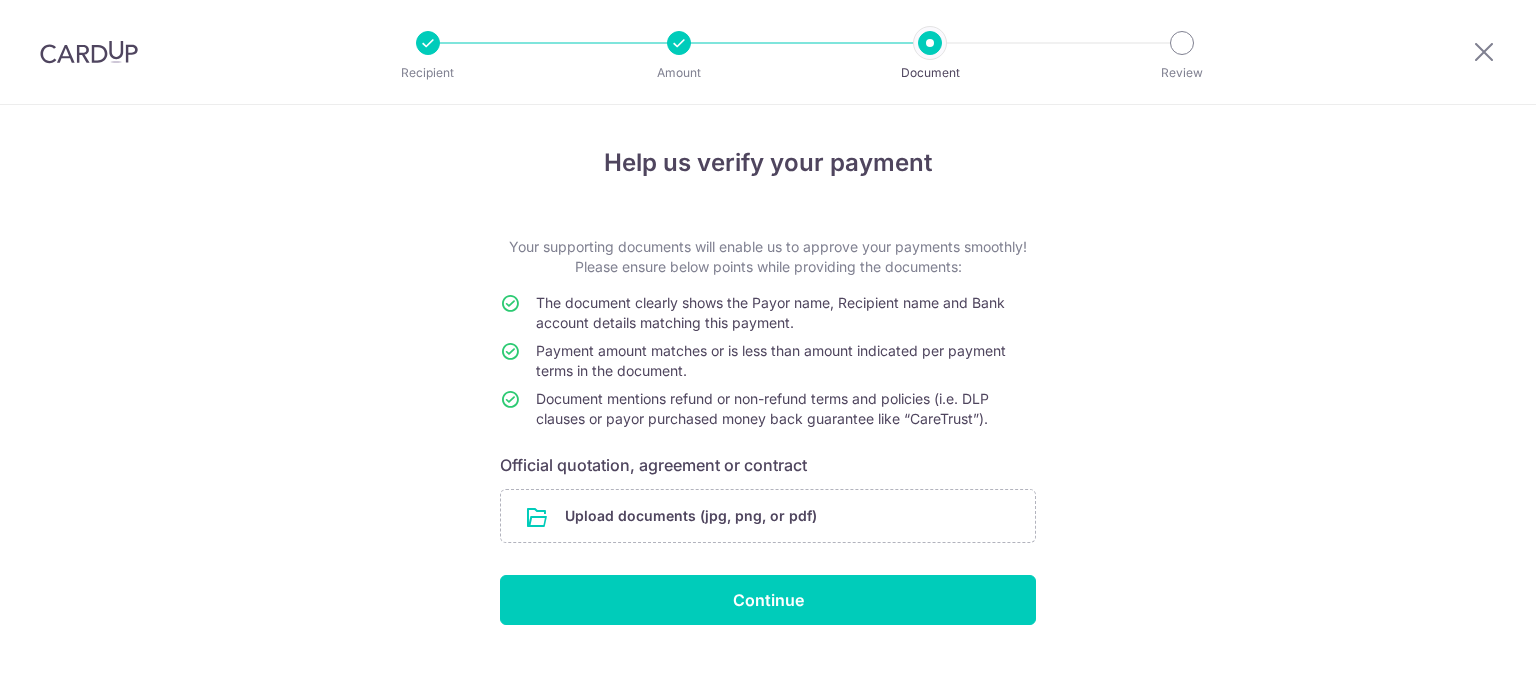 scroll, scrollTop: 0, scrollLeft: 0, axis: both 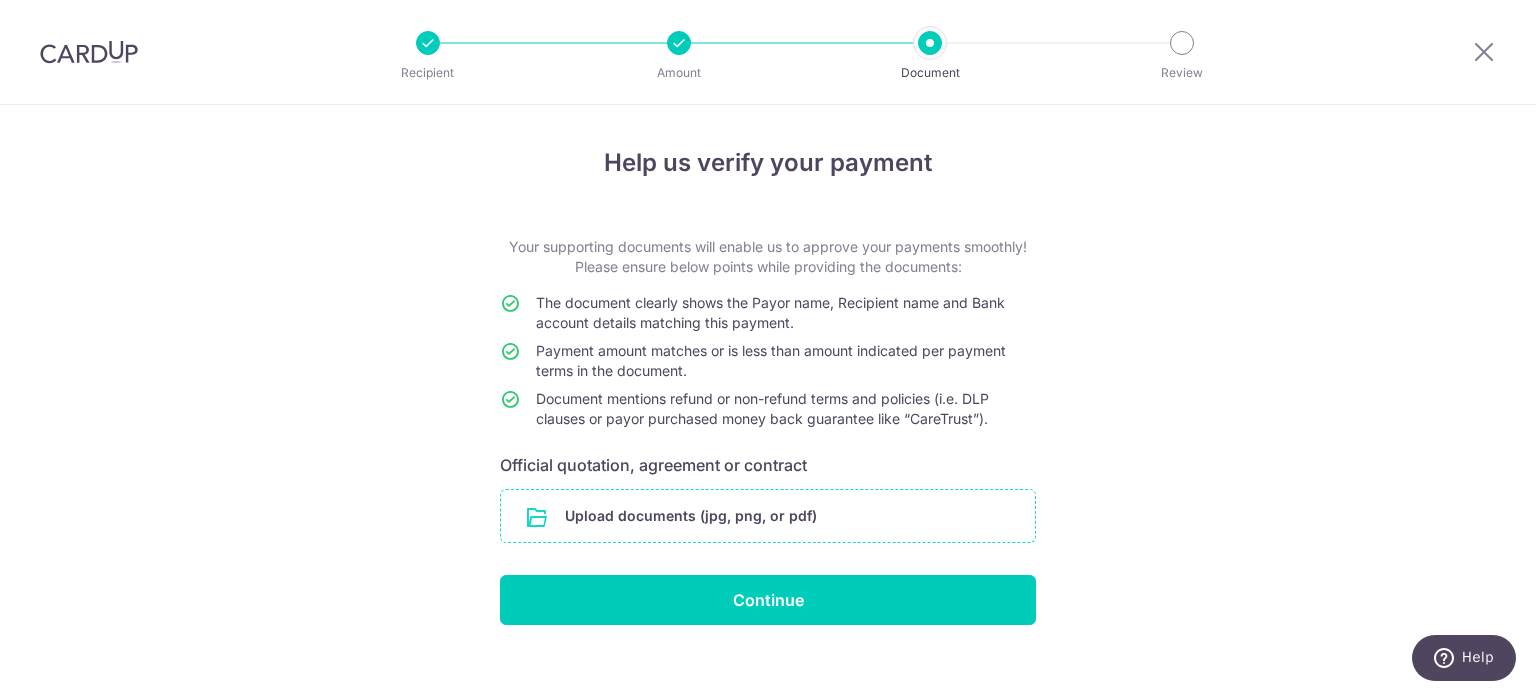 click at bounding box center [768, 516] 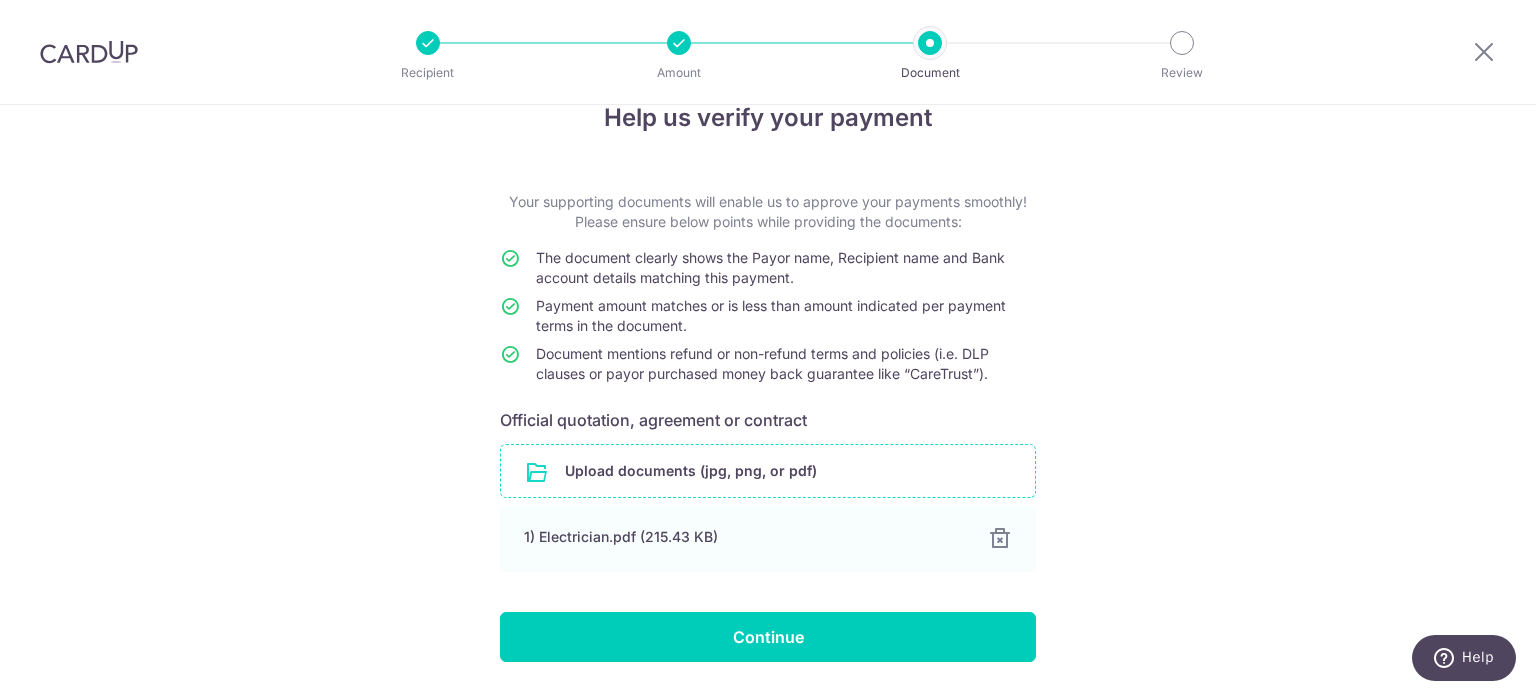 scroll, scrollTop: 104, scrollLeft: 0, axis: vertical 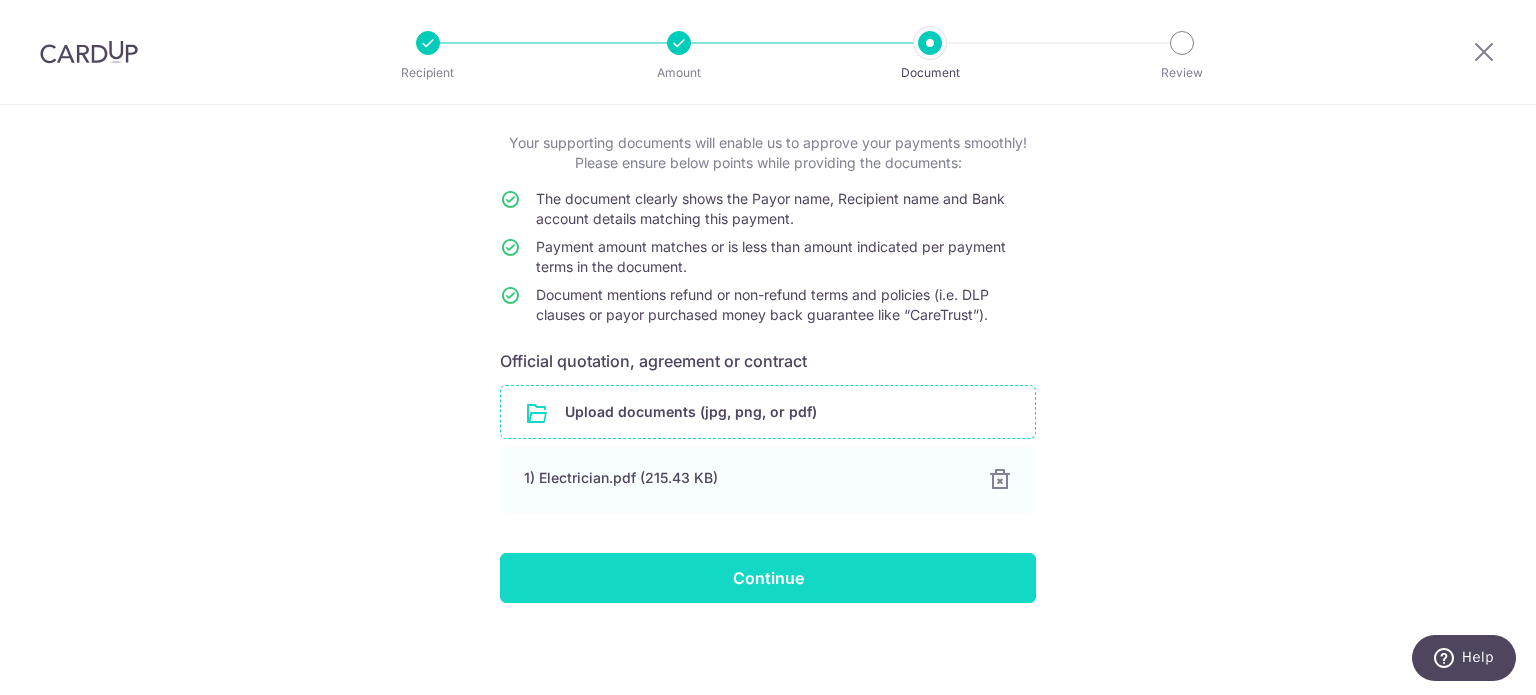 click on "Continue" at bounding box center (768, 578) 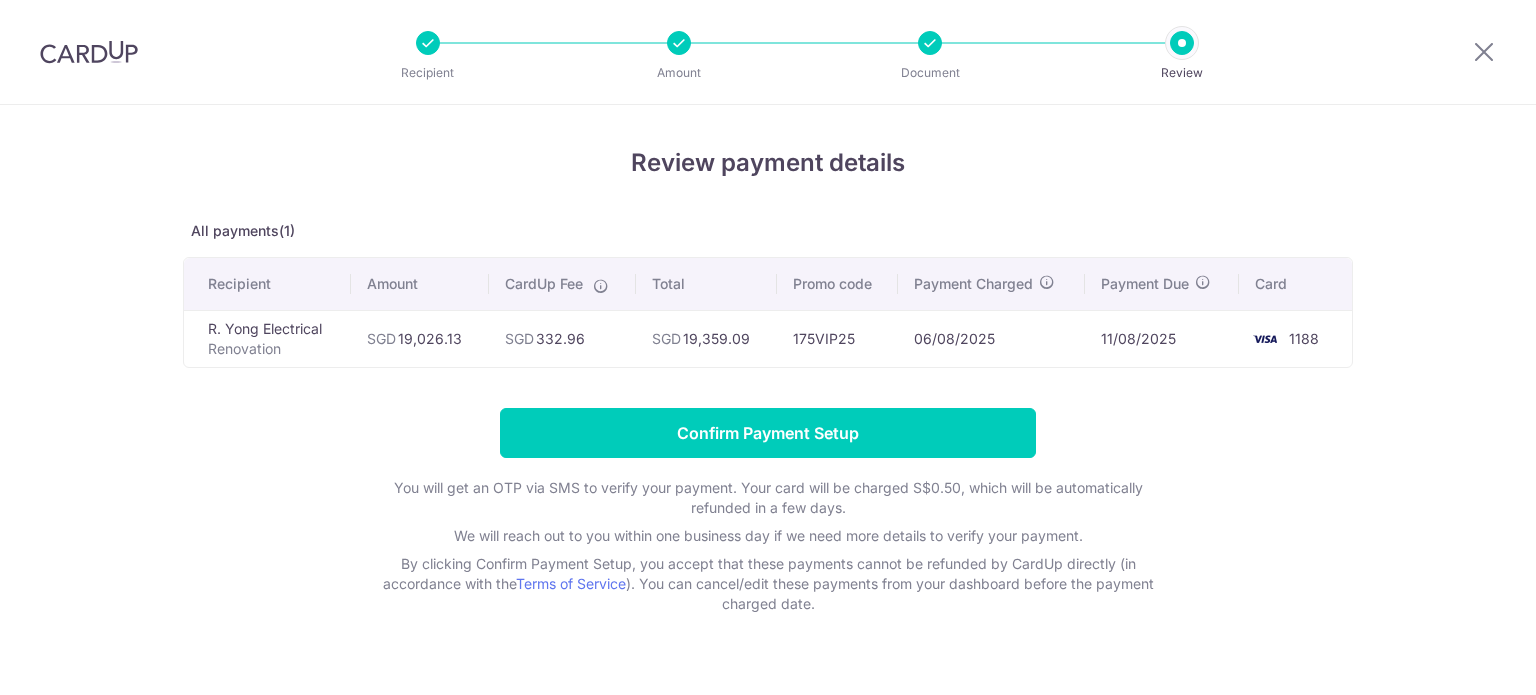 scroll, scrollTop: 0, scrollLeft: 0, axis: both 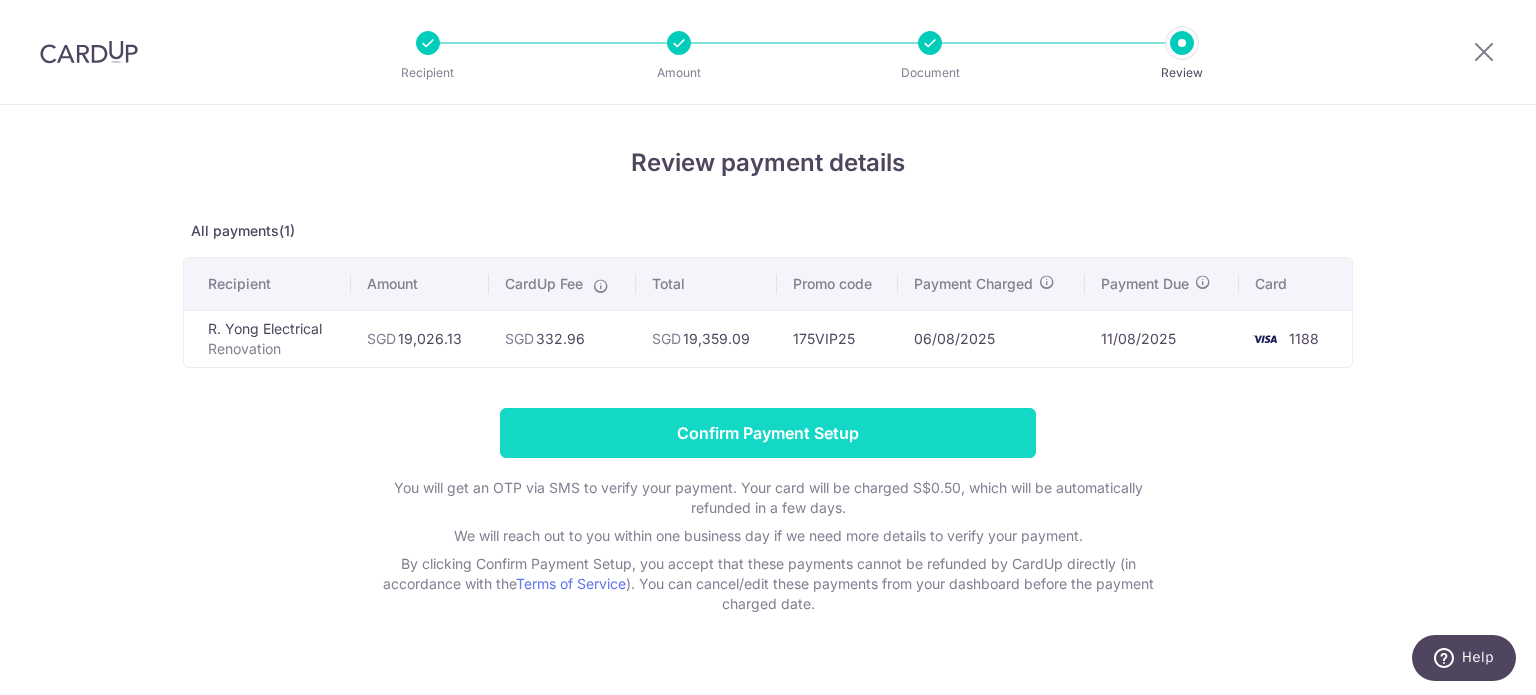 click on "Confirm Payment Setup" at bounding box center (768, 433) 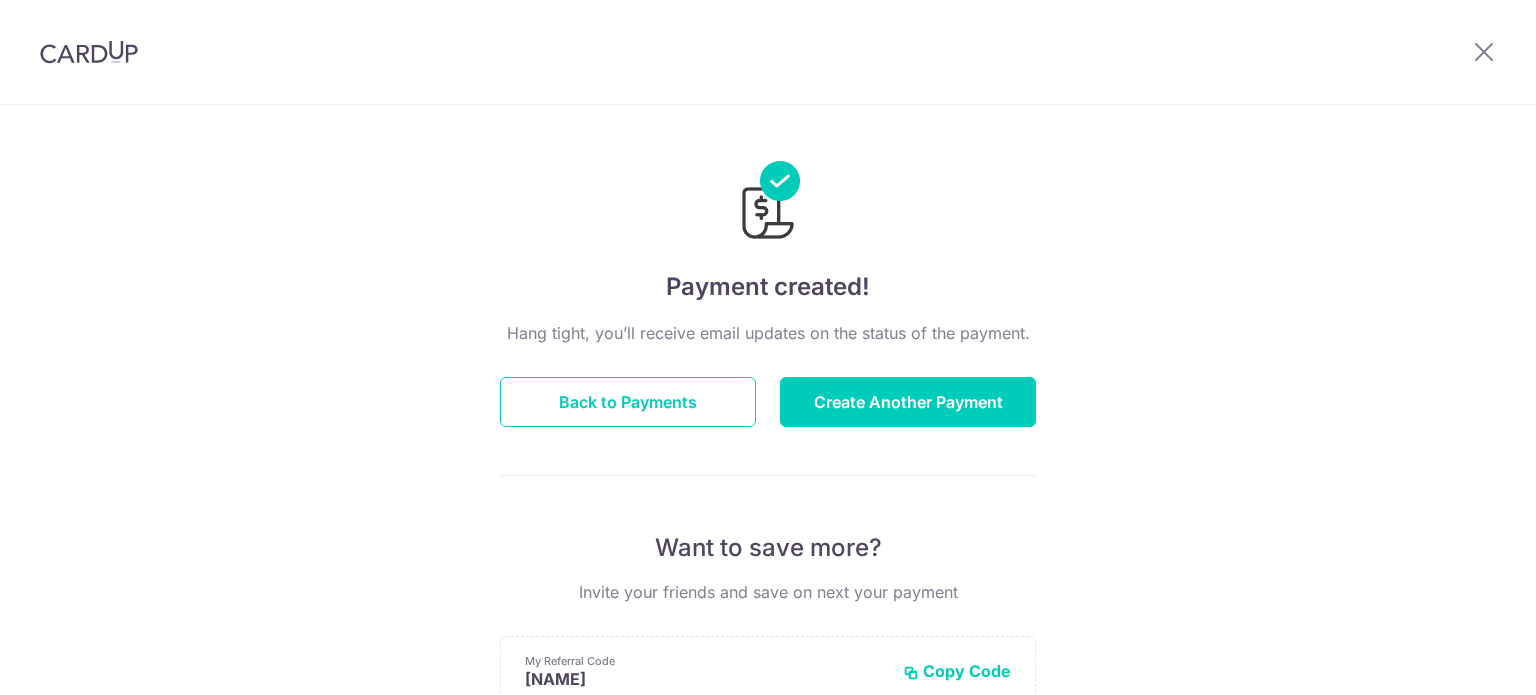 scroll, scrollTop: 0, scrollLeft: 0, axis: both 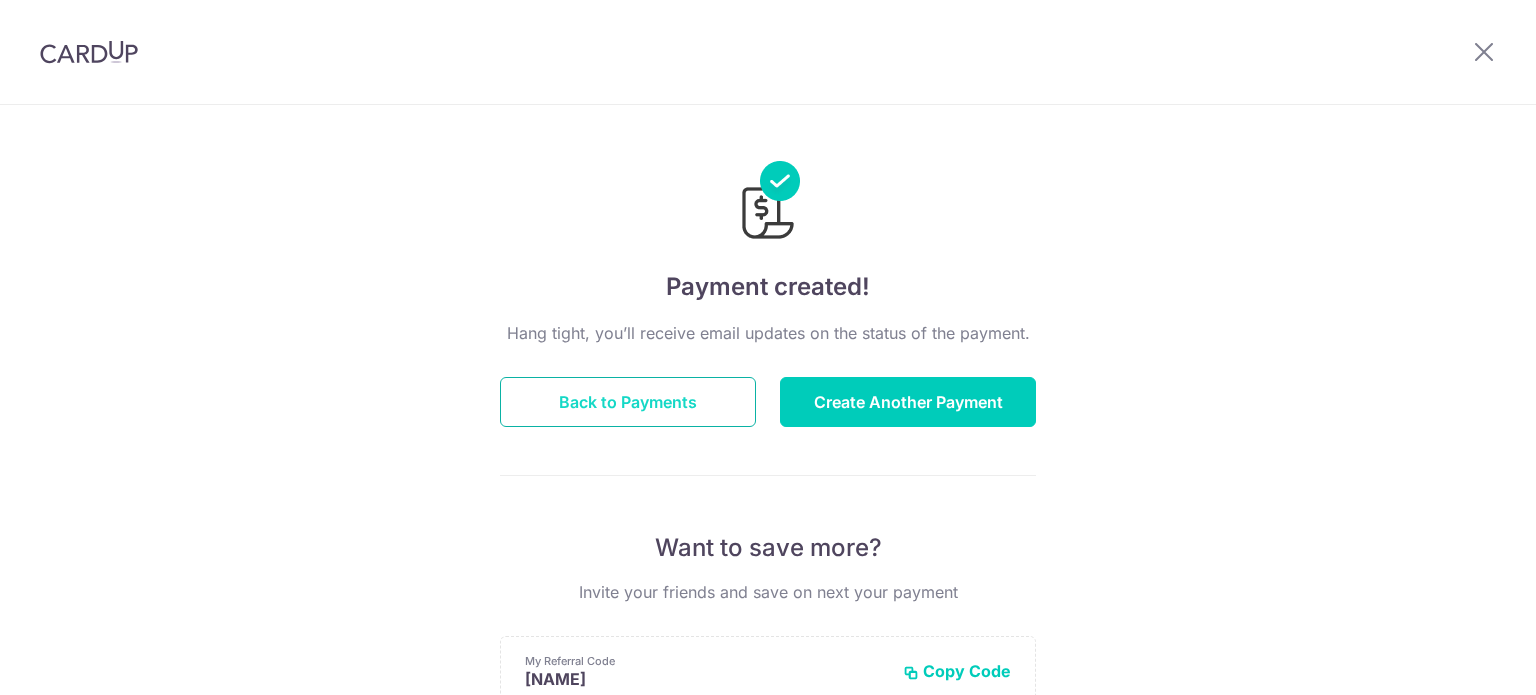 click on "Back to Payments" at bounding box center [628, 402] 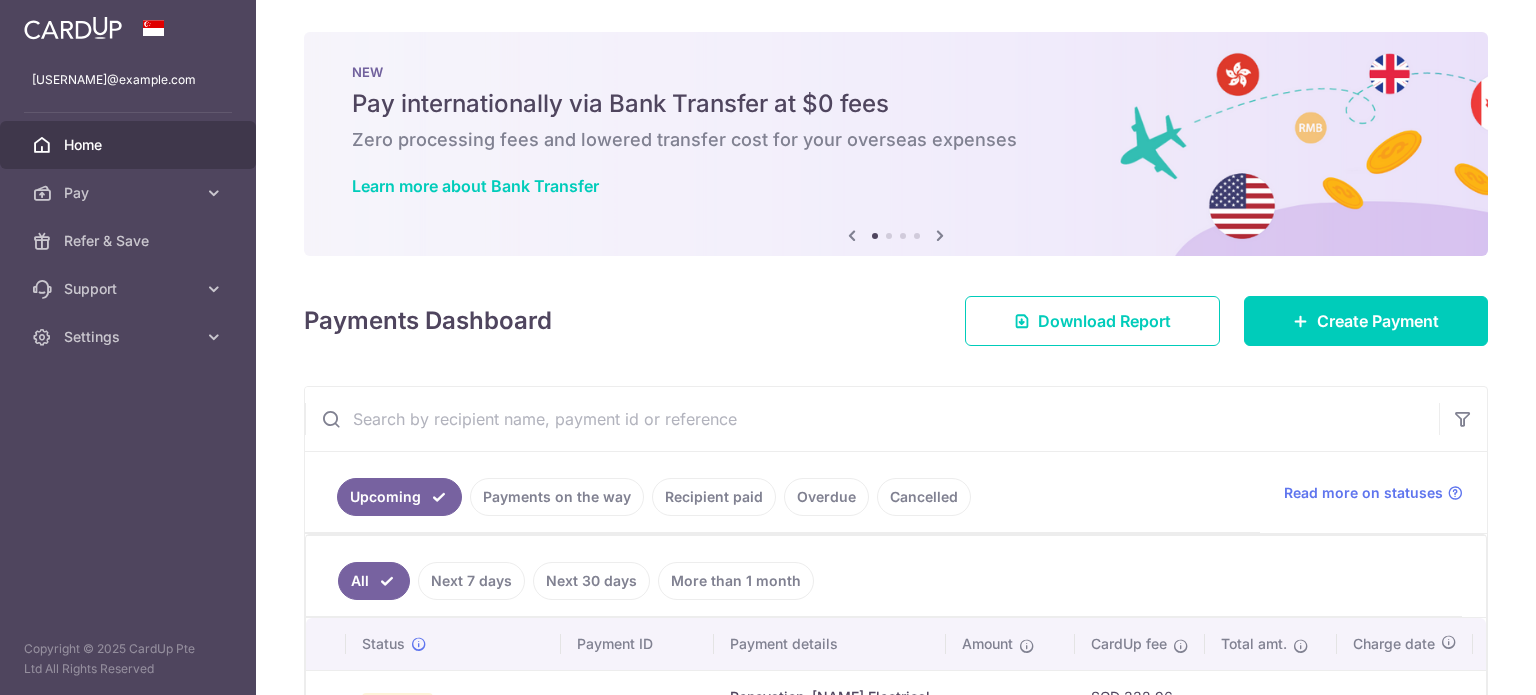 scroll, scrollTop: 0, scrollLeft: 0, axis: both 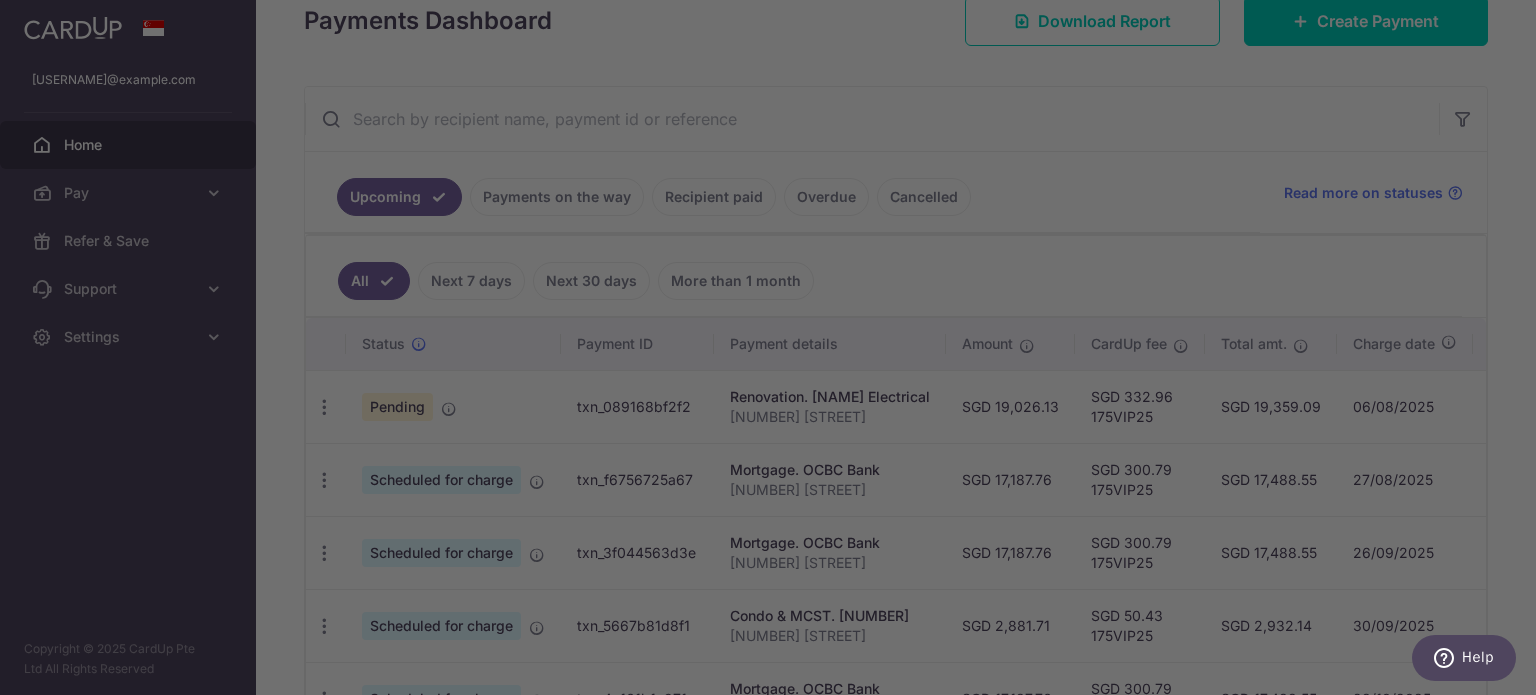 click at bounding box center [775, 351] 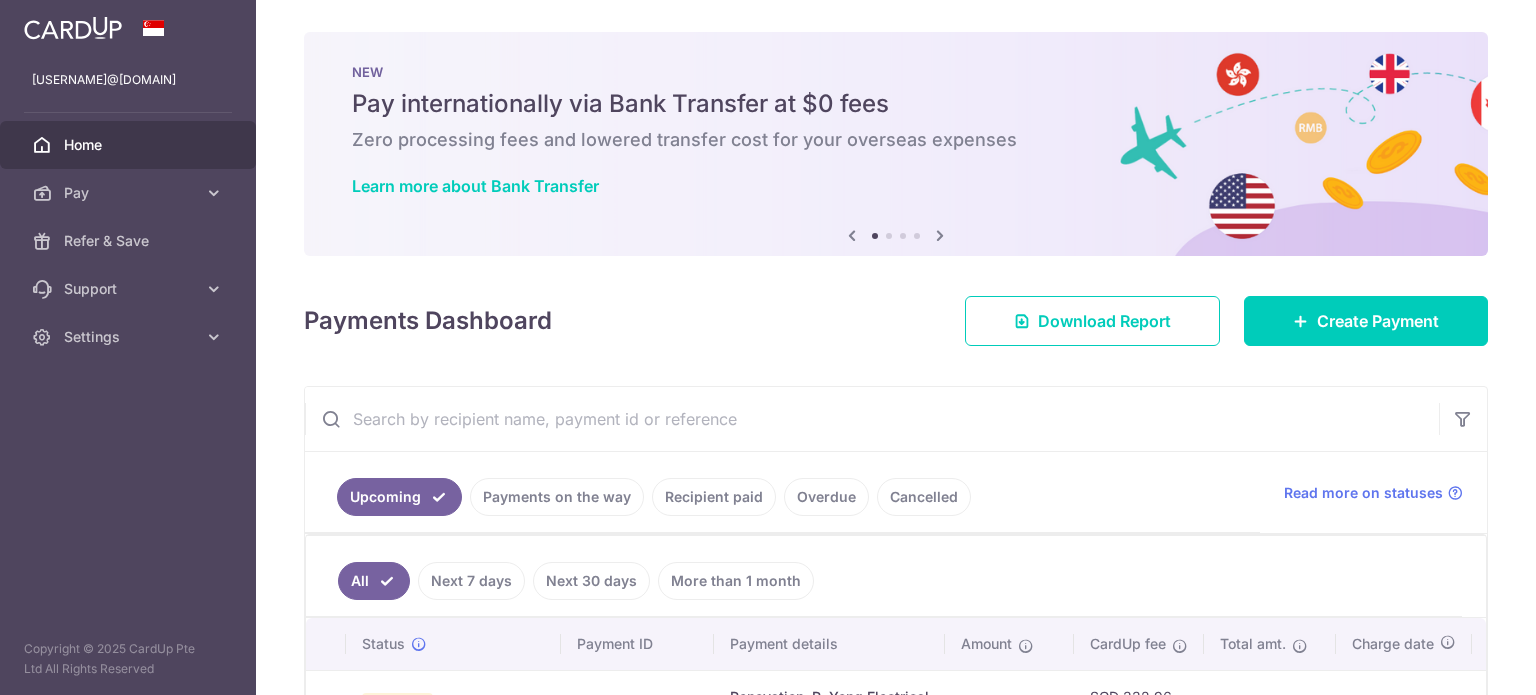 scroll, scrollTop: 0, scrollLeft: 0, axis: both 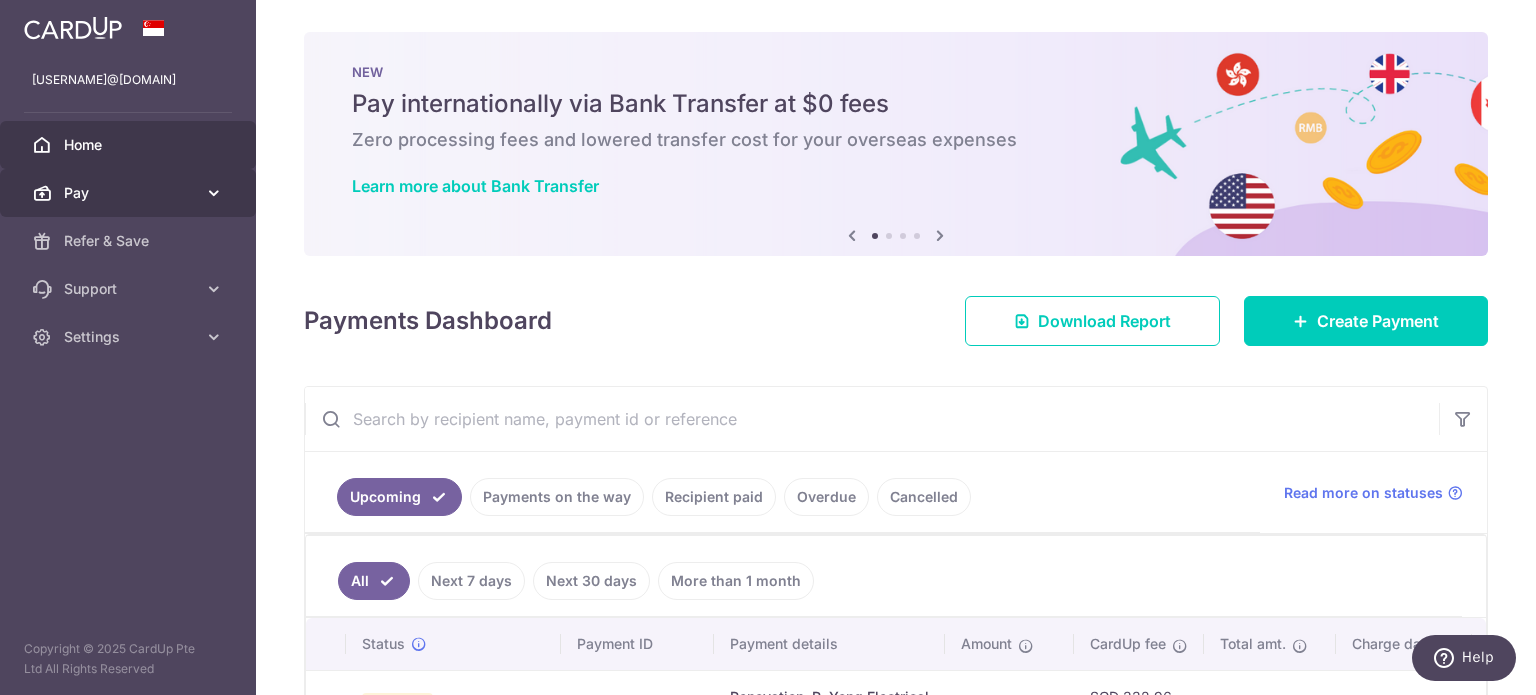 click on "Pay" at bounding box center (130, 193) 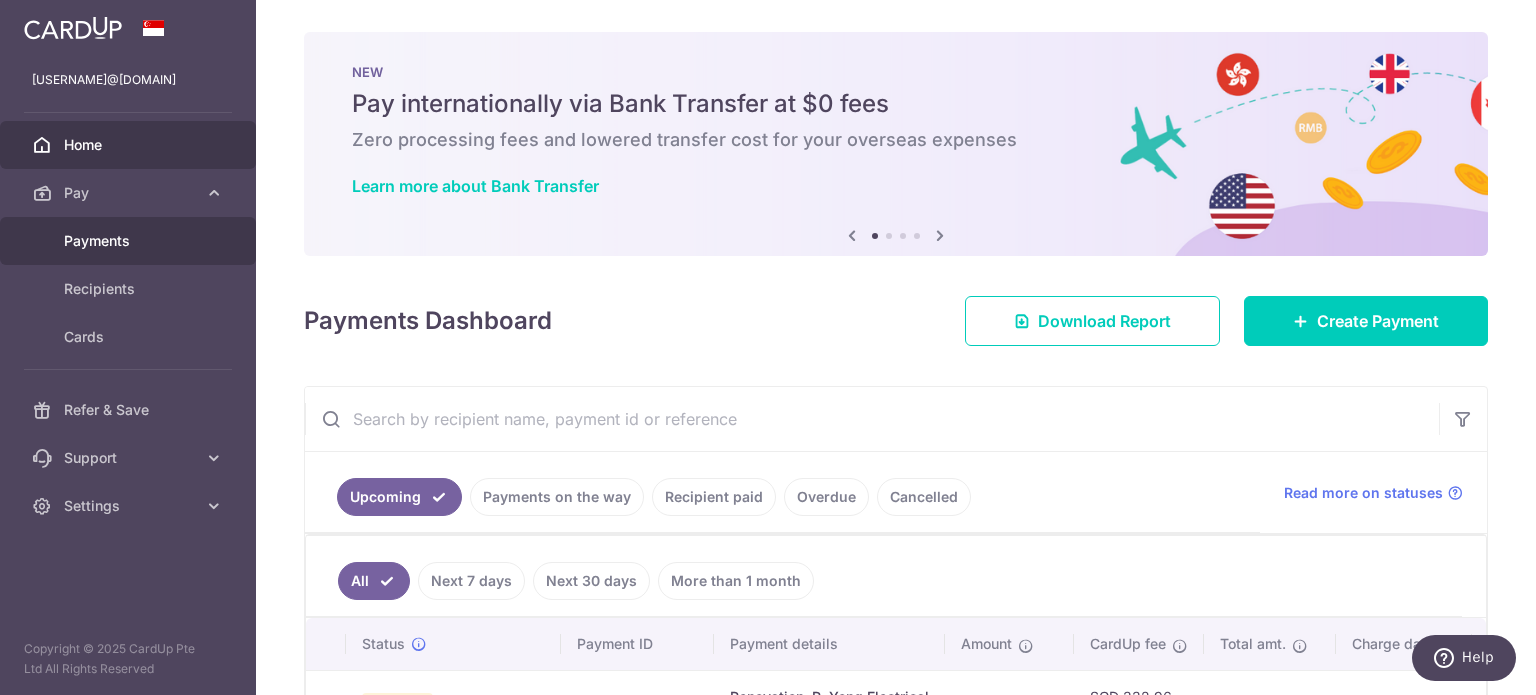 click on "Payments" at bounding box center [130, 241] 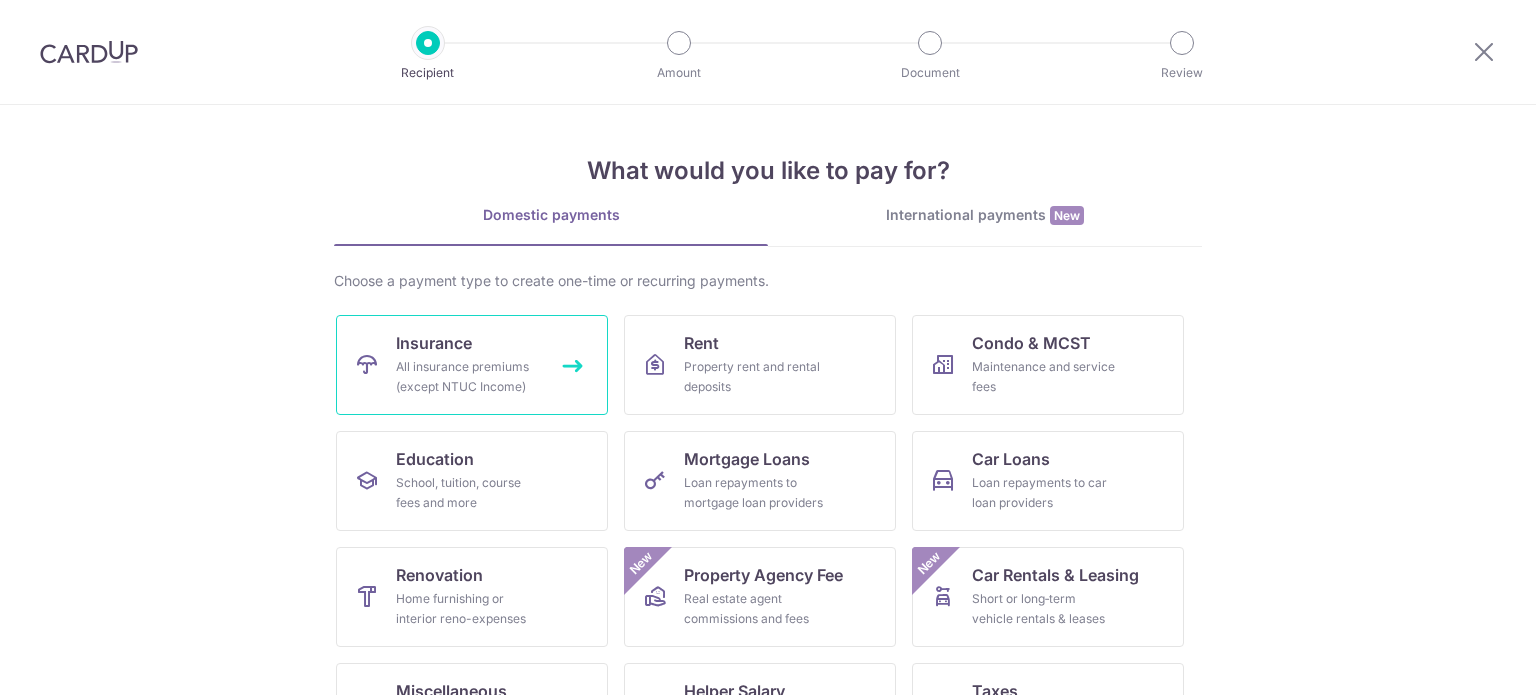 scroll, scrollTop: 0, scrollLeft: 0, axis: both 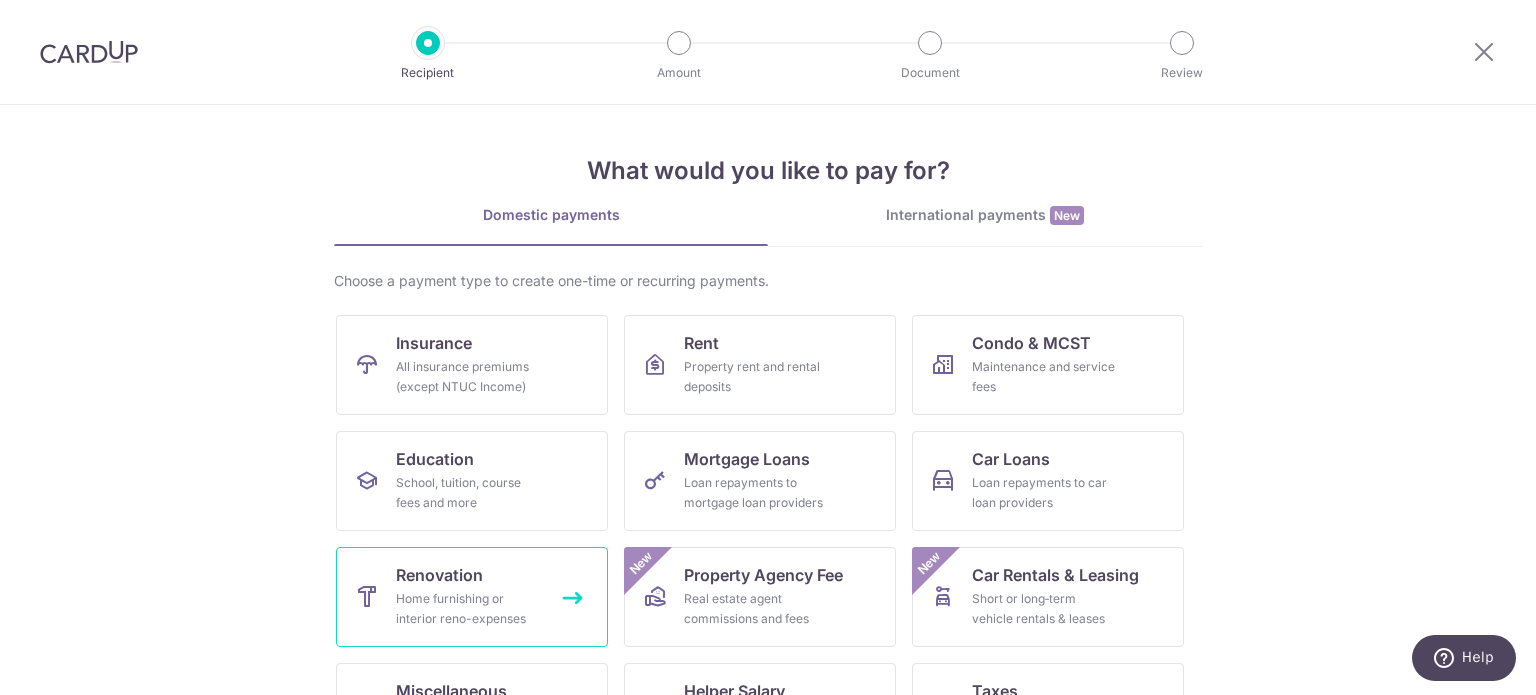 click on "Renovation" at bounding box center [439, 575] 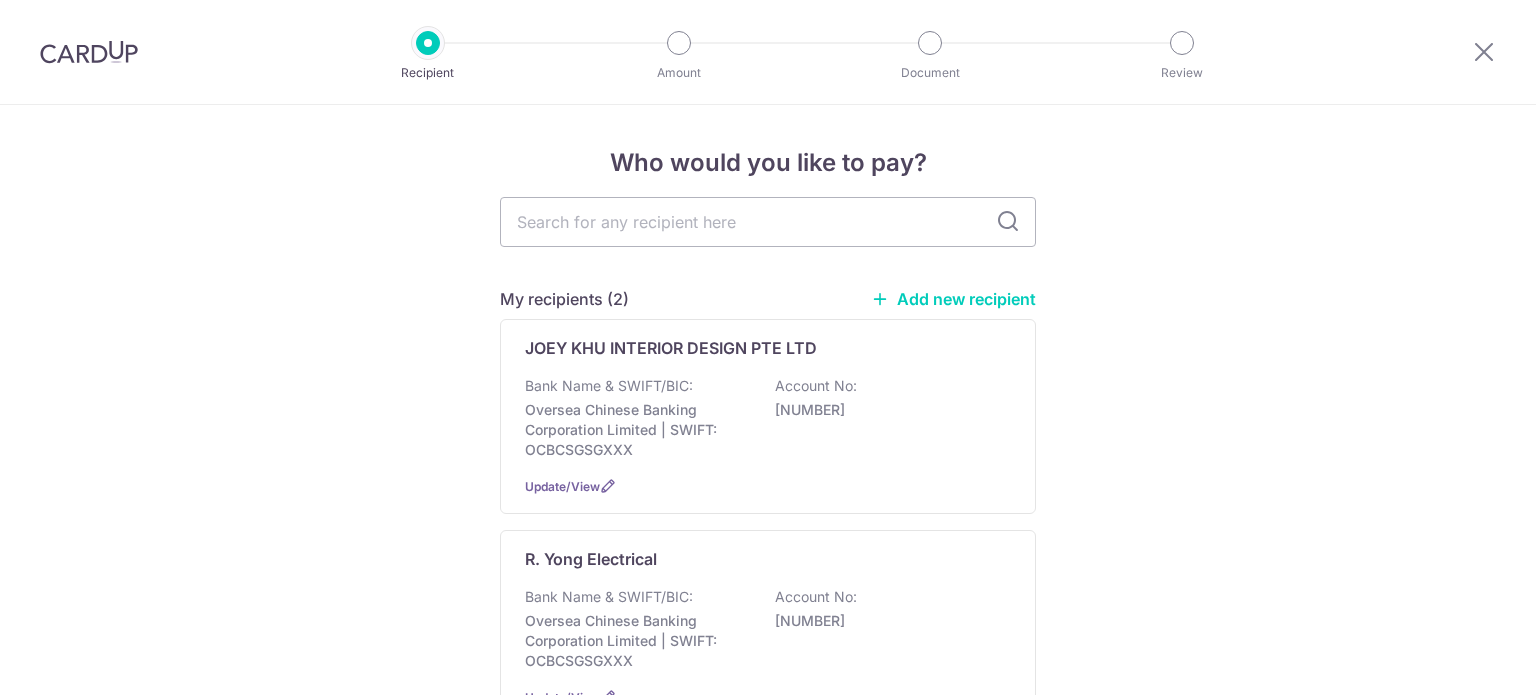 scroll, scrollTop: 0, scrollLeft: 0, axis: both 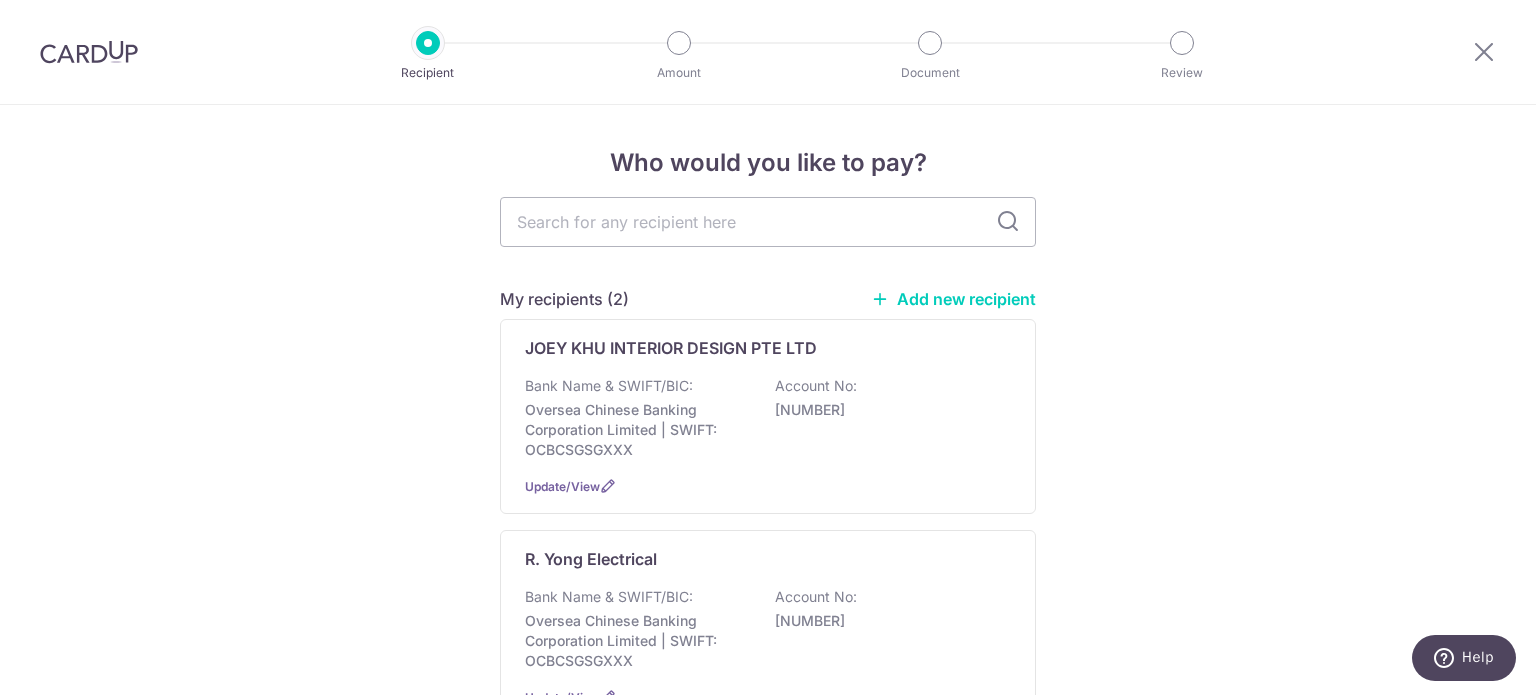 click on "Add new recipient" at bounding box center [953, 299] 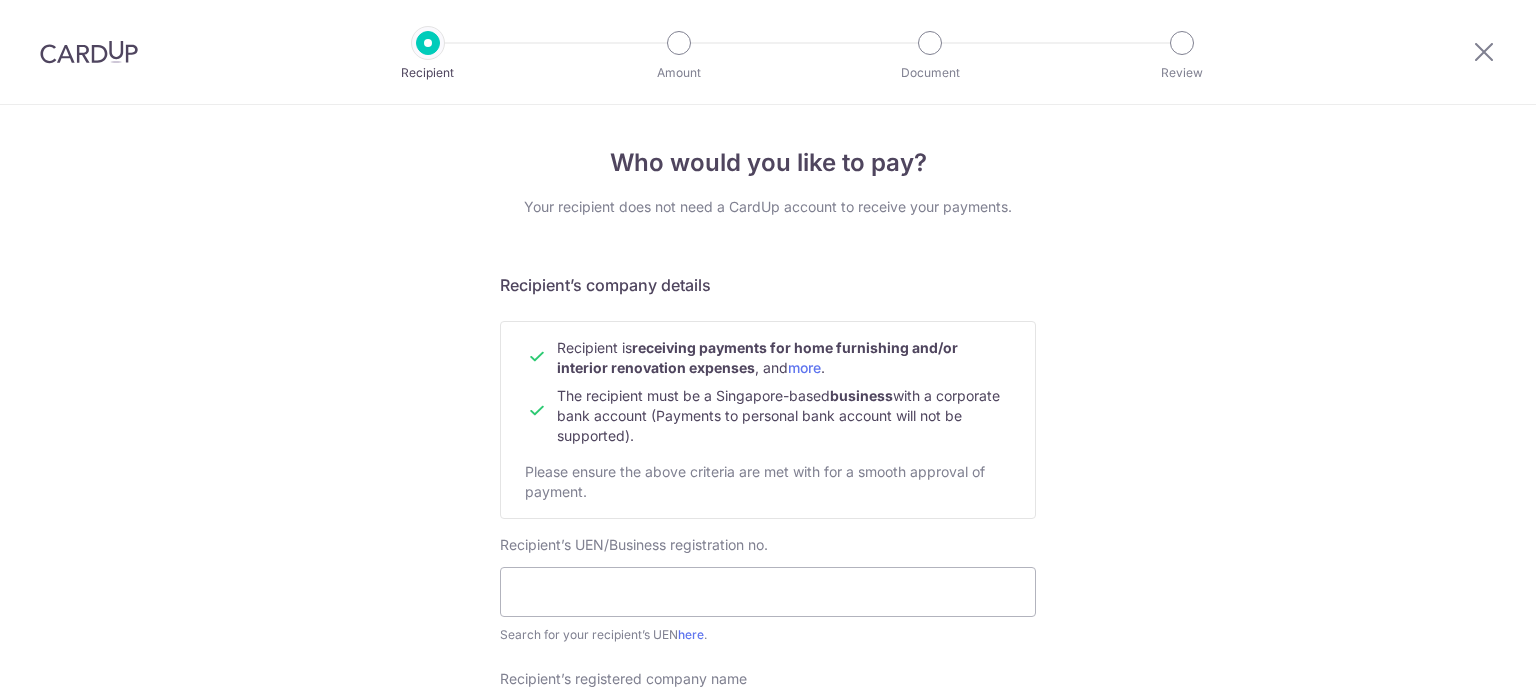 scroll, scrollTop: 0, scrollLeft: 0, axis: both 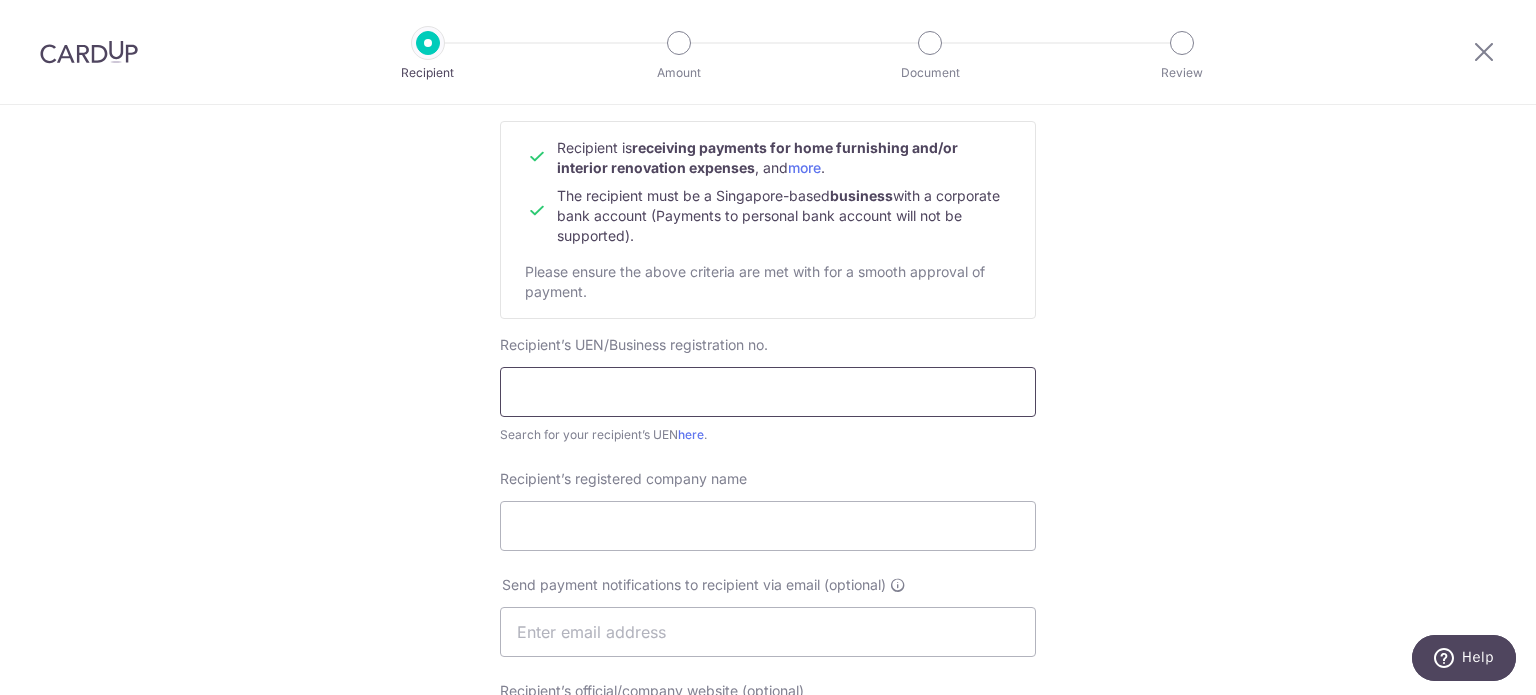click at bounding box center (768, 392) 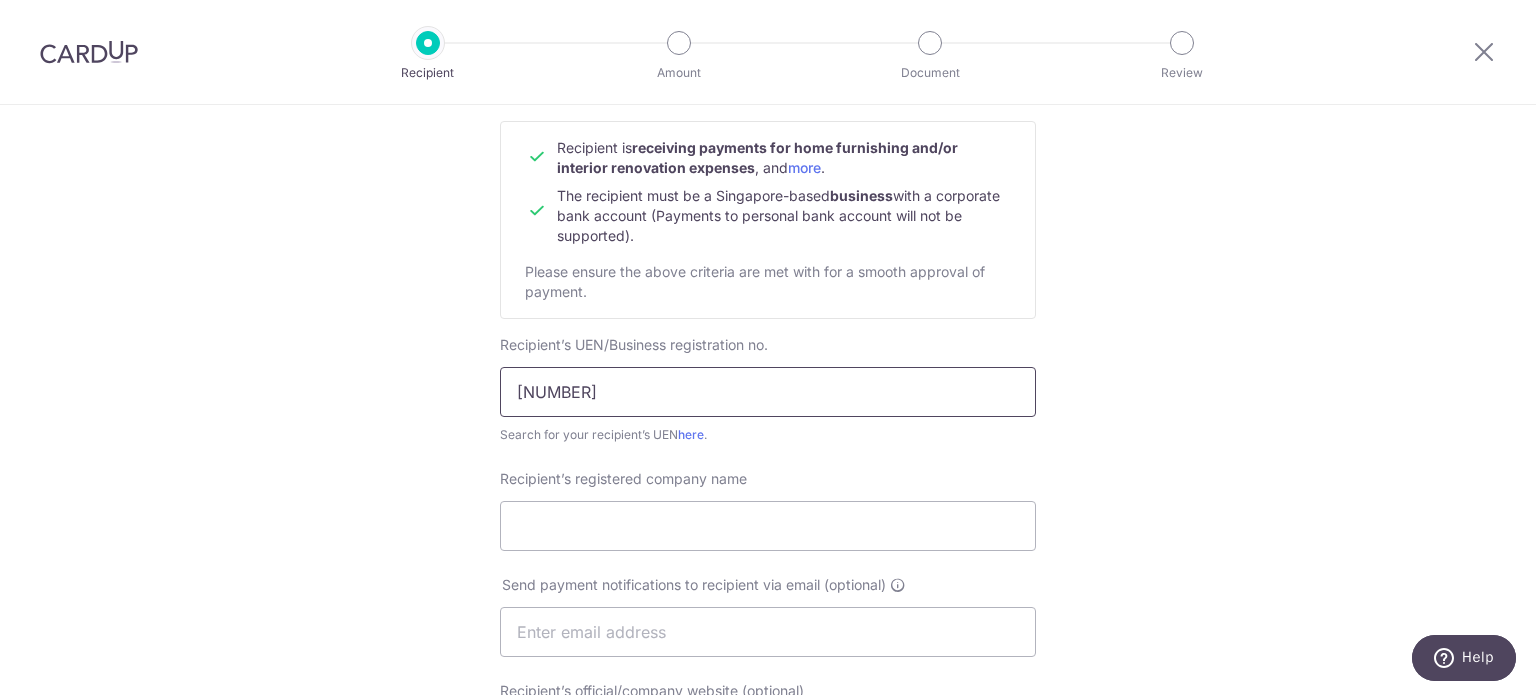 type on "[BUSINESS_REG_NO]" 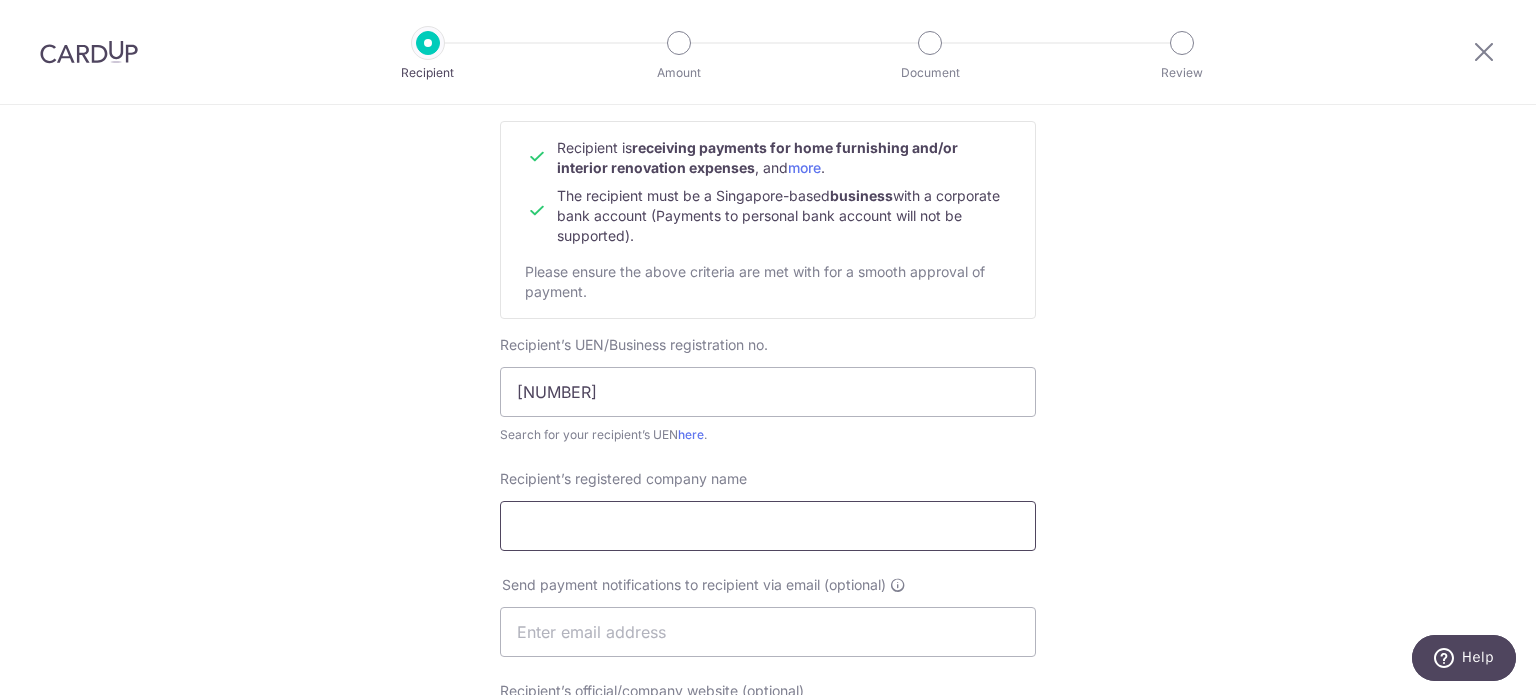 click on "Recipient’s registered company name" at bounding box center [768, 526] 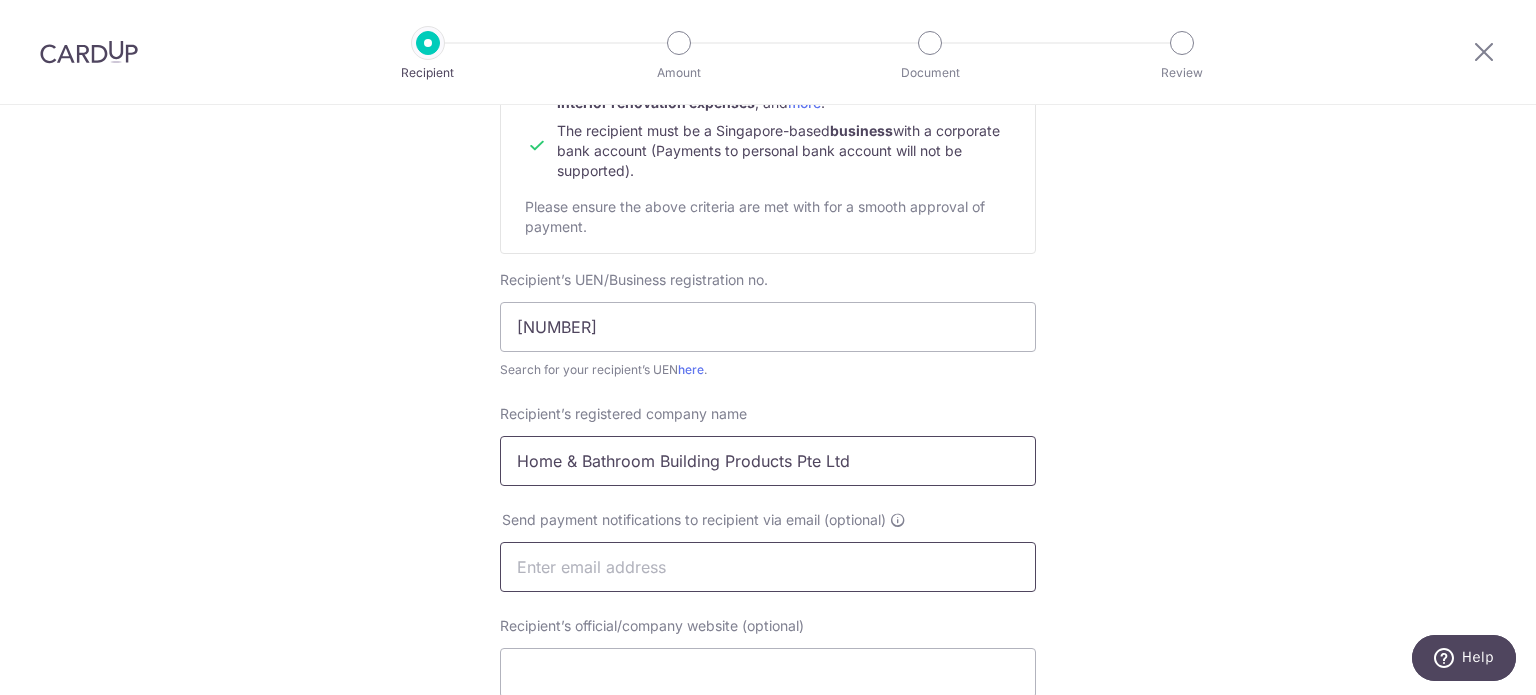 scroll, scrollTop: 300, scrollLeft: 0, axis: vertical 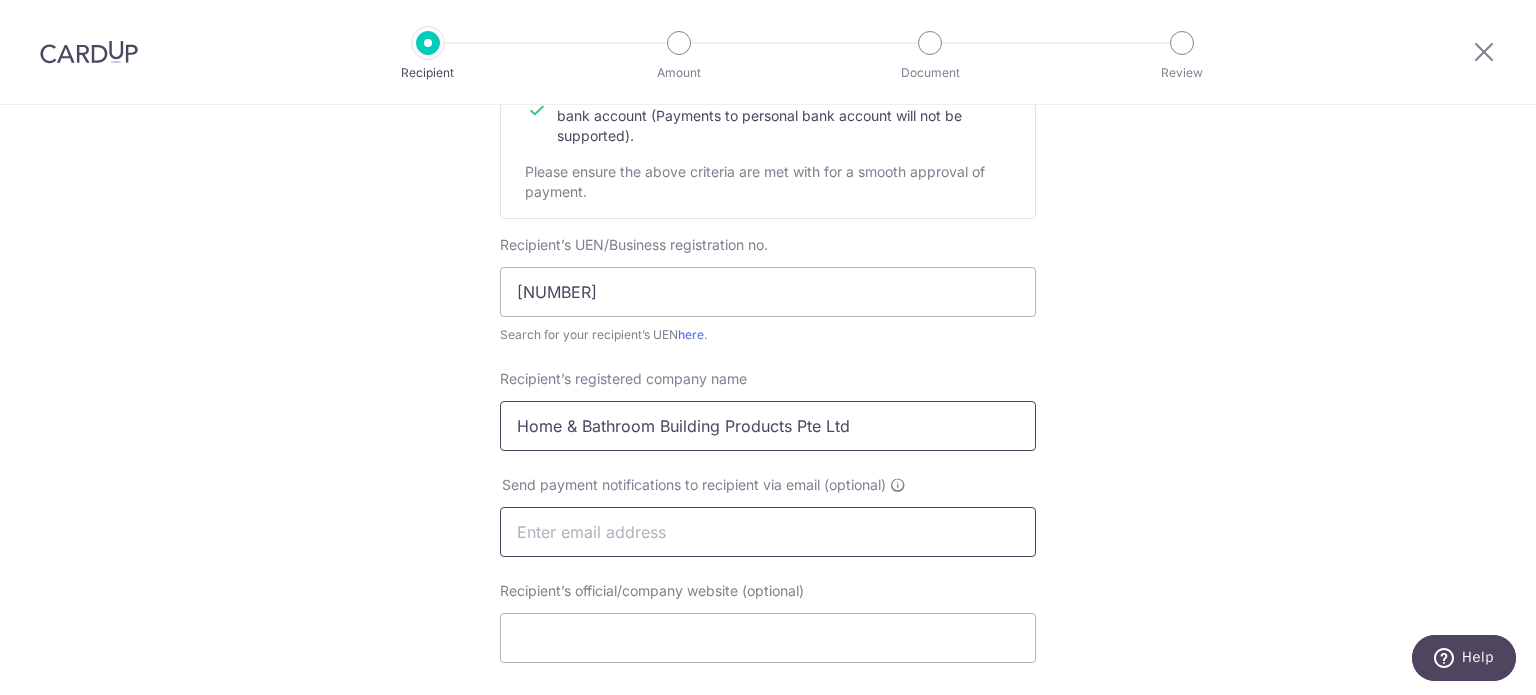 type on "Home & Bathroom Building Products Pte Ltd" 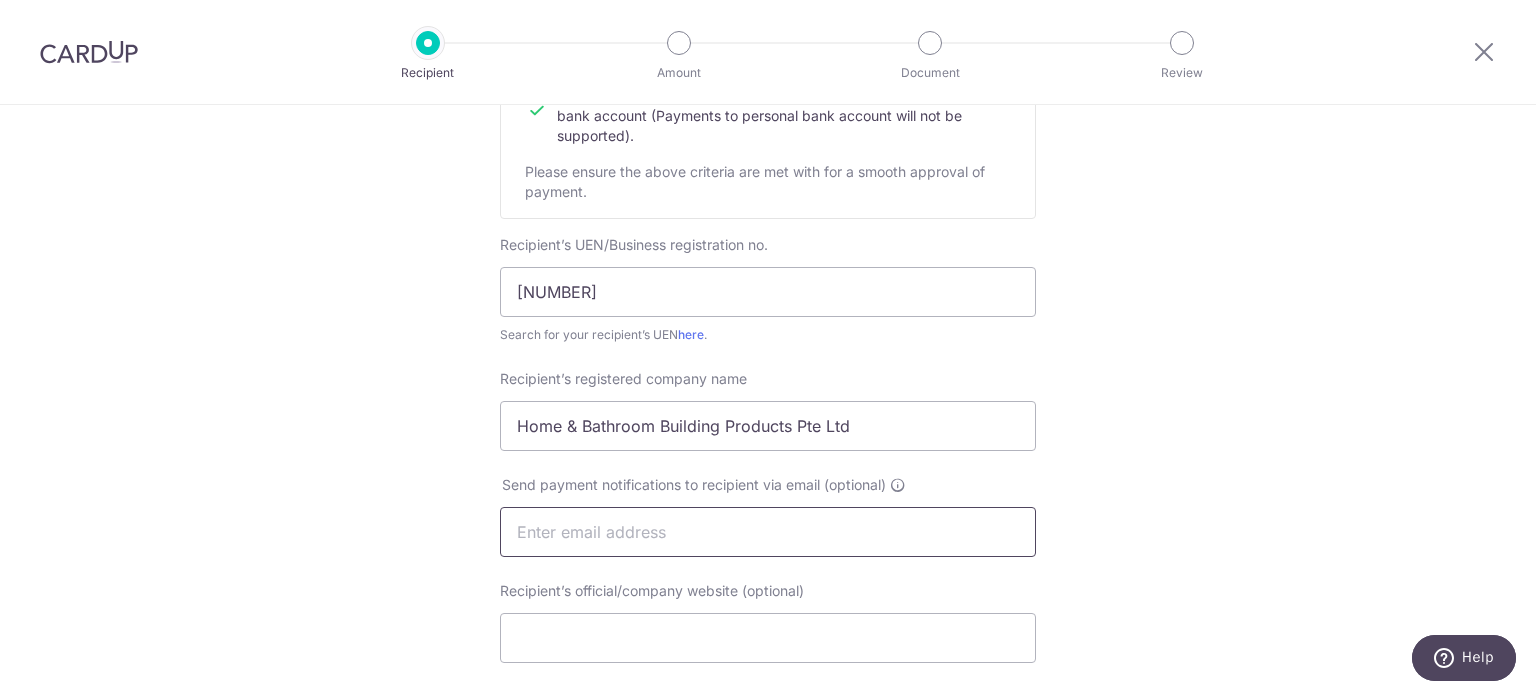 click at bounding box center (768, 532) 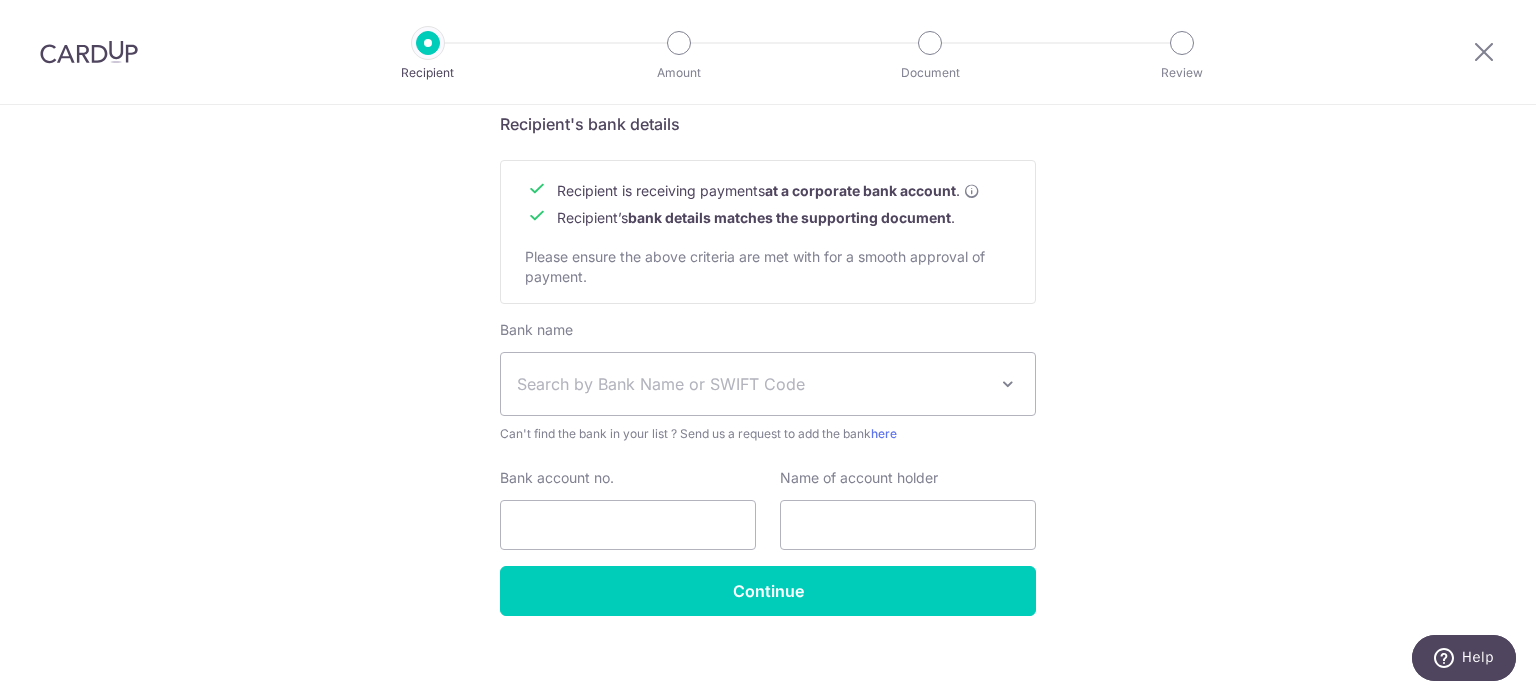 scroll, scrollTop: 900, scrollLeft: 0, axis: vertical 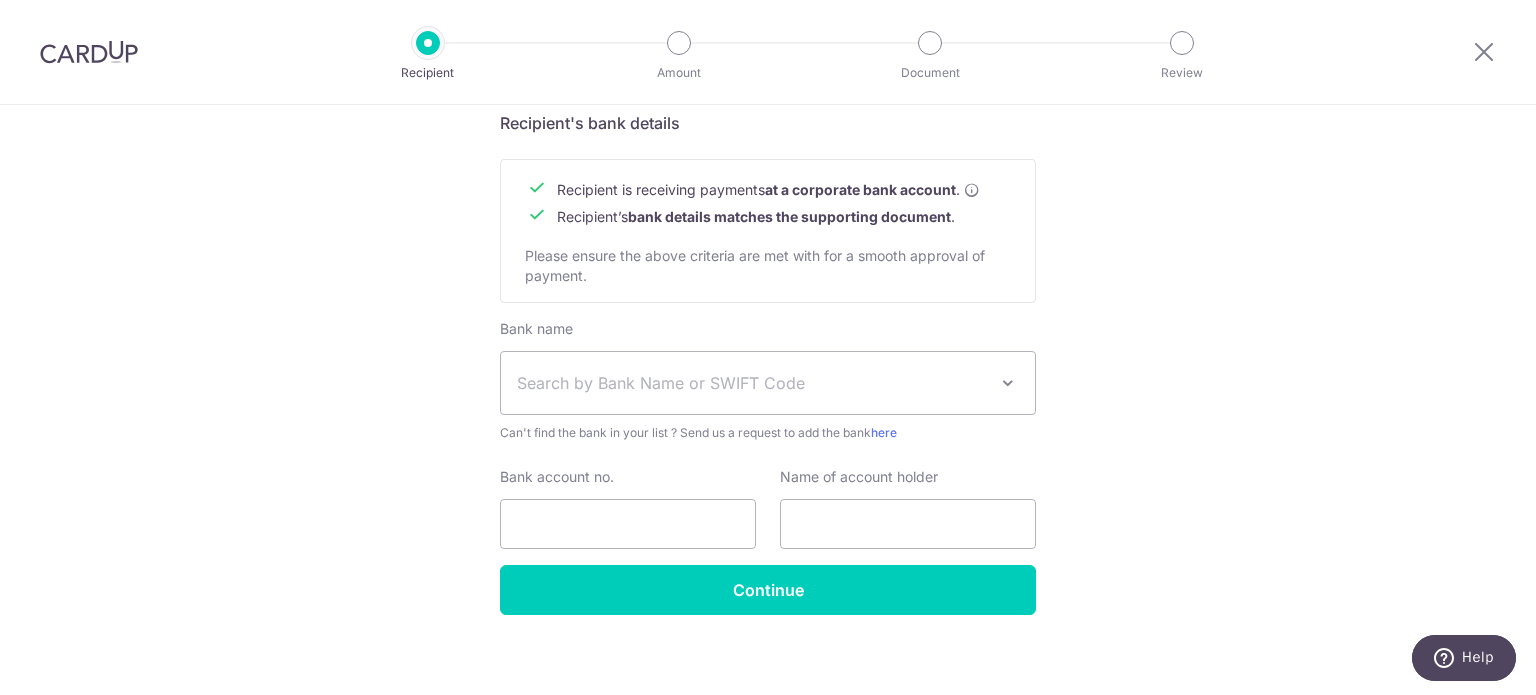 click on "Search by Bank Name or SWIFT Code" at bounding box center (752, 383) 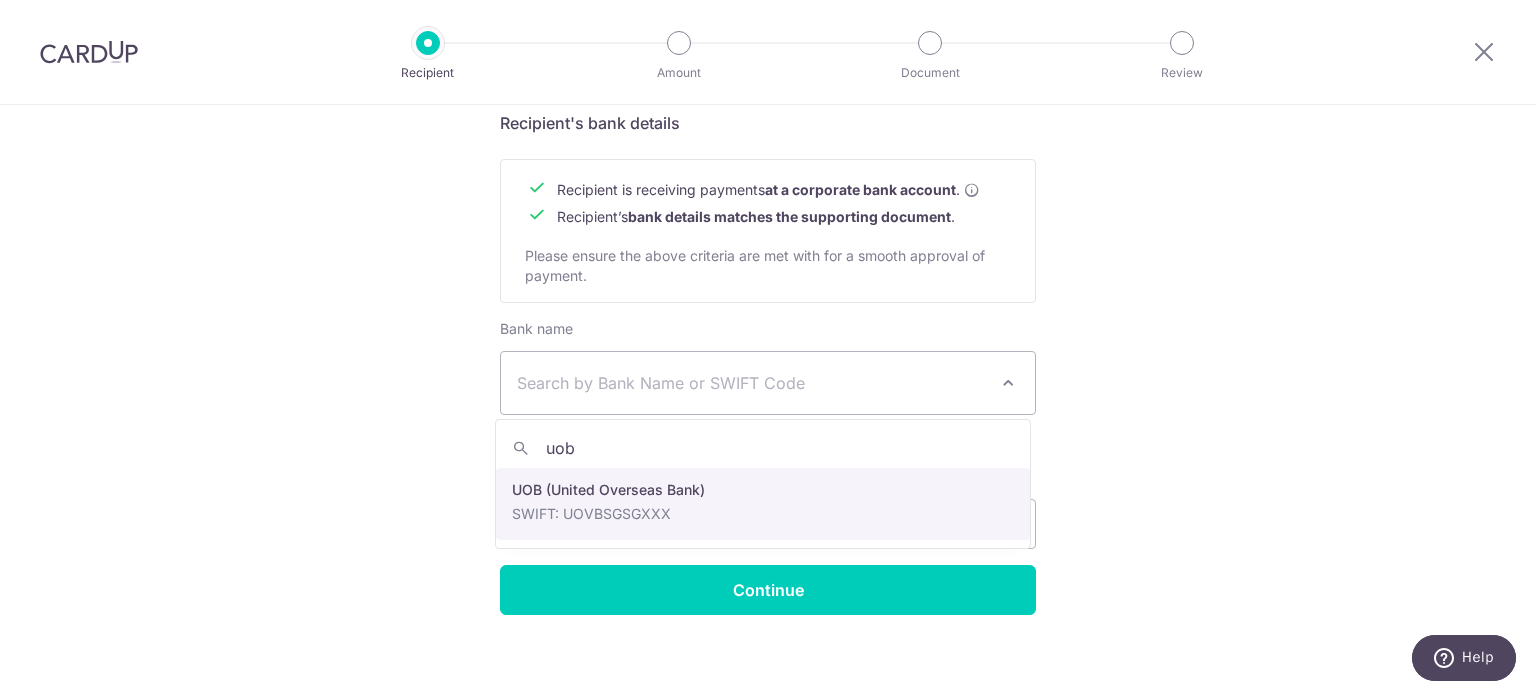 type on "uob" 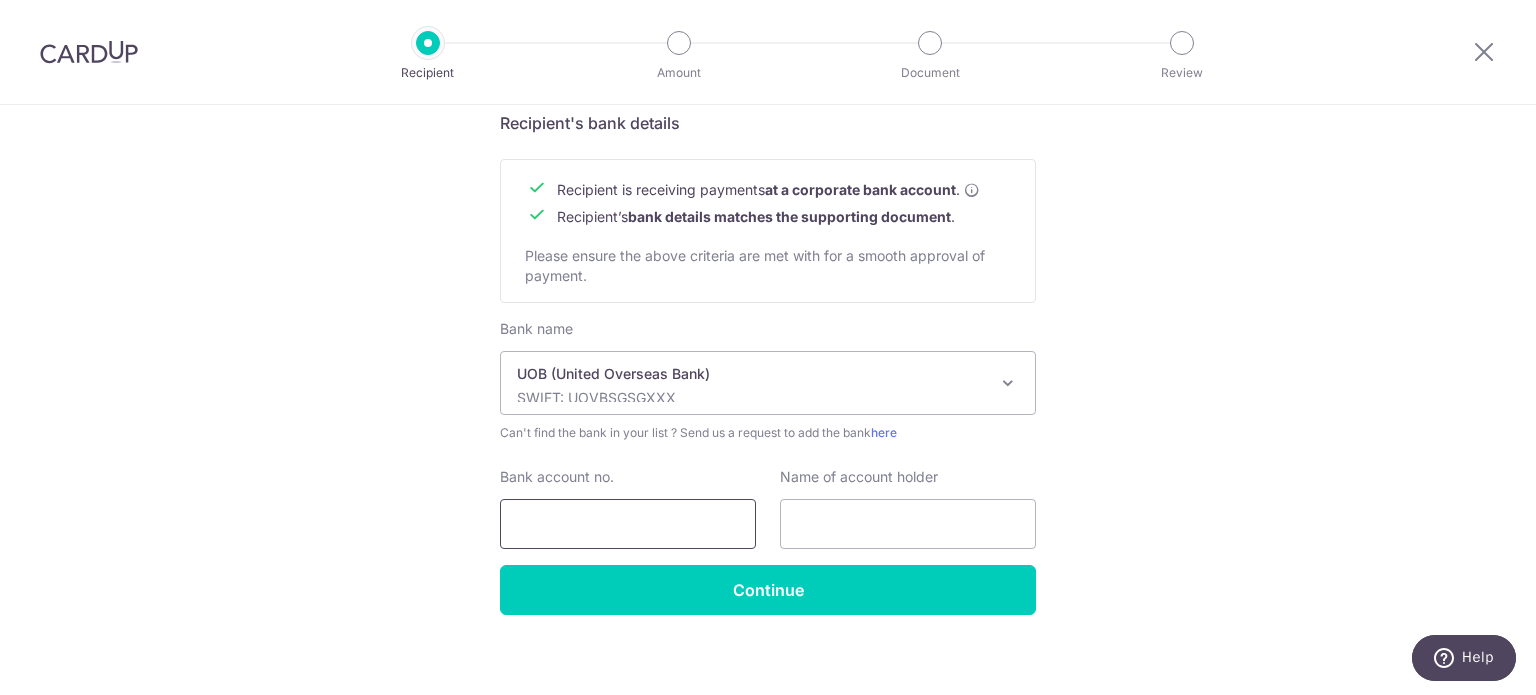 click on "Bank account no." at bounding box center [628, 524] 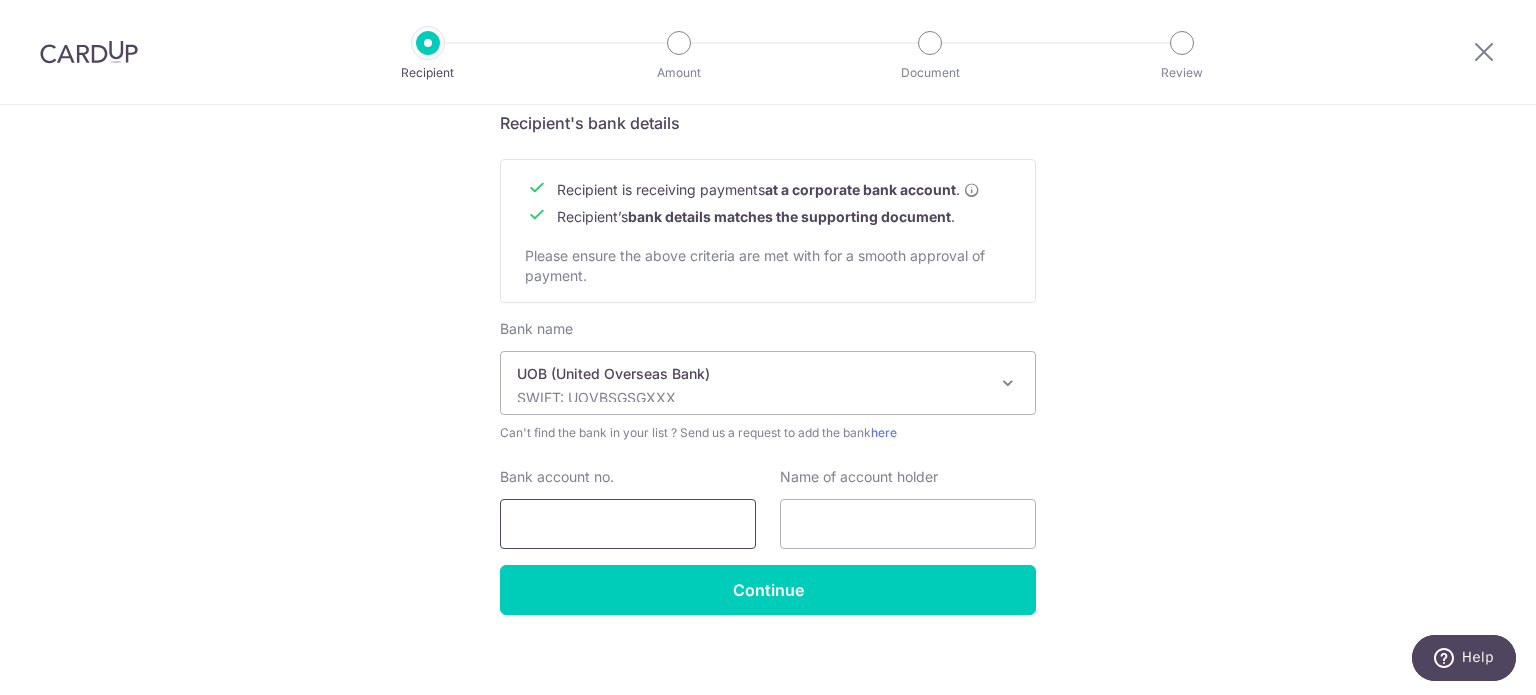 paste on "116-305-8354" 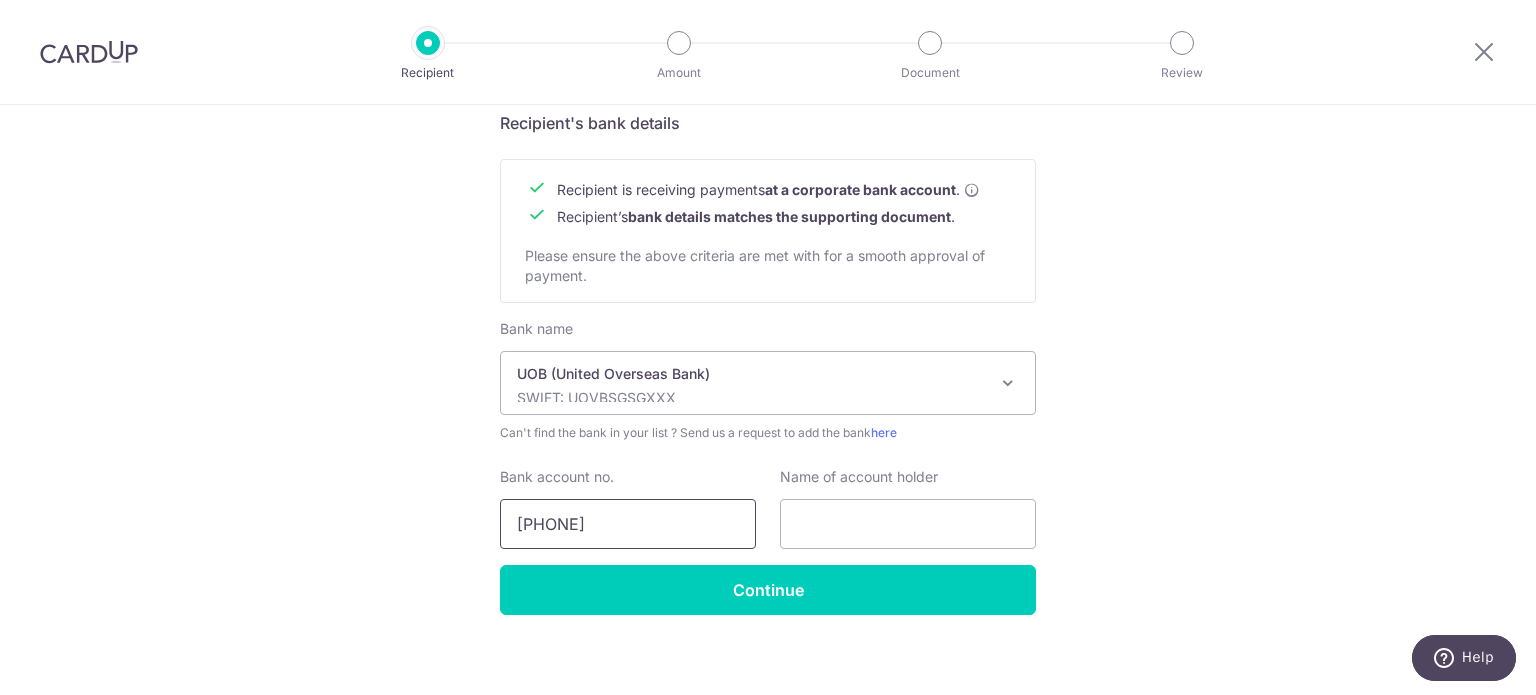 click on "116-305-8354" at bounding box center (628, 524) 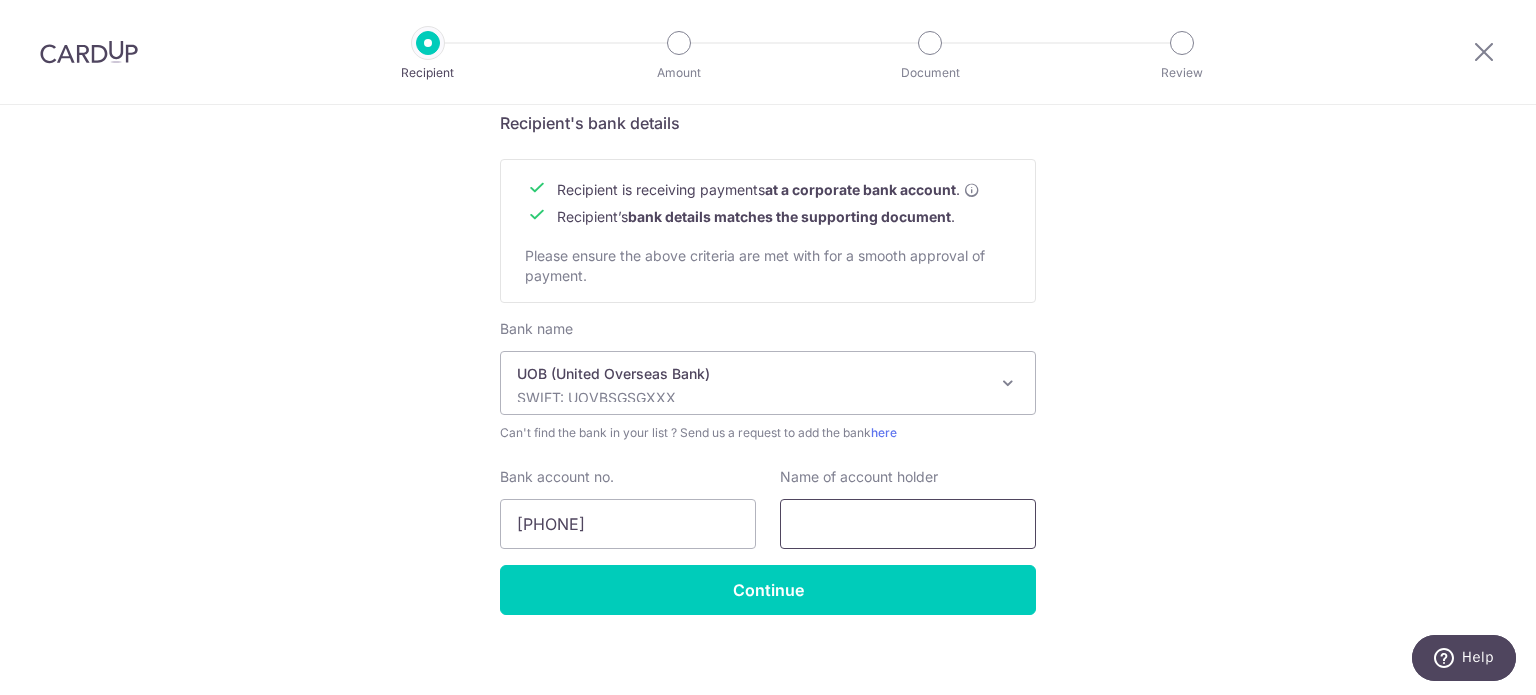 click at bounding box center [908, 524] 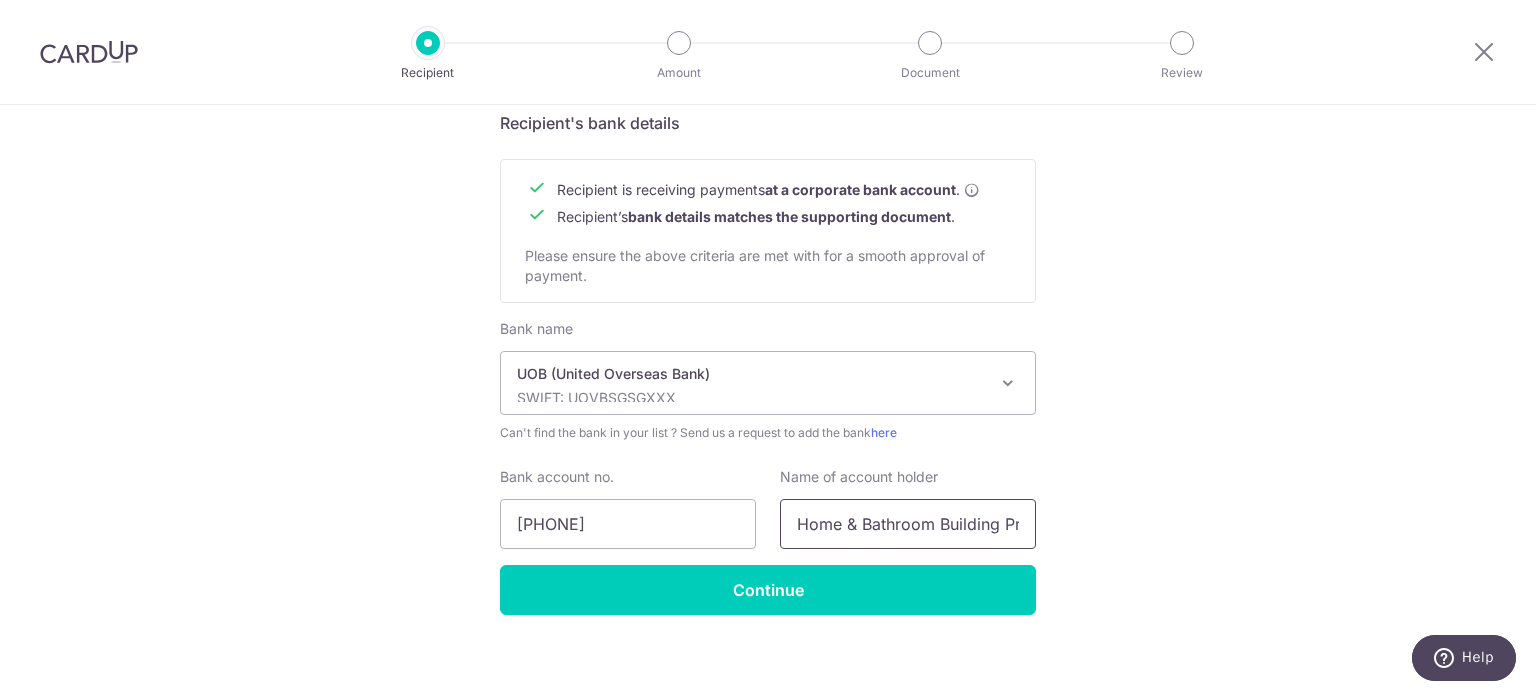 scroll, scrollTop: 0, scrollLeft: 108, axis: horizontal 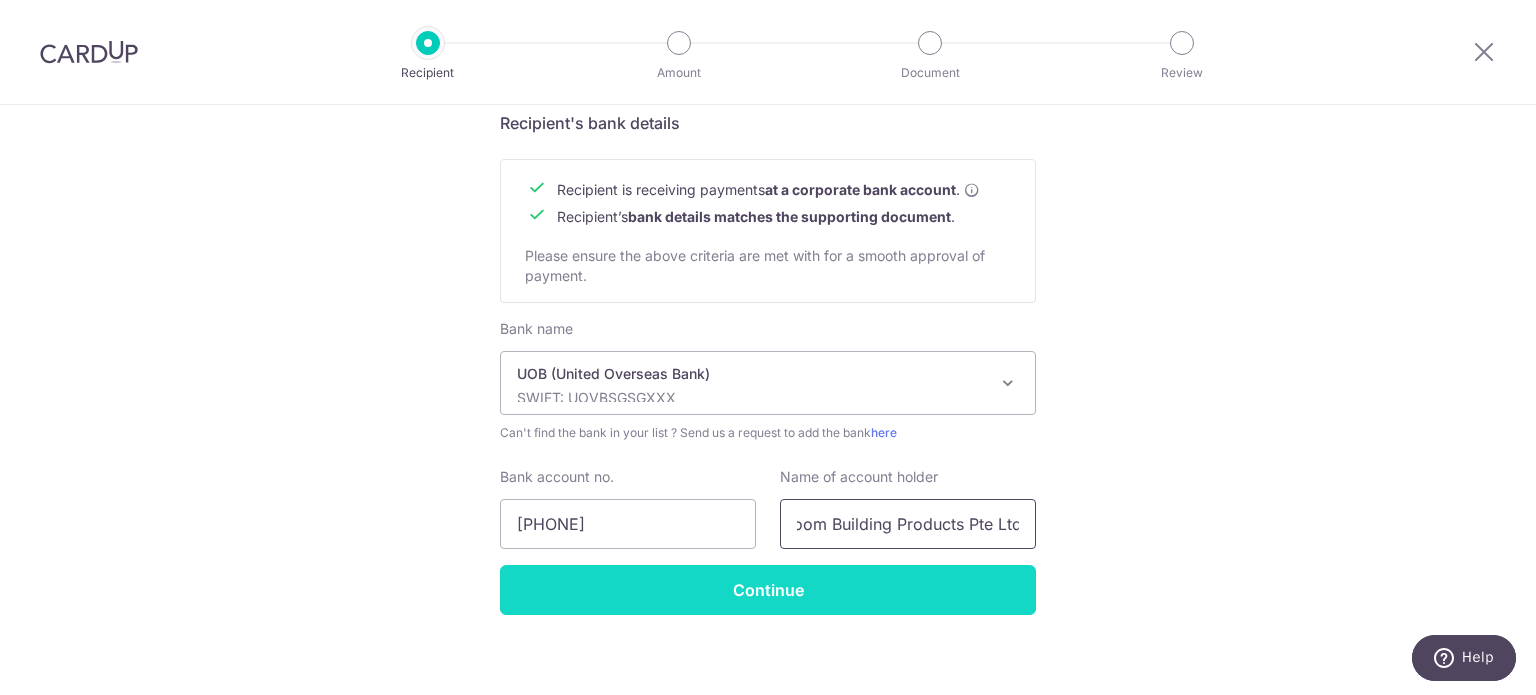 type on "Home & Bathroom Building Products Pte Ltd" 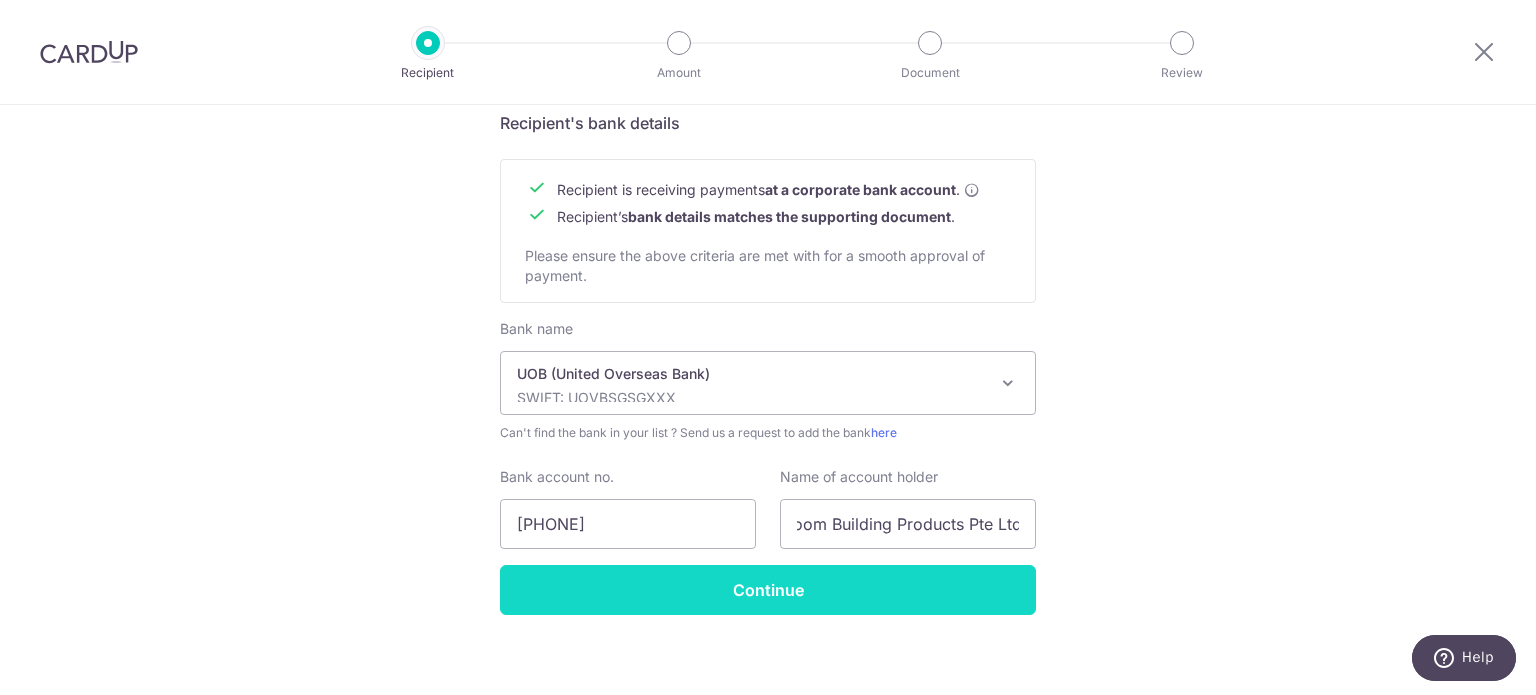 click on "Continue" at bounding box center [768, 590] 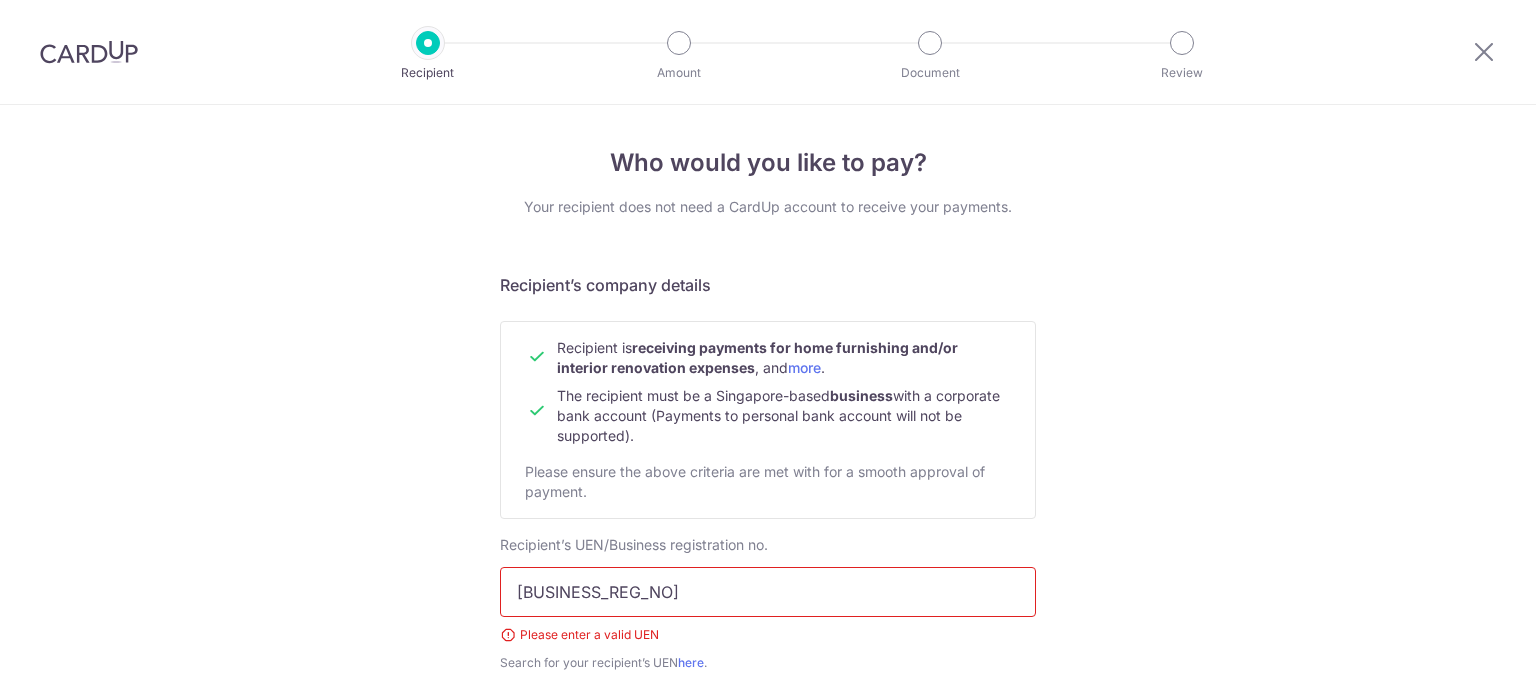 scroll, scrollTop: 0, scrollLeft: 0, axis: both 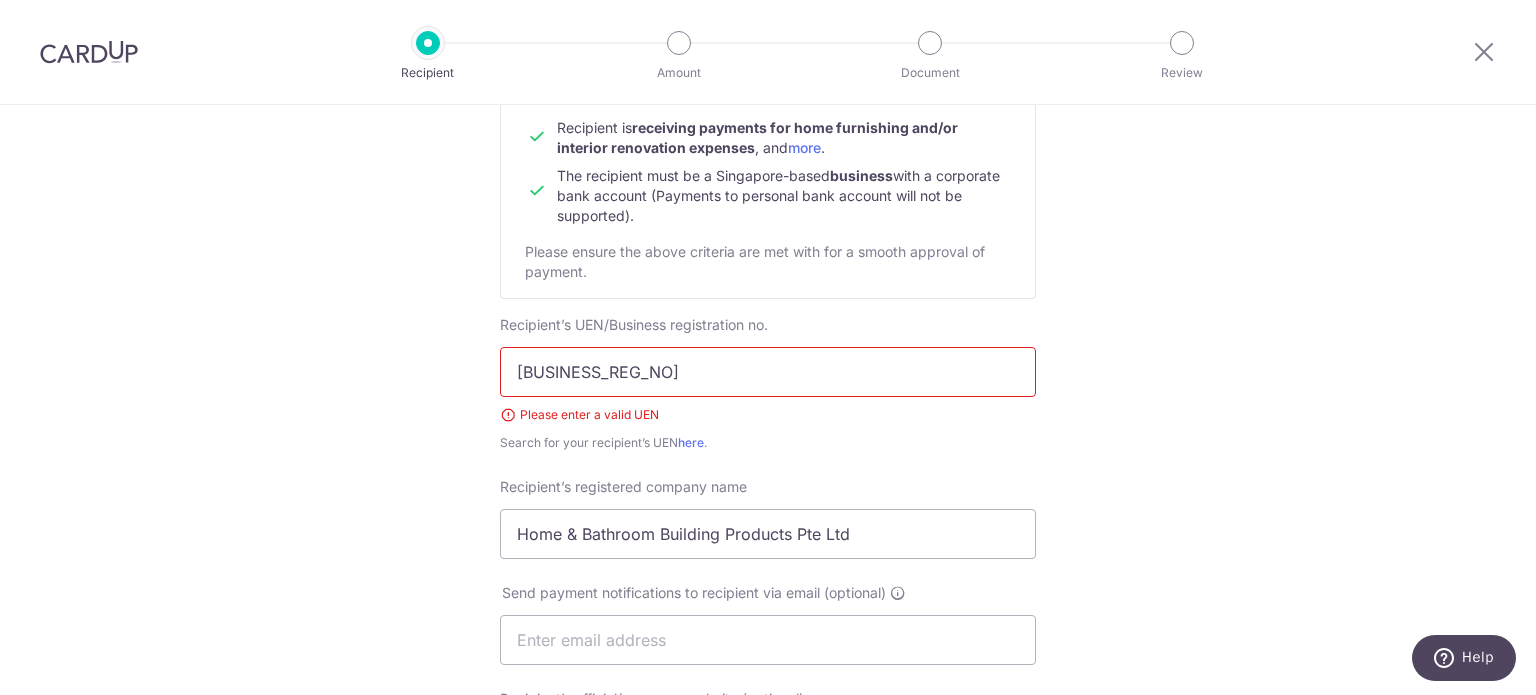 drag, startPoint x: 659, startPoint y: 380, endPoint x: 413, endPoint y: 357, distance: 247.07286 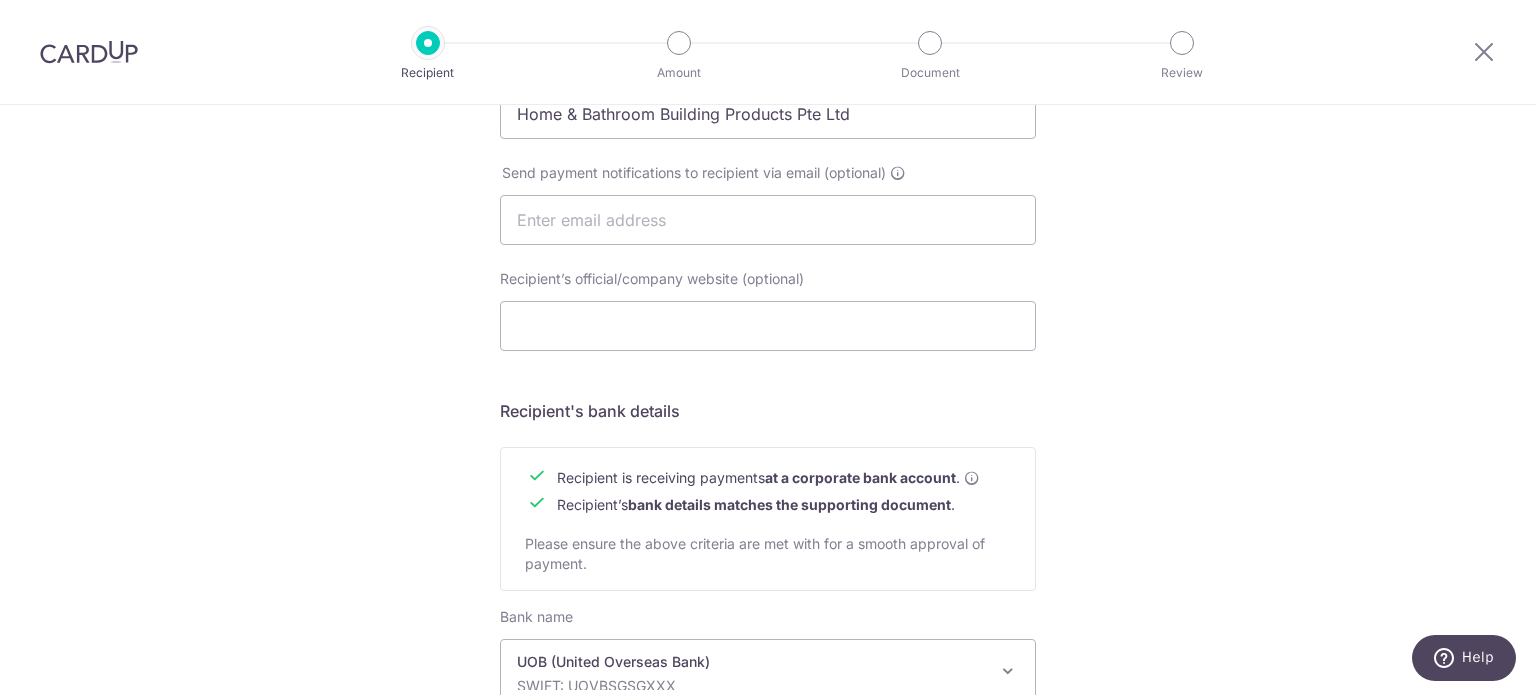 scroll, scrollTop: 940, scrollLeft: 0, axis: vertical 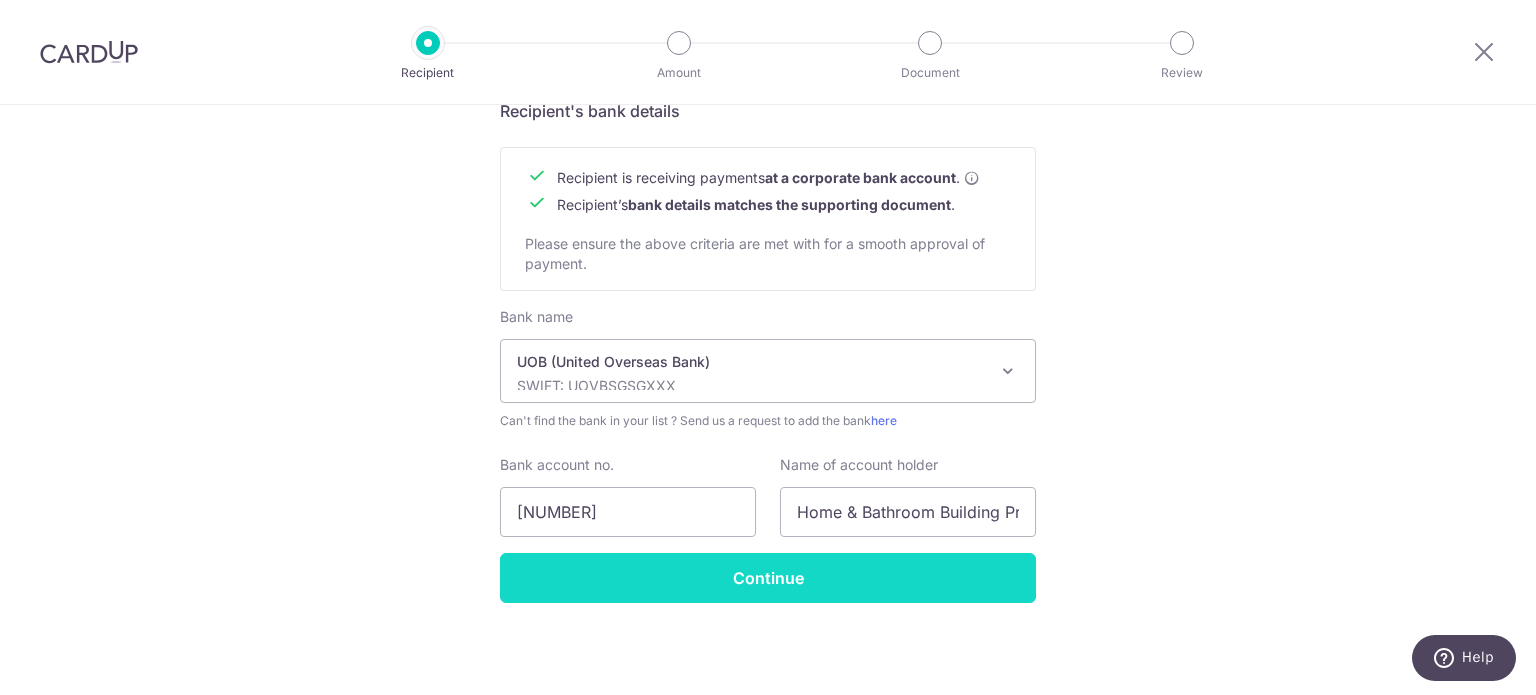 click on "Continue" at bounding box center [768, 578] 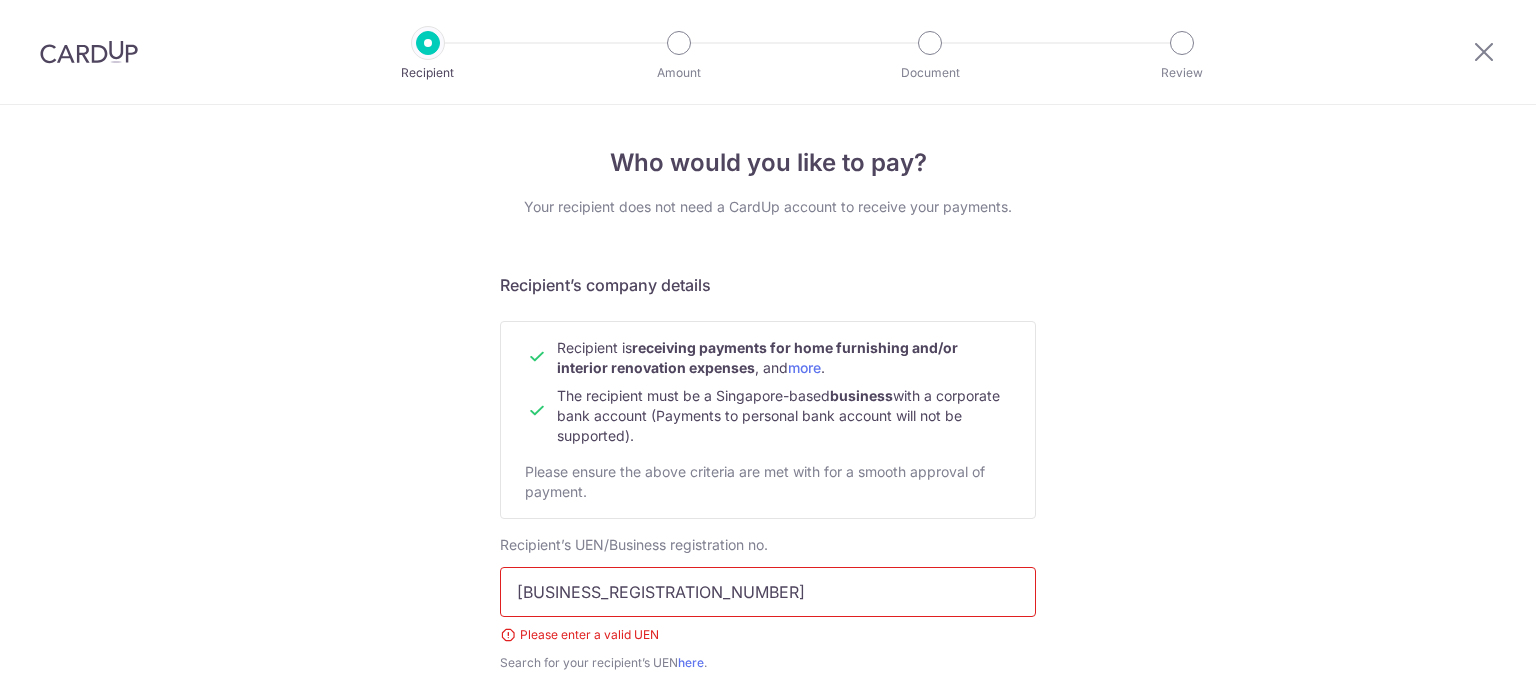 scroll, scrollTop: 0, scrollLeft: 0, axis: both 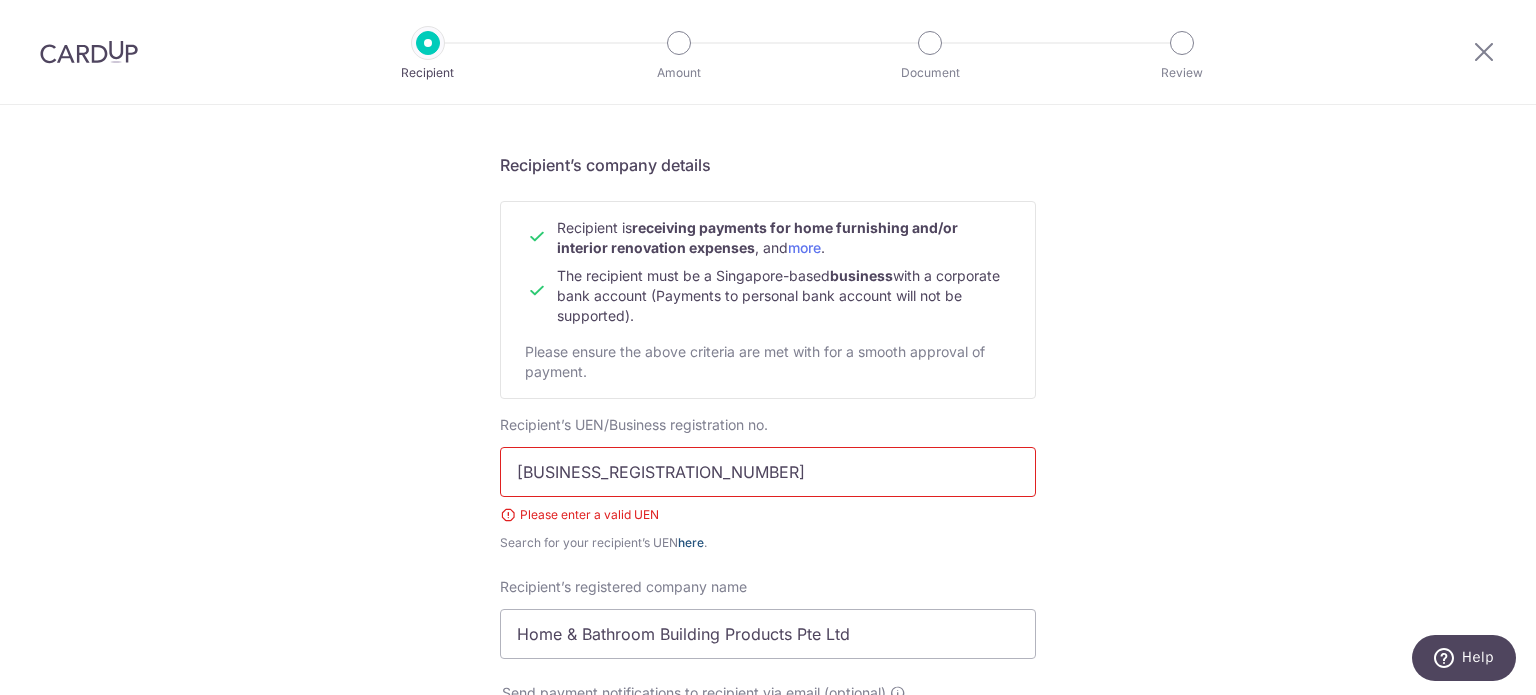 click on "here" at bounding box center (691, 542) 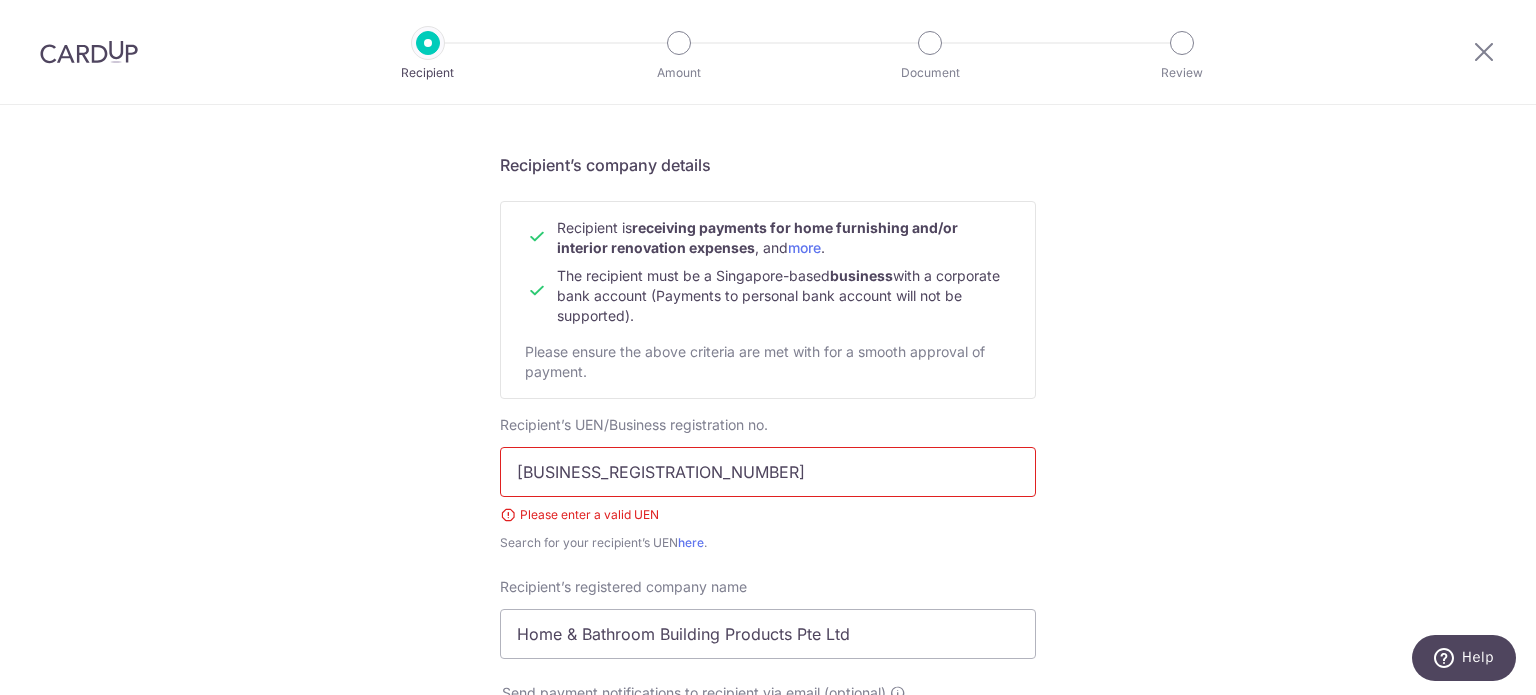drag, startPoint x: 609, startPoint y: 471, endPoint x: 827, endPoint y: 472, distance: 218.00229 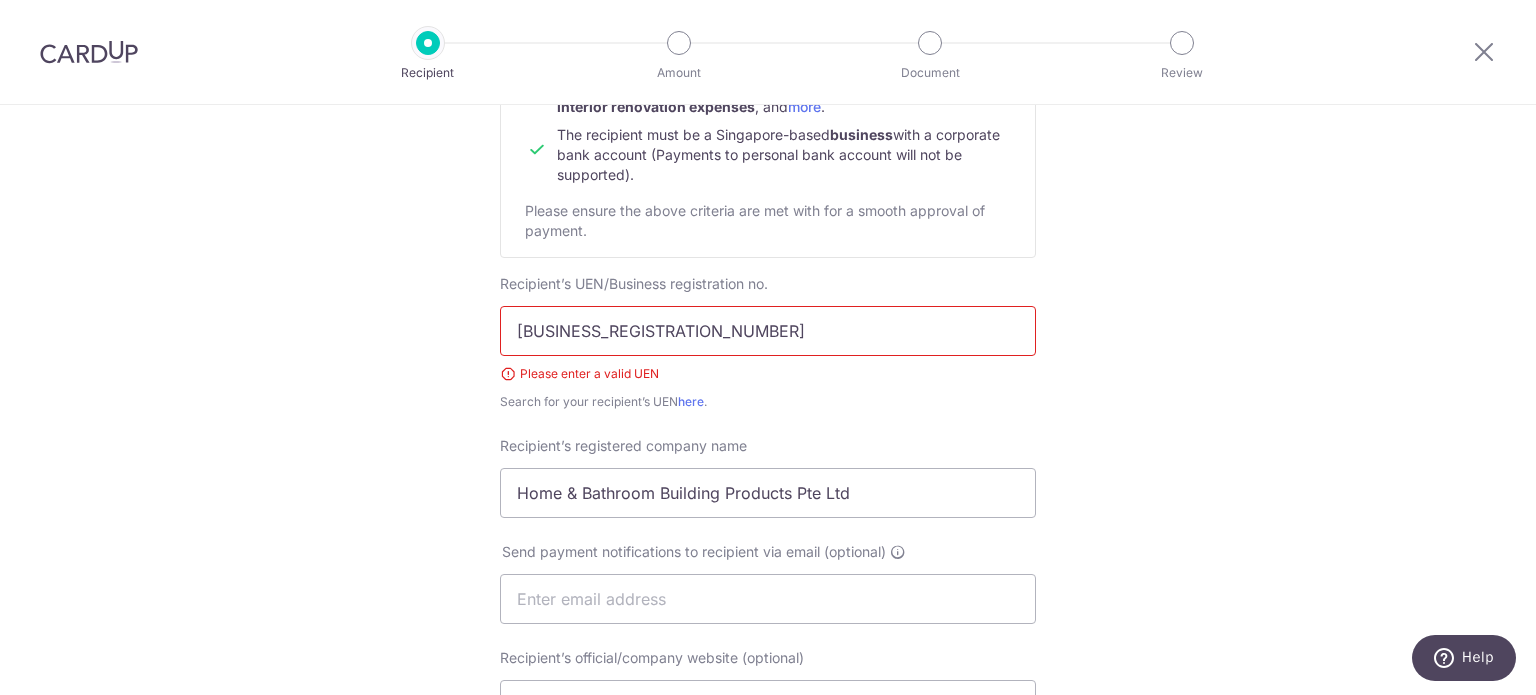 scroll, scrollTop: 420, scrollLeft: 0, axis: vertical 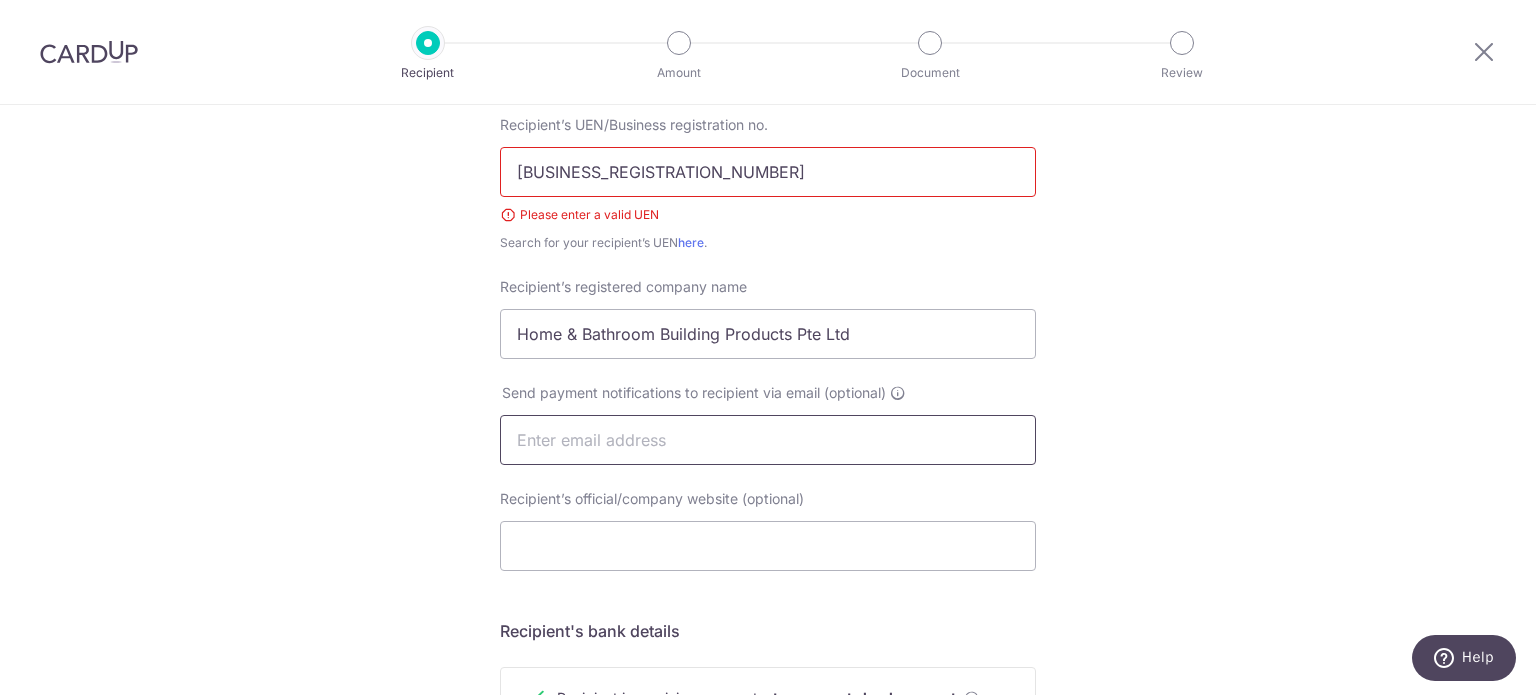 type on "198501922K" 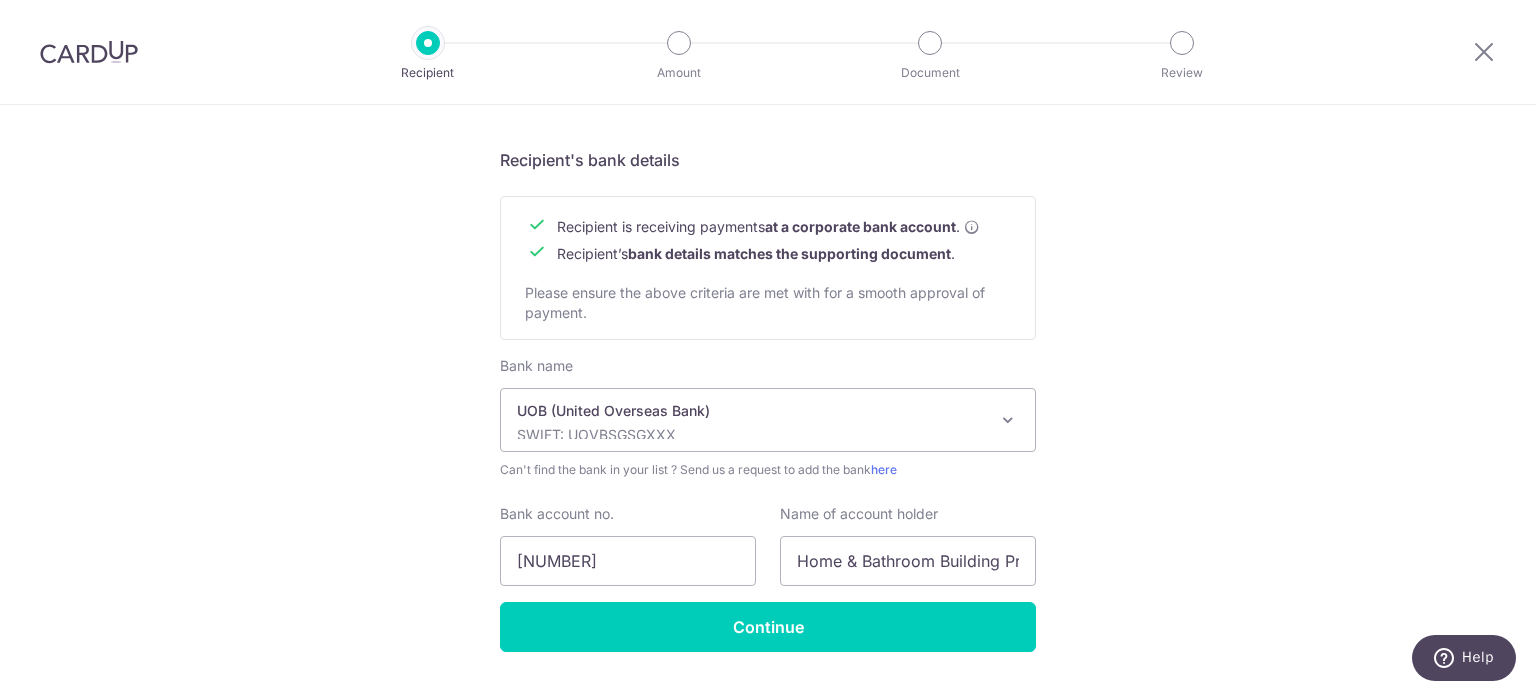 scroll, scrollTop: 940, scrollLeft: 0, axis: vertical 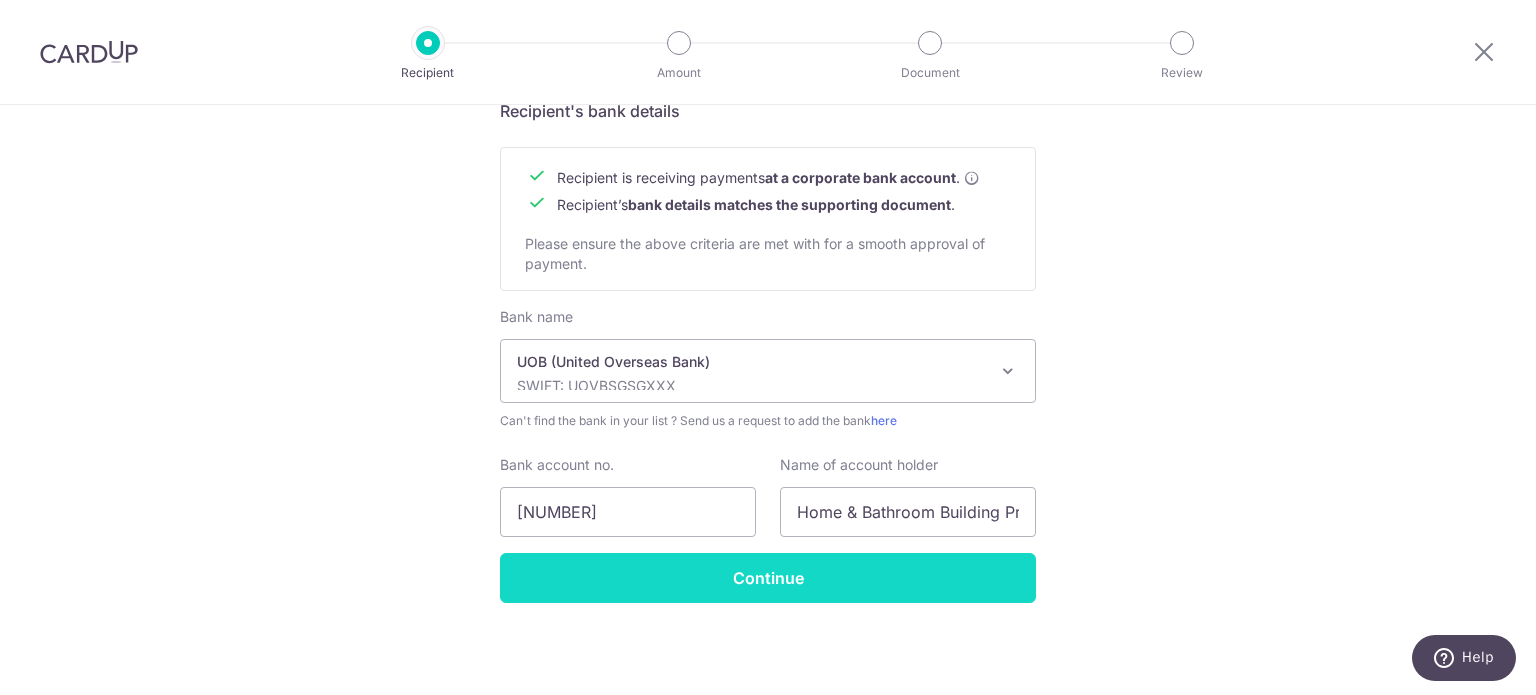 click on "Continue" at bounding box center [768, 578] 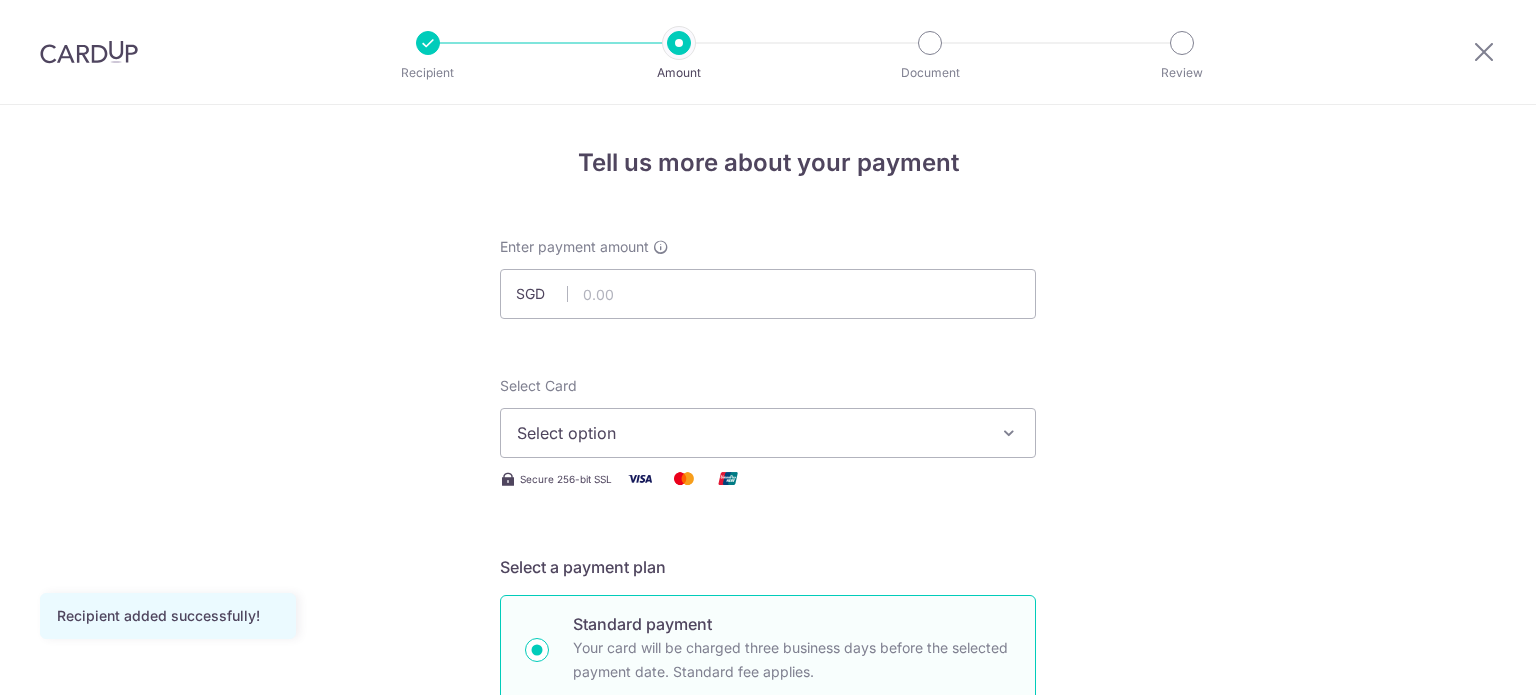 scroll, scrollTop: 0, scrollLeft: 0, axis: both 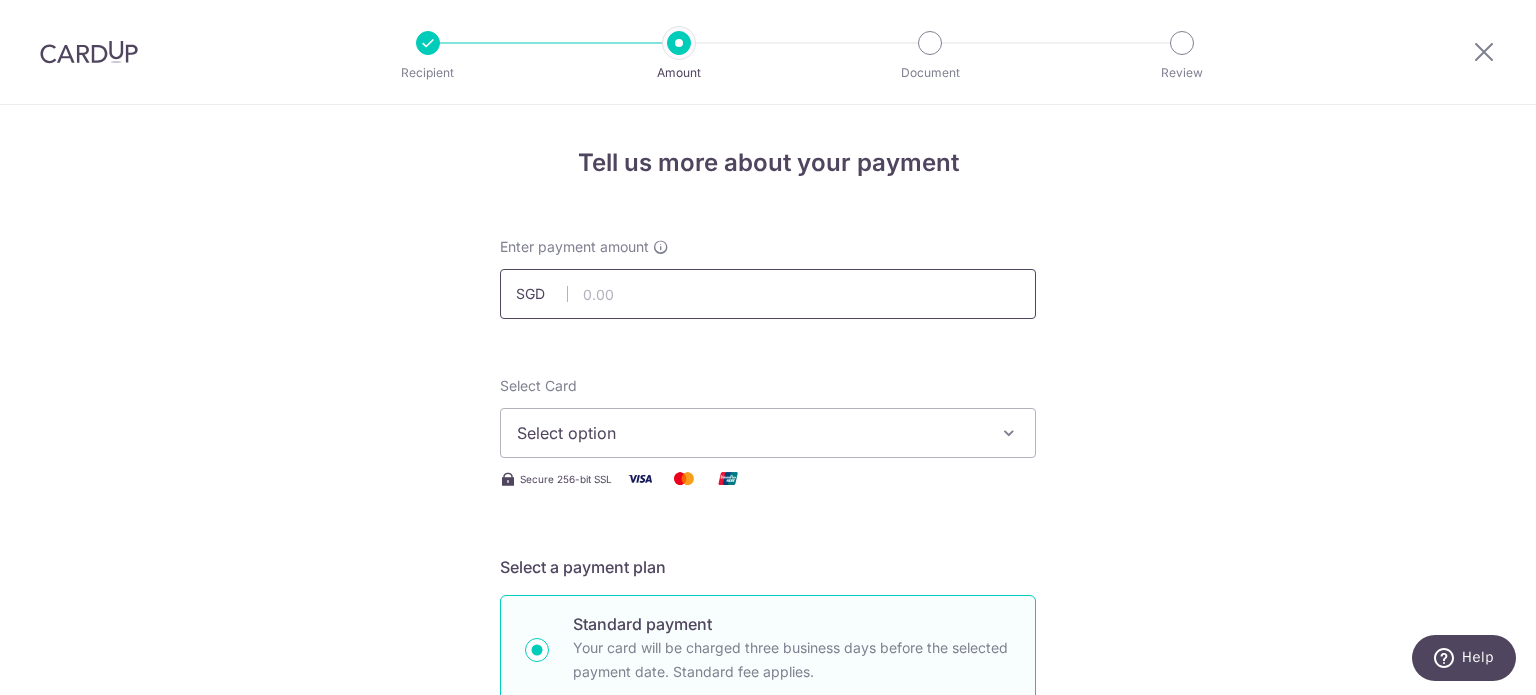 click at bounding box center [768, 294] 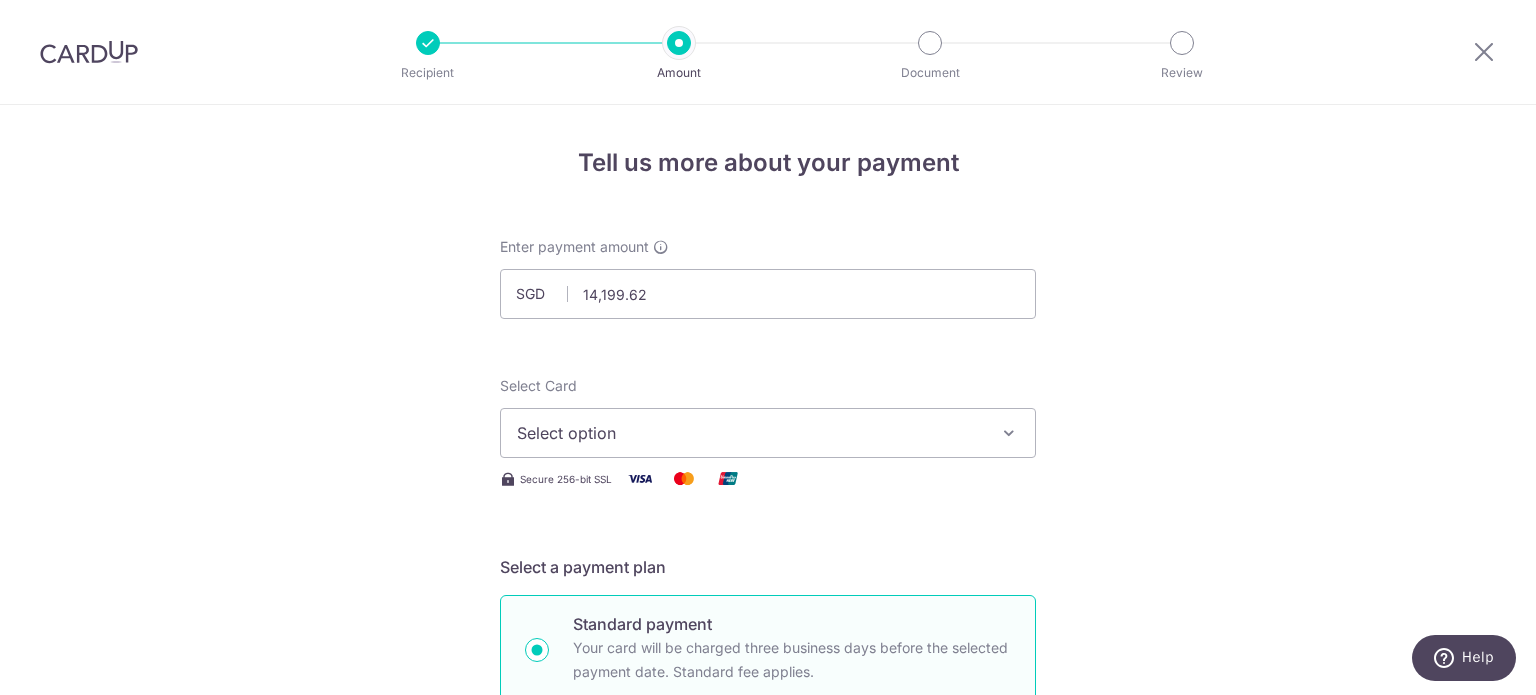 click on "Enter payment amount
SGD
14,199.62
14199.62
Recipient added successfully!
Select Card
Select option
Add credit card
Your Cards
**** 1188
**** 9683
Secure 256-bit SSL
Text
New card details
Card
Secure 256-bit SSL" at bounding box center (768, 1095) 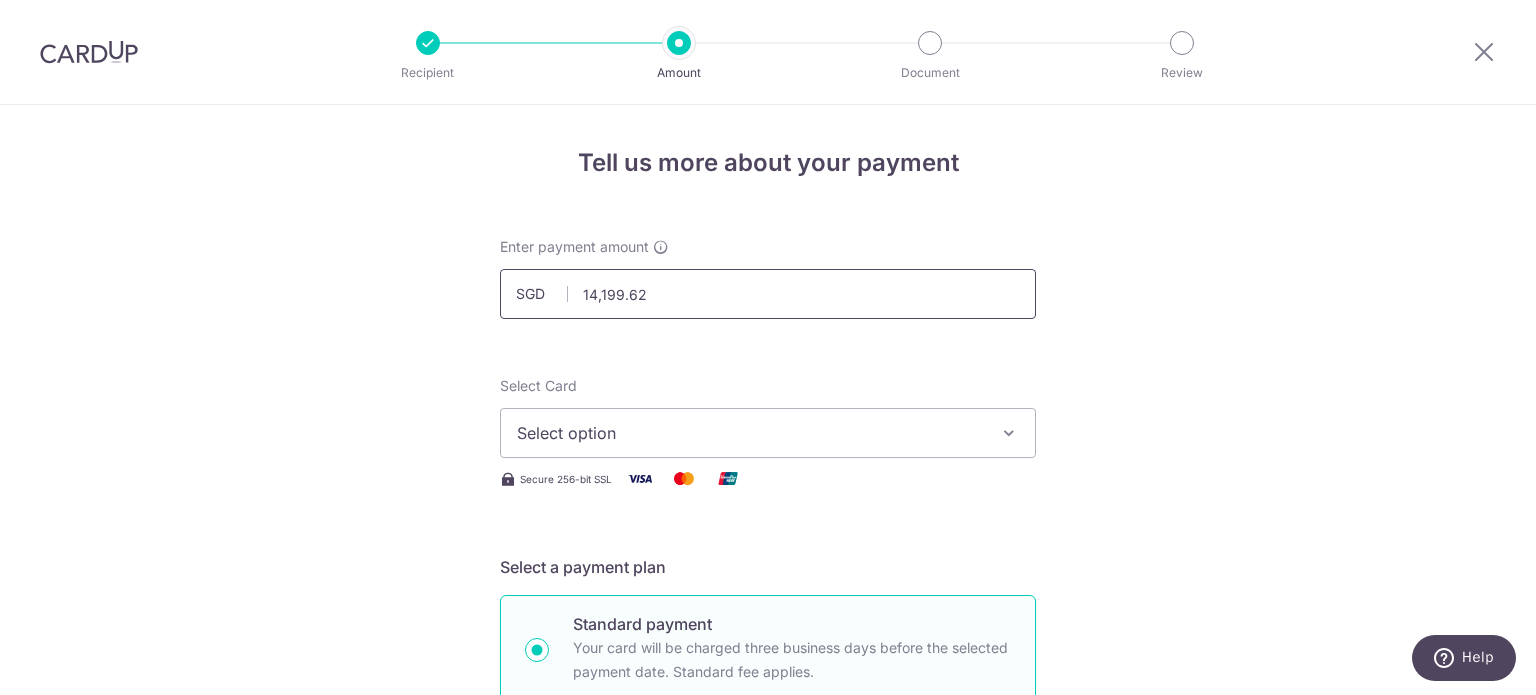 drag, startPoint x: 672, startPoint y: 267, endPoint x: 652, endPoint y: 270, distance: 20.22375 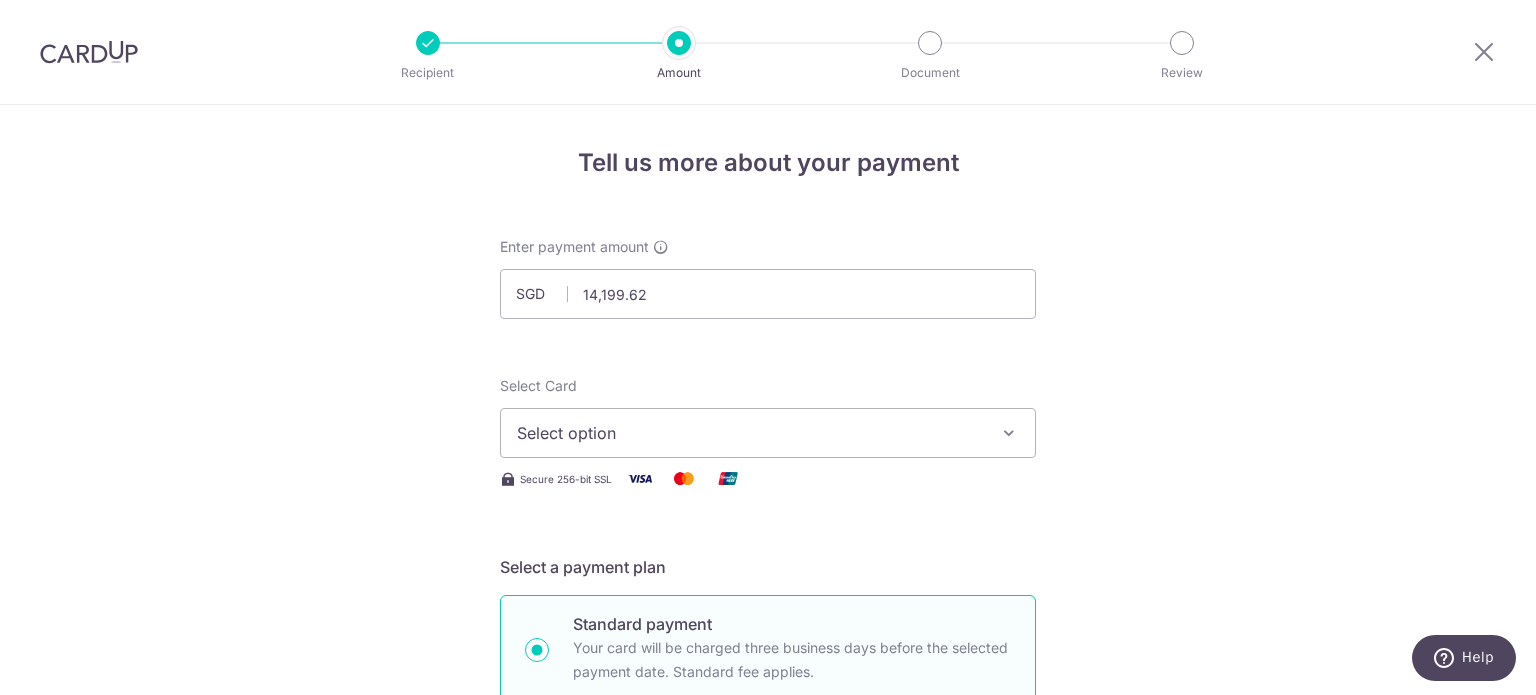 type on "14,199.62" 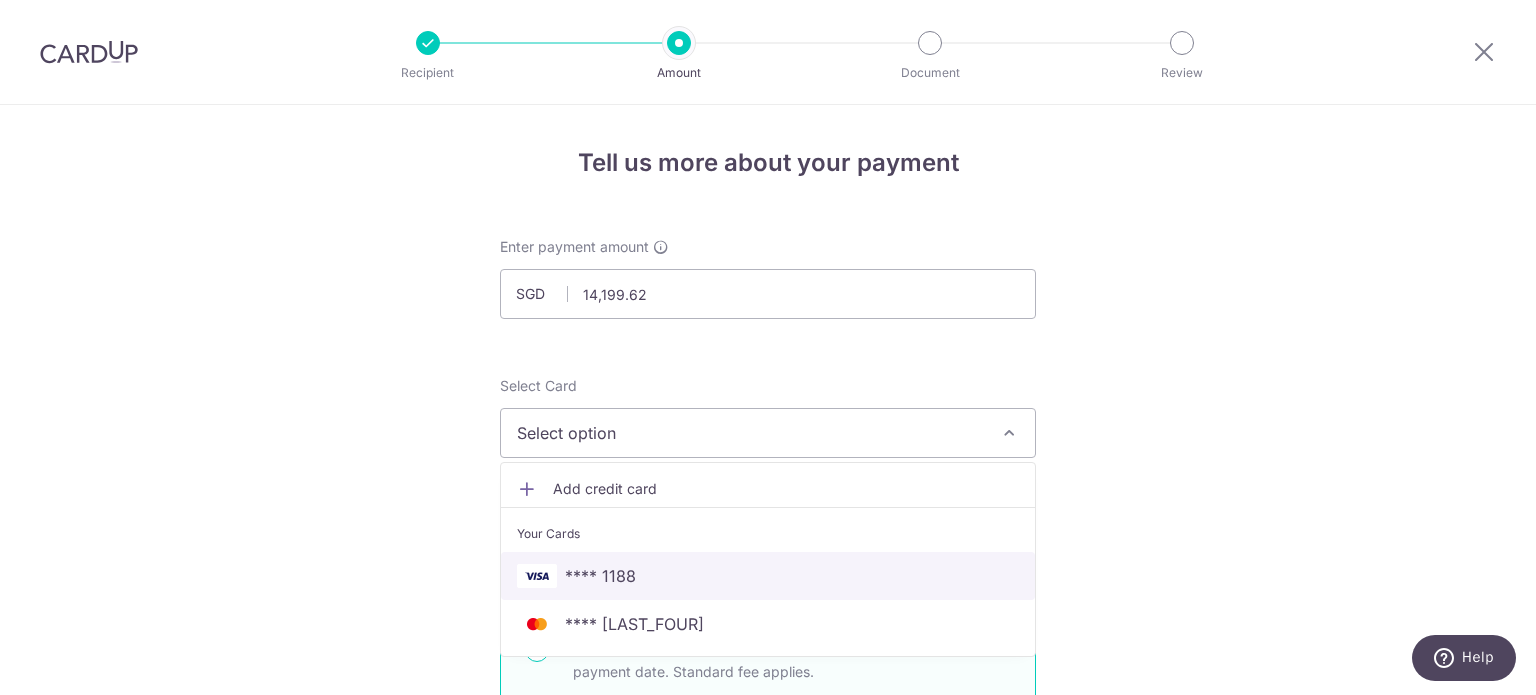 click on "**** 1188" at bounding box center (600, 576) 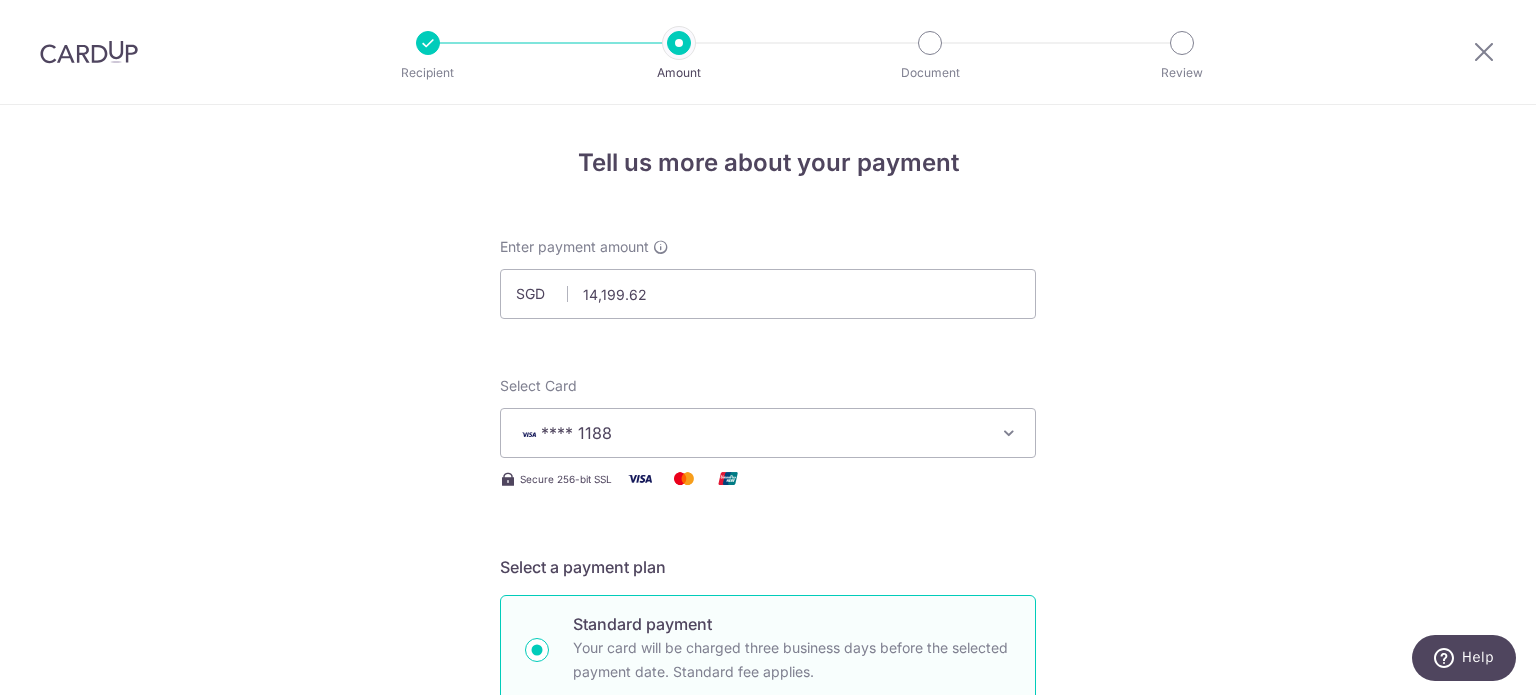 click on "Tell us more about your payment
Enter payment amount
SGD
14,199.62
14199.62
Recipient added successfully!
Select Card
**** 1188
Add credit card
Your Cards
**** 1188
**** 9683
Secure 256-bit SSL
Text
New card details
Card" at bounding box center [768, 1076] 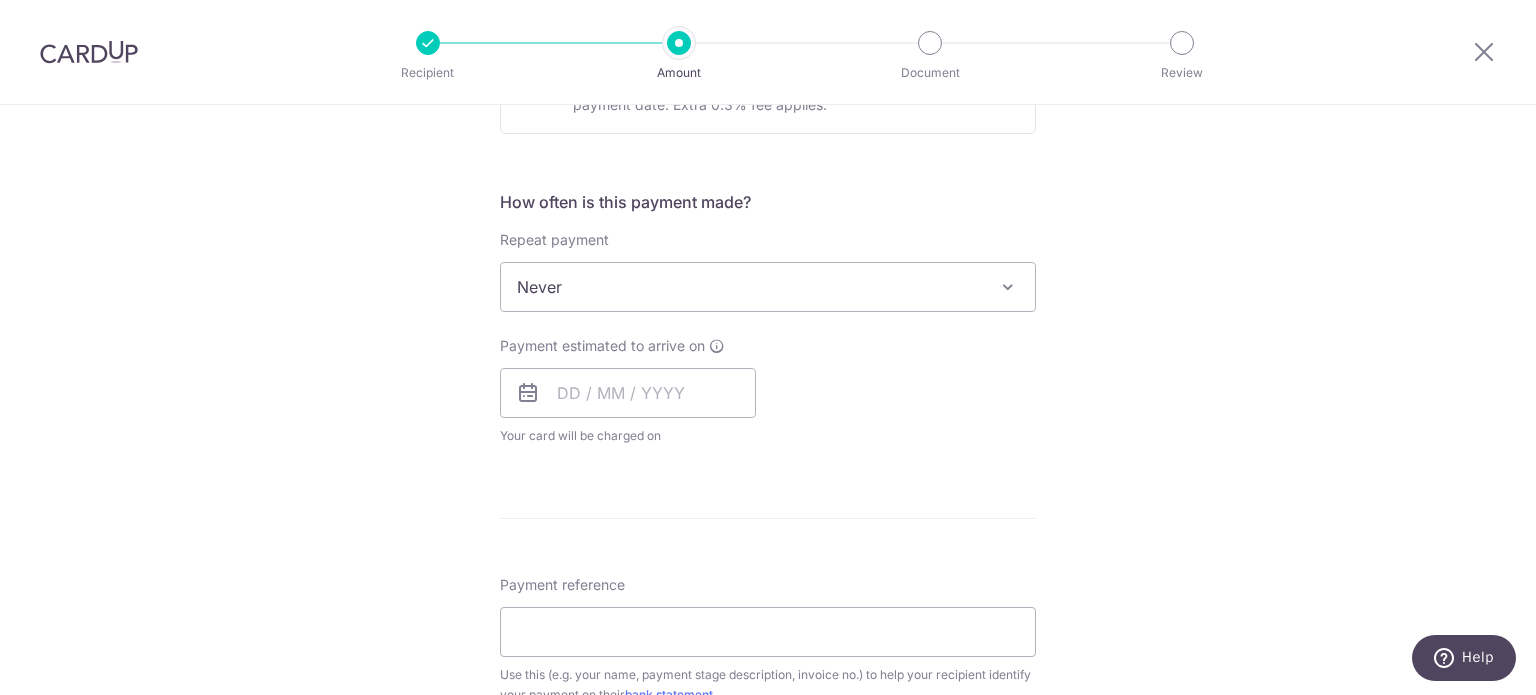 scroll, scrollTop: 700, scrollLeft: 0, axis: vertical 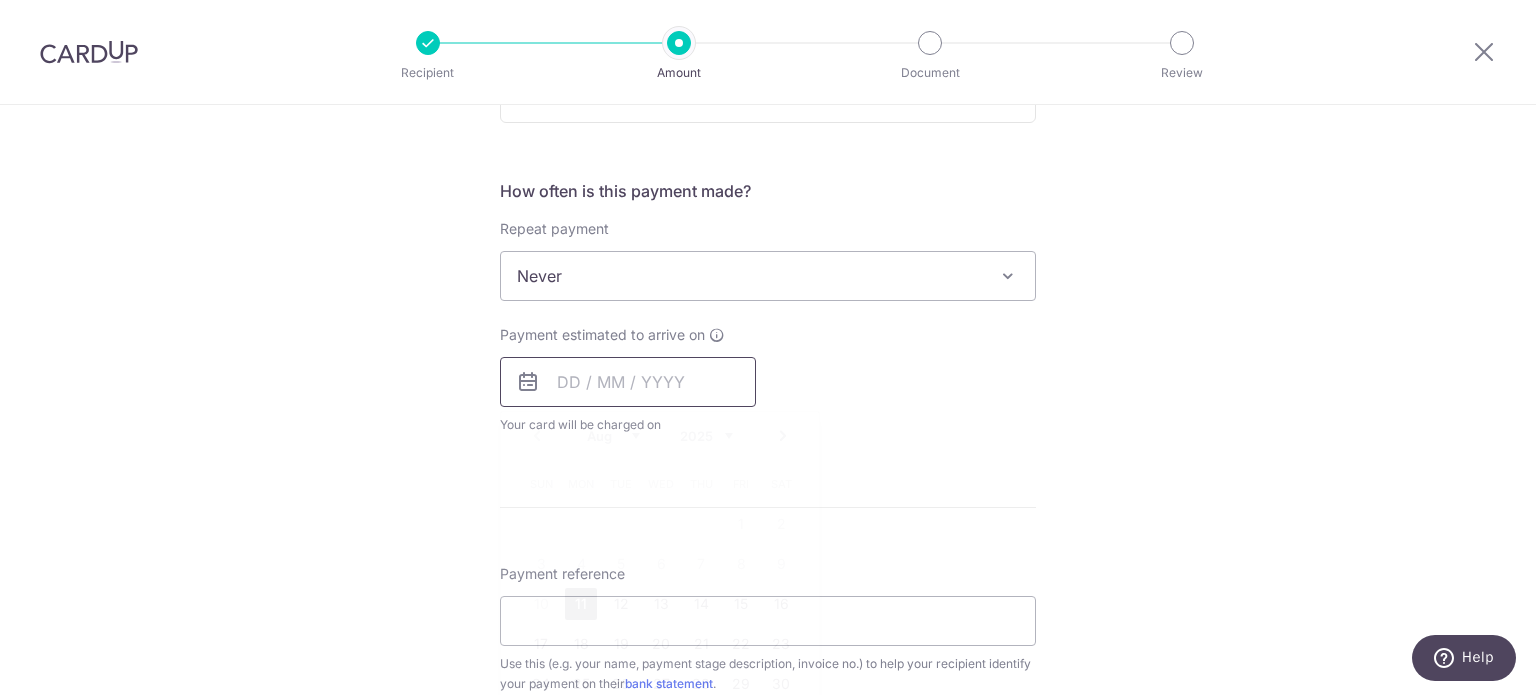 click at bounding box center (628, 382) 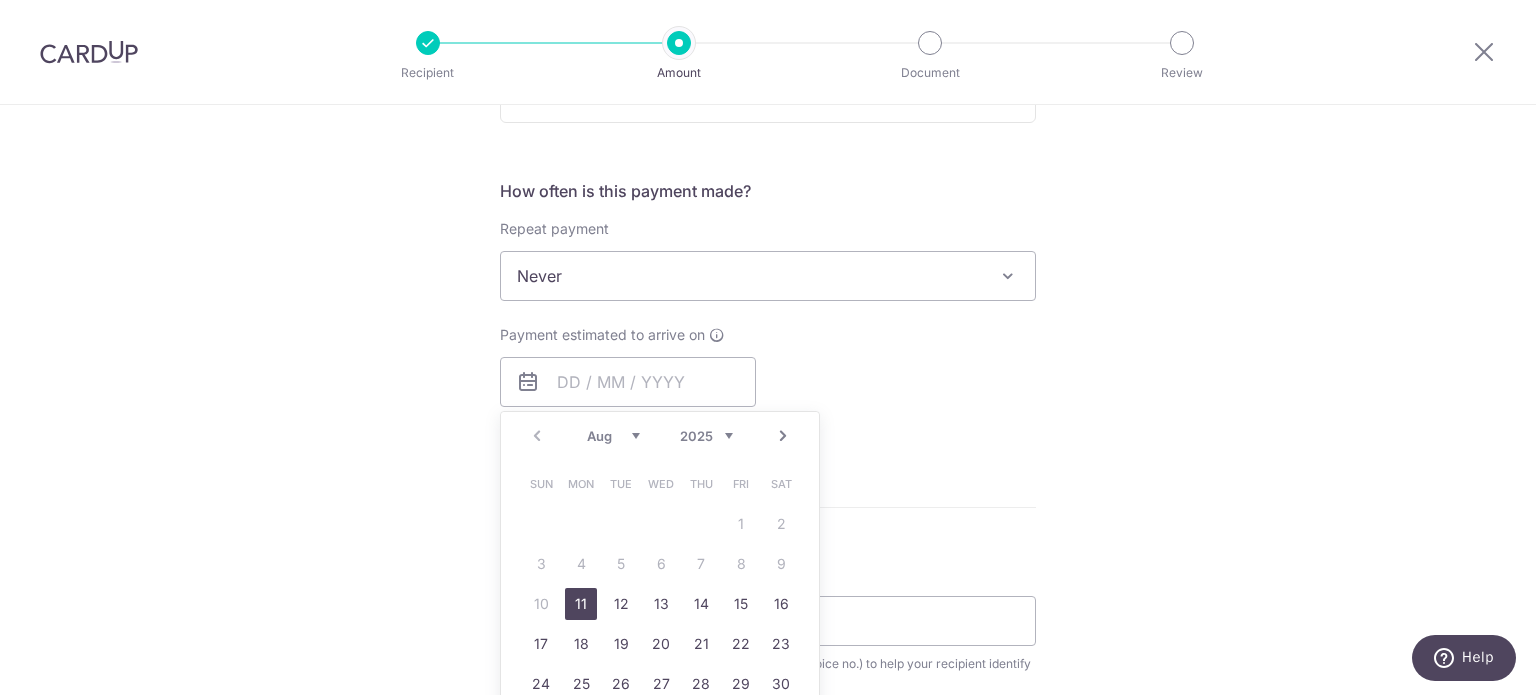 click on "11" at bounding box center (581, 604) 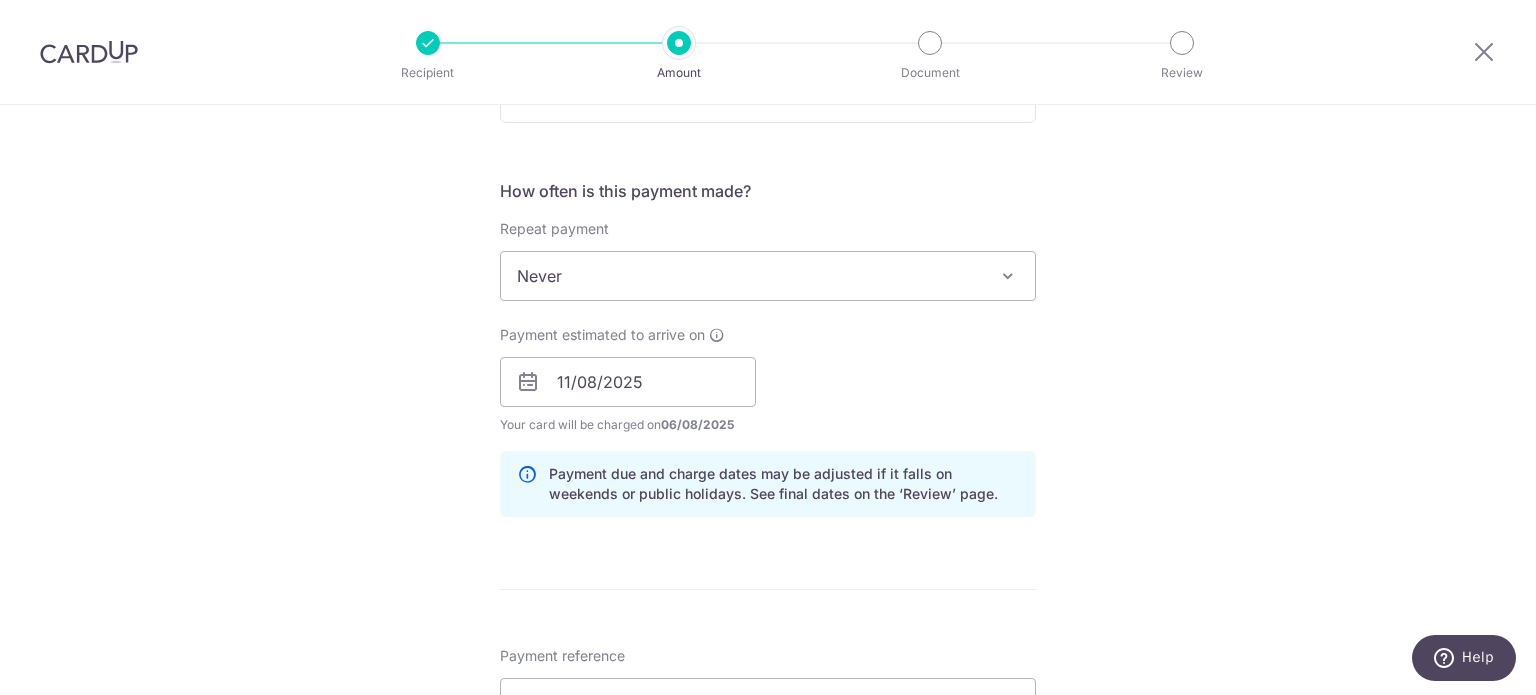 click on "Tell us more about your payment
Enter payment amount
SGD
14,199.62
14199.62
Recipient added successfully!
Select Card
**** 1188
Add credit card
Your Cards
**** 1188
**** 9683
Secure 256-bit SSL
Text
New card details
Card" at bounding box center (768, 417) 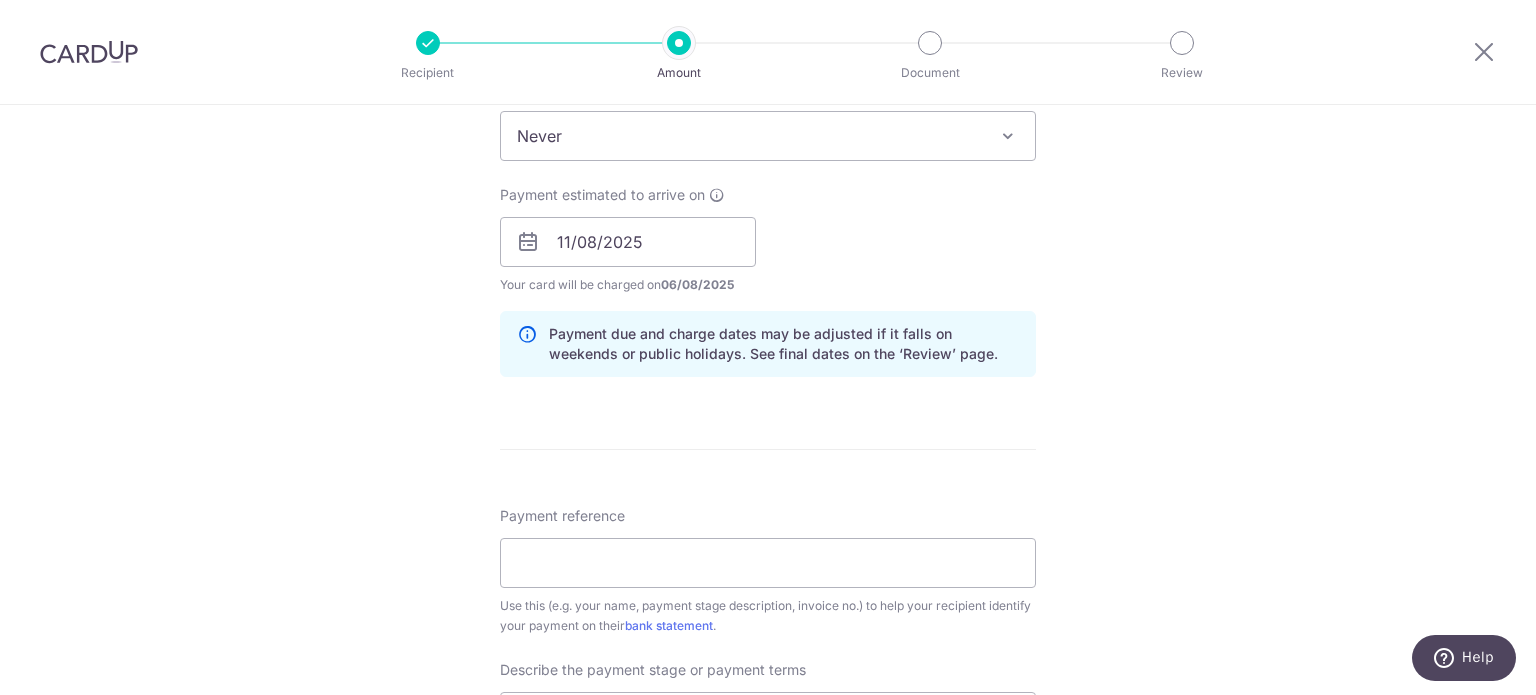 scroll, scrollTop: 1000, scrollLeft: 0, axis: vertical 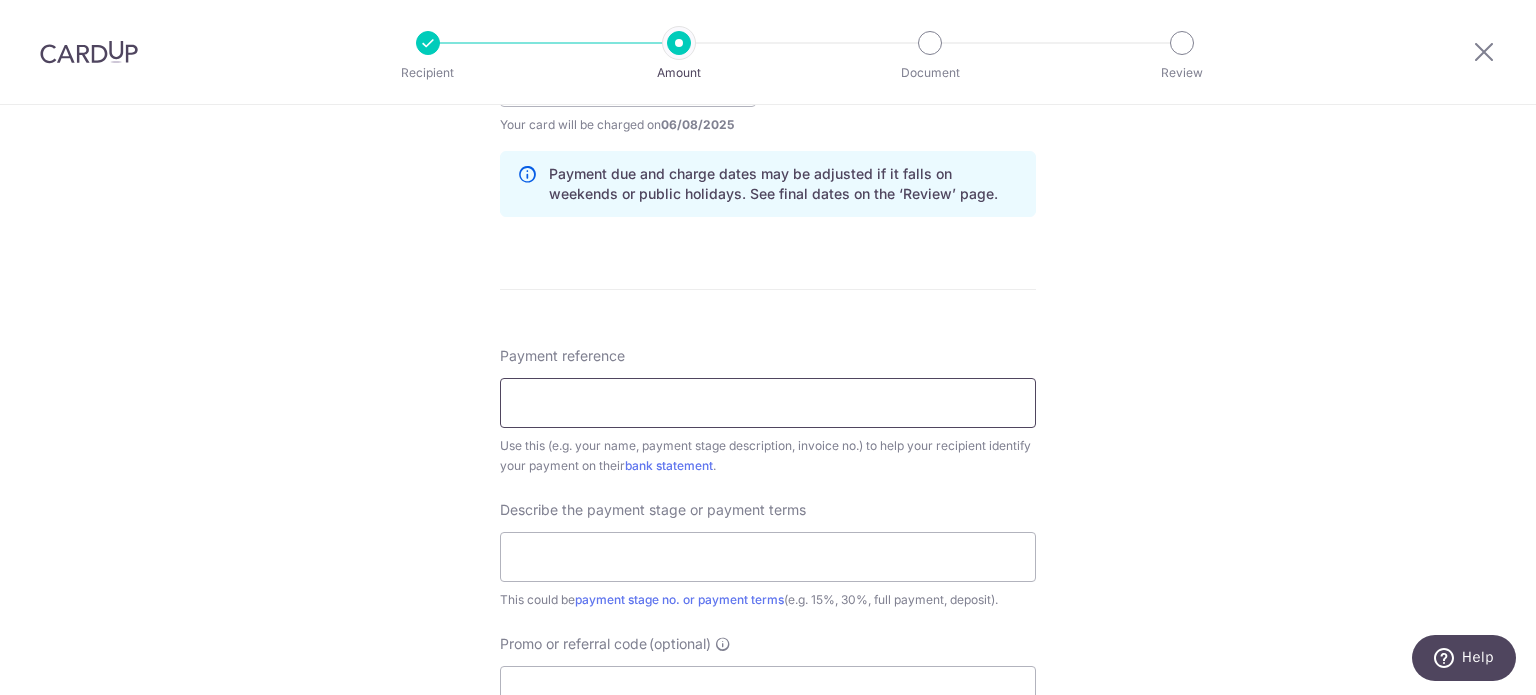 click on "Payment reference" at bounding box center [768, 403] 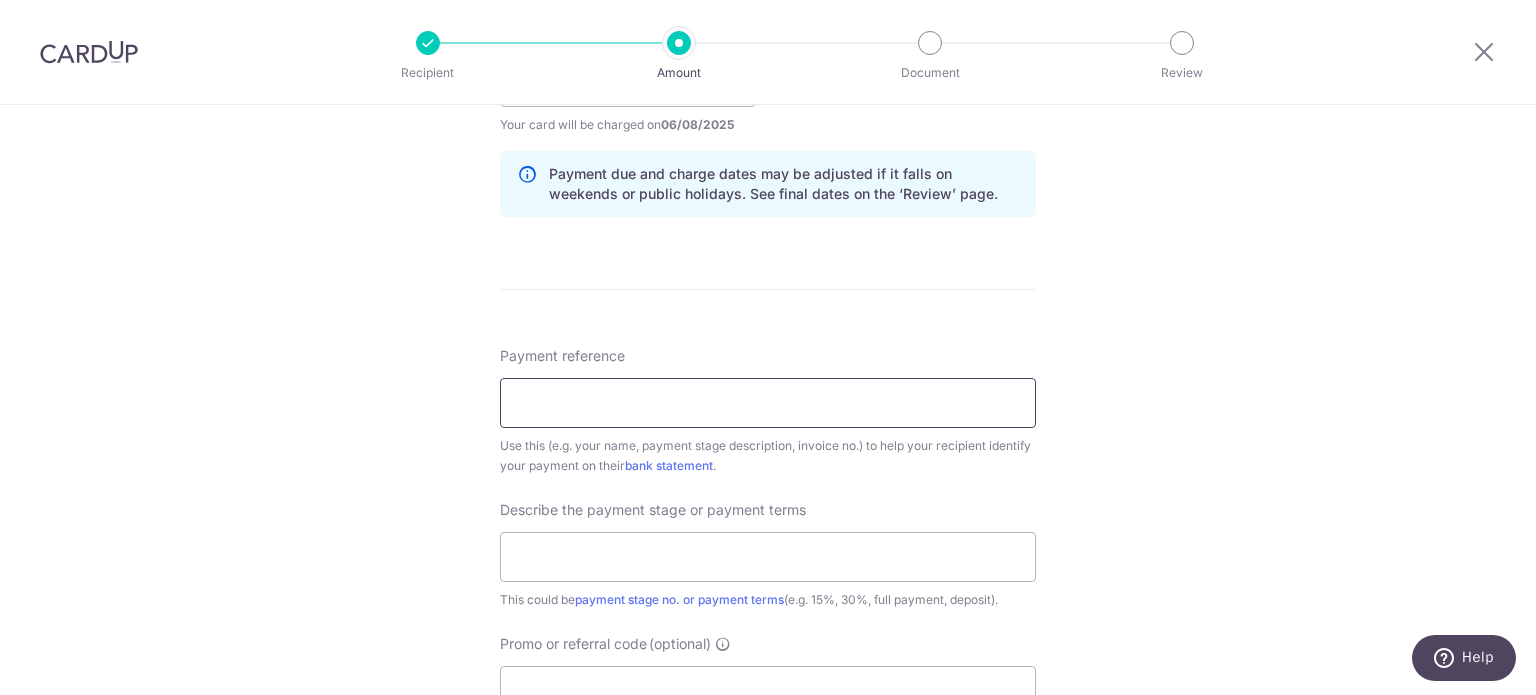 type on "[NUMBER] [STREET]" 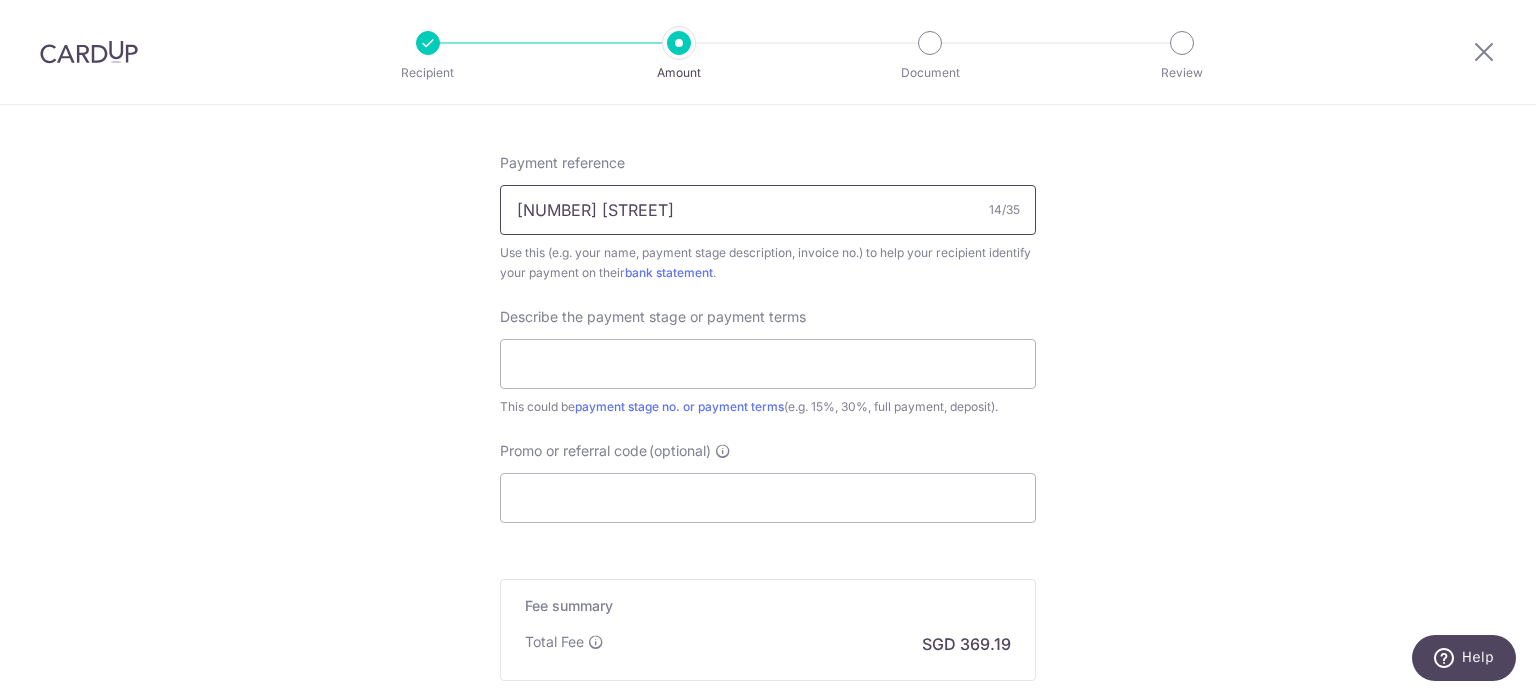 scroll, scrollTop: 1200, scrollLeft: 0, axis: vertical 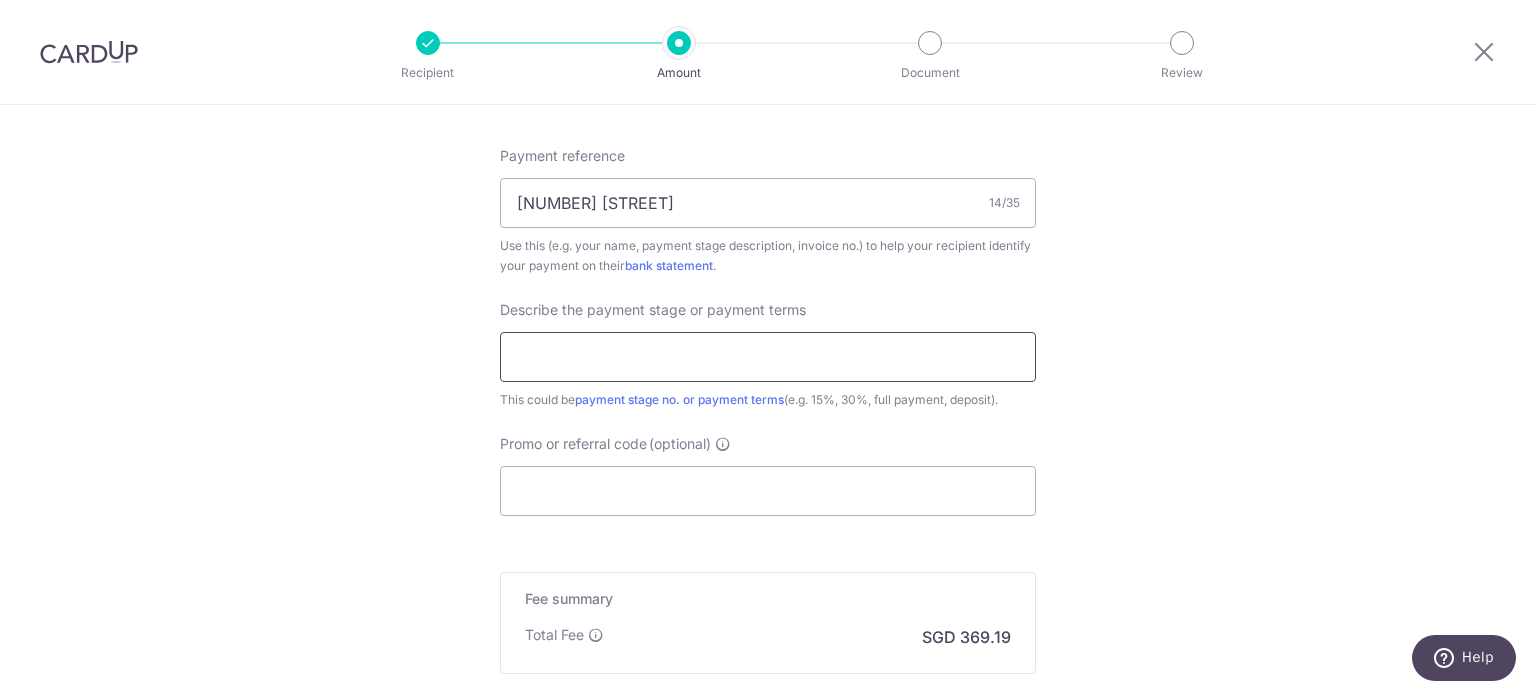 click at bounding box center [768, 357] 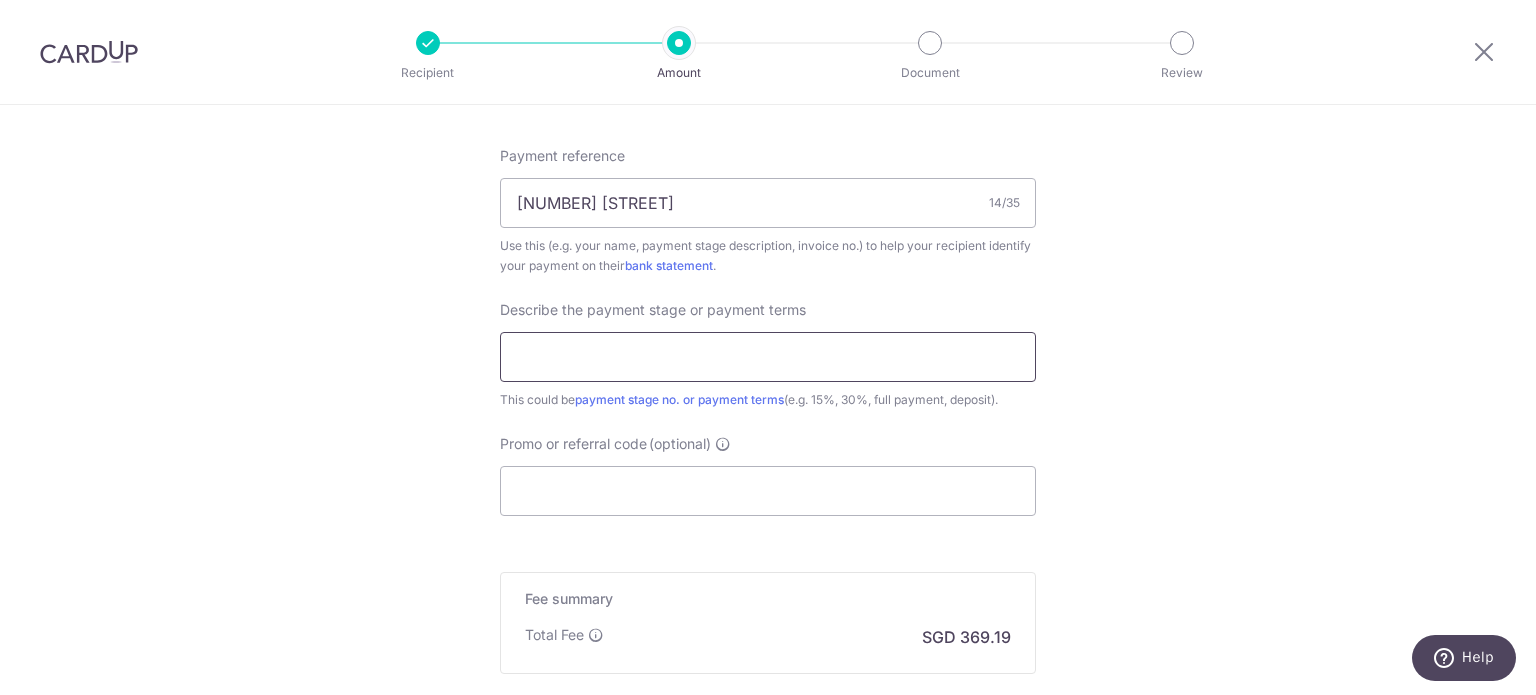 type on "First 50%" 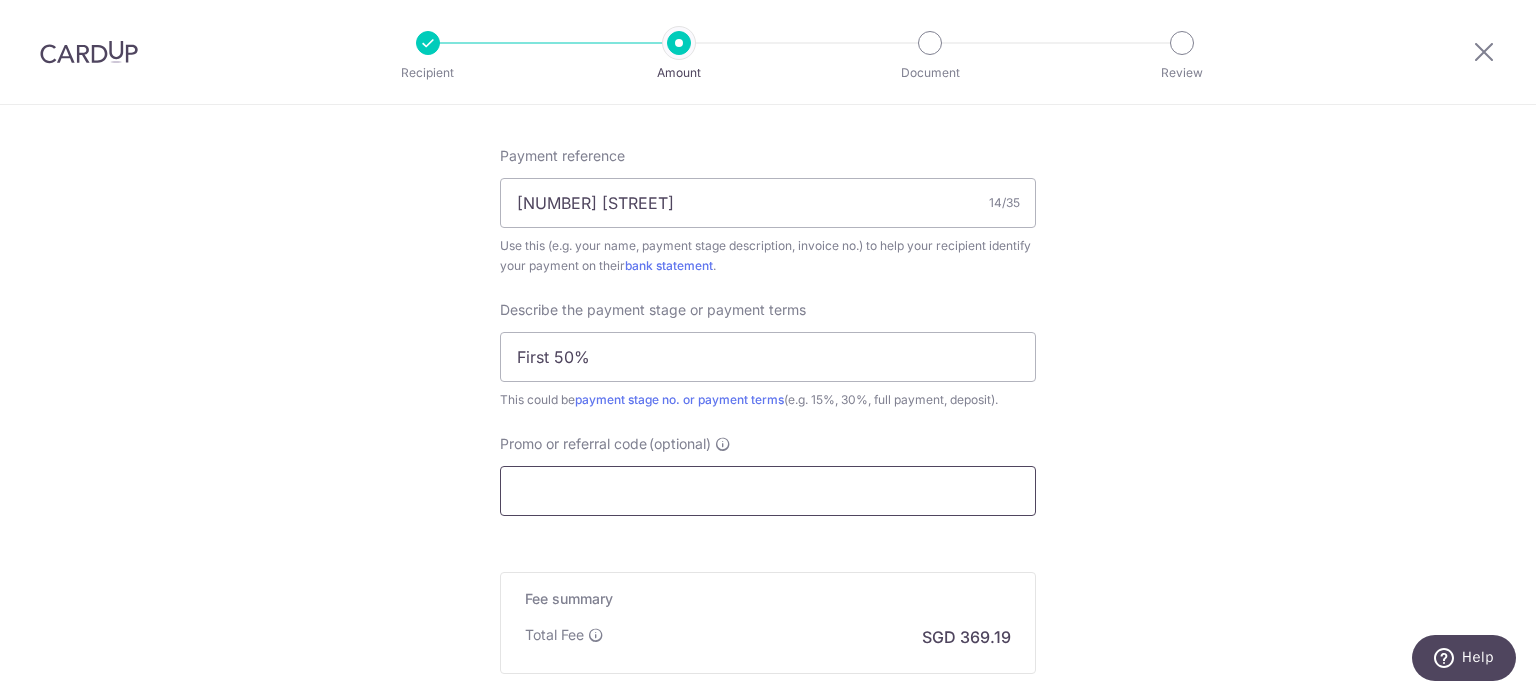 click on "Promo or referral code
(optional)" at bounding box center [768, 491] 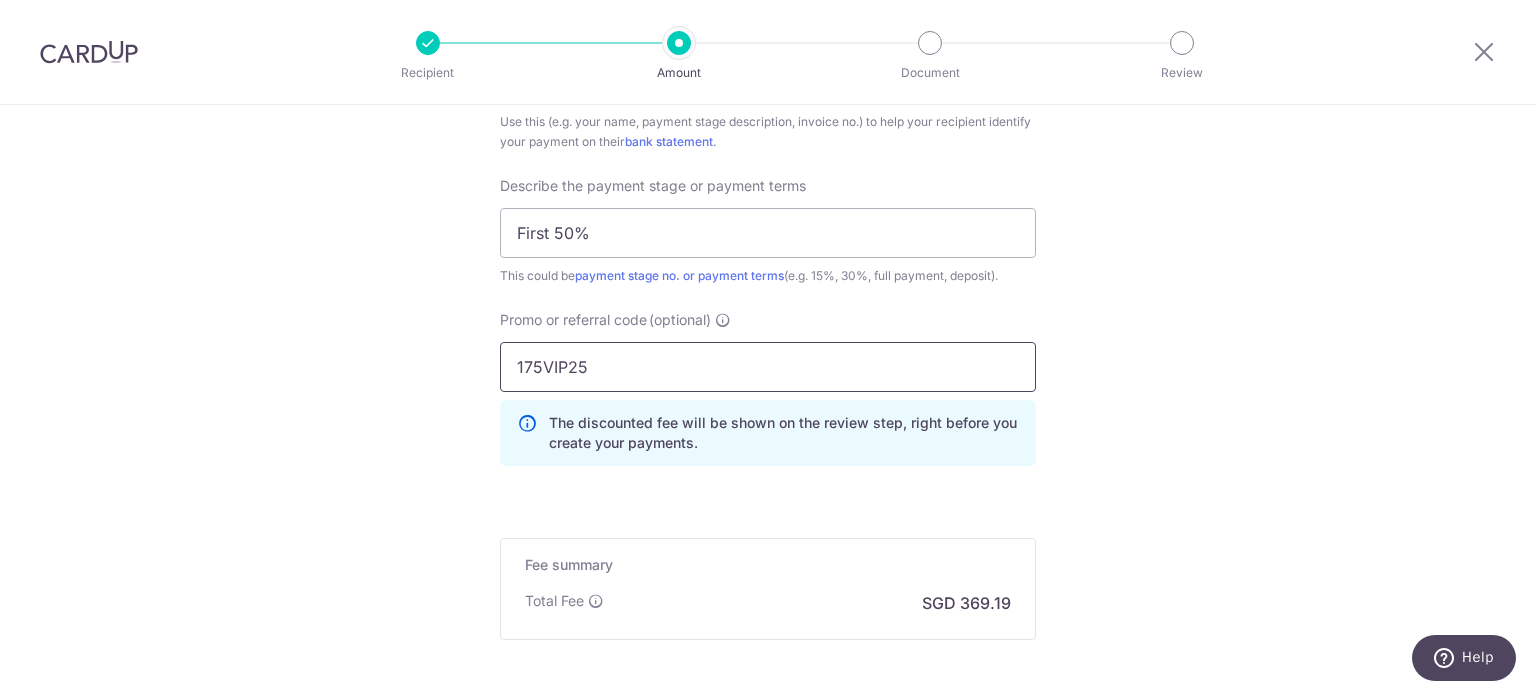 scroll, scrollTop: 1500, scrollLeft: 0, axis: vertical 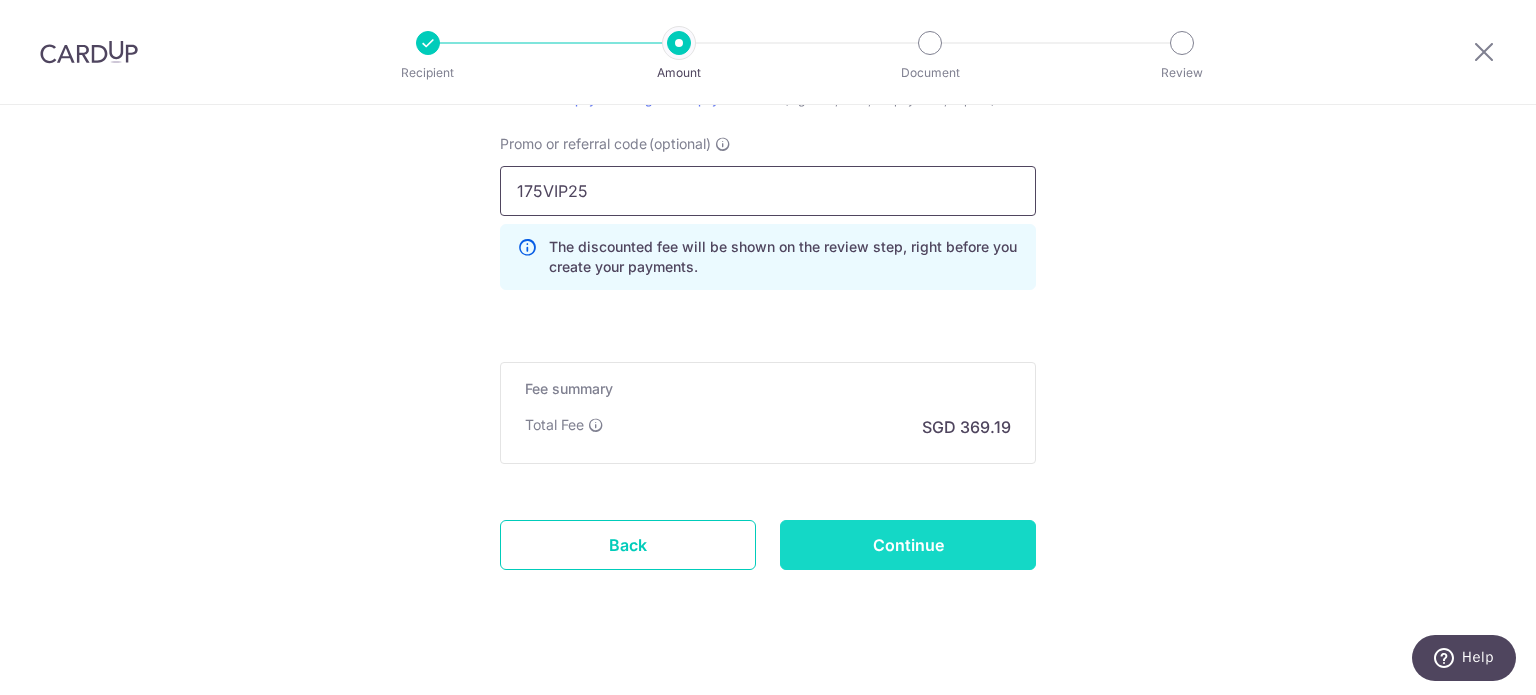 type on "175VIP25" 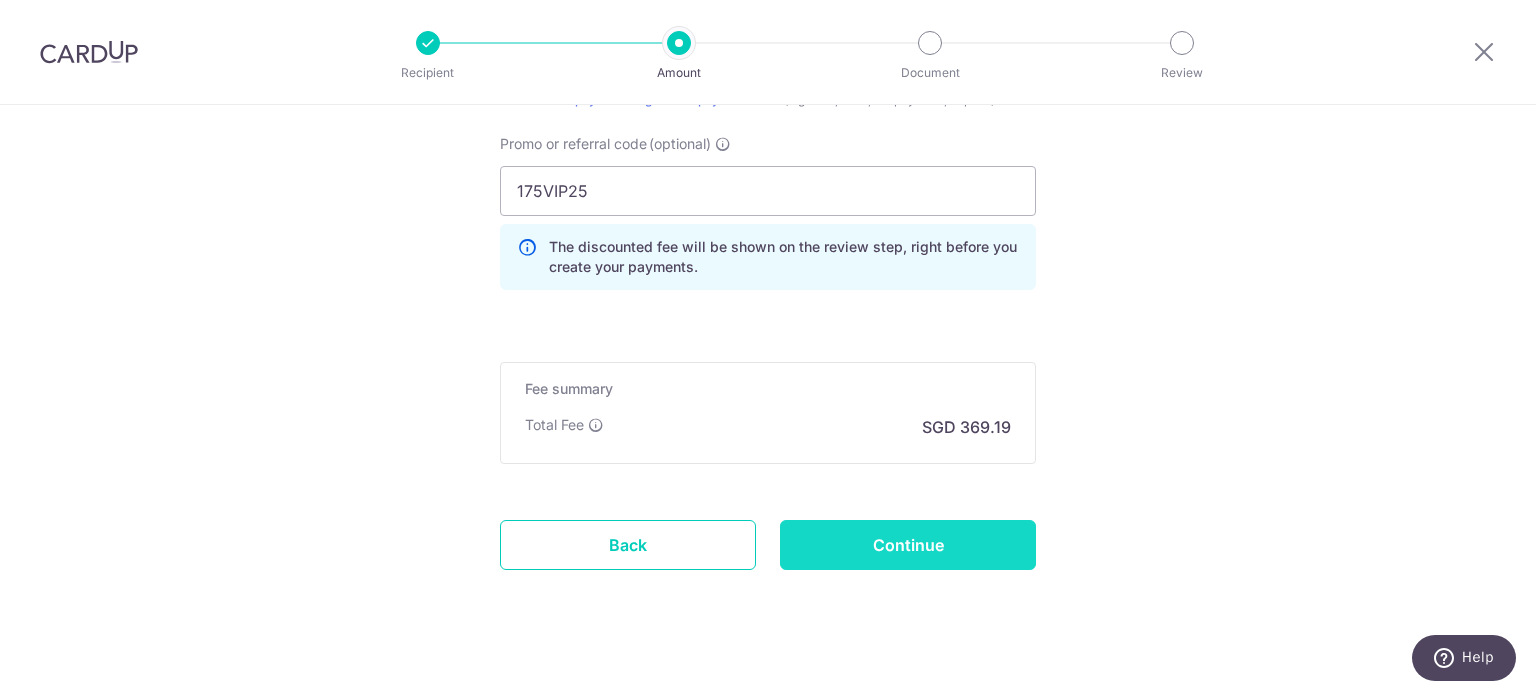 click on "Continue" at bounding box center (908, 545) 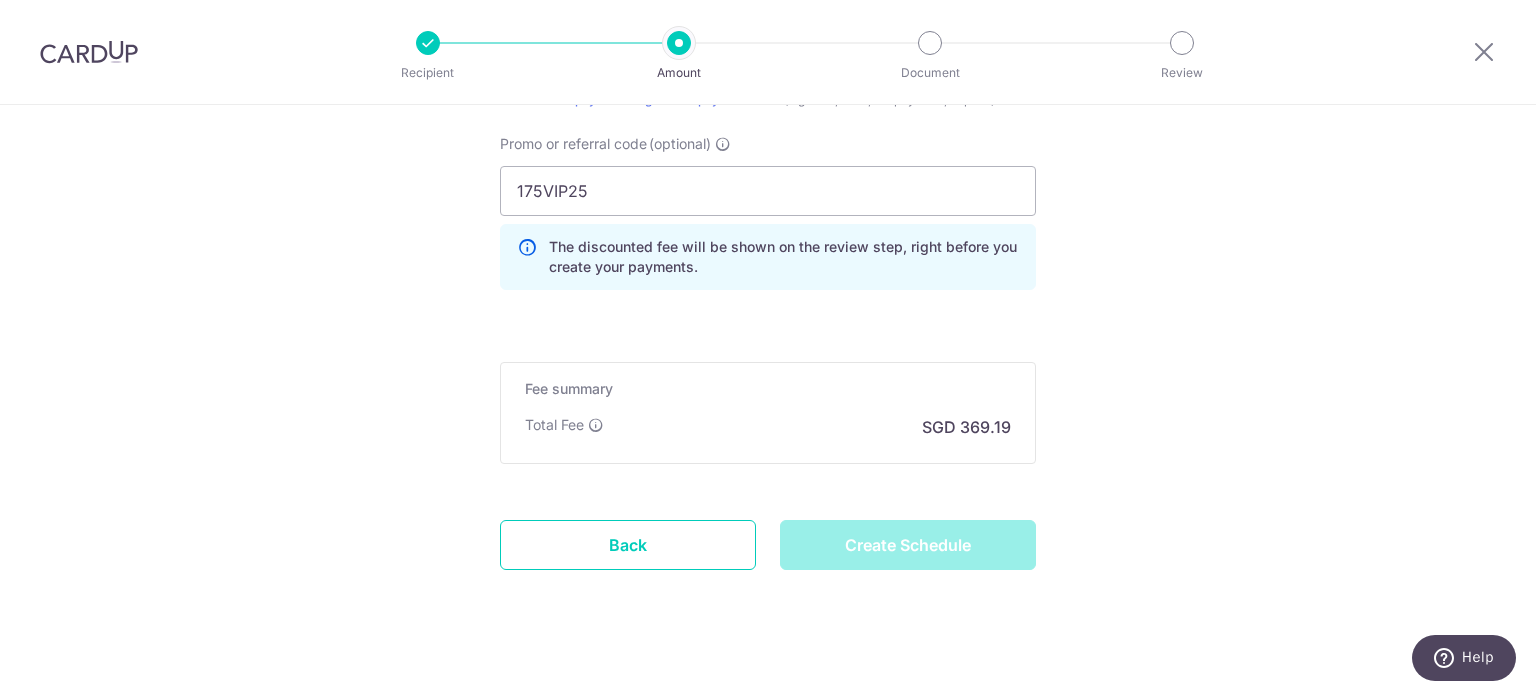 type on "Create Schedule" 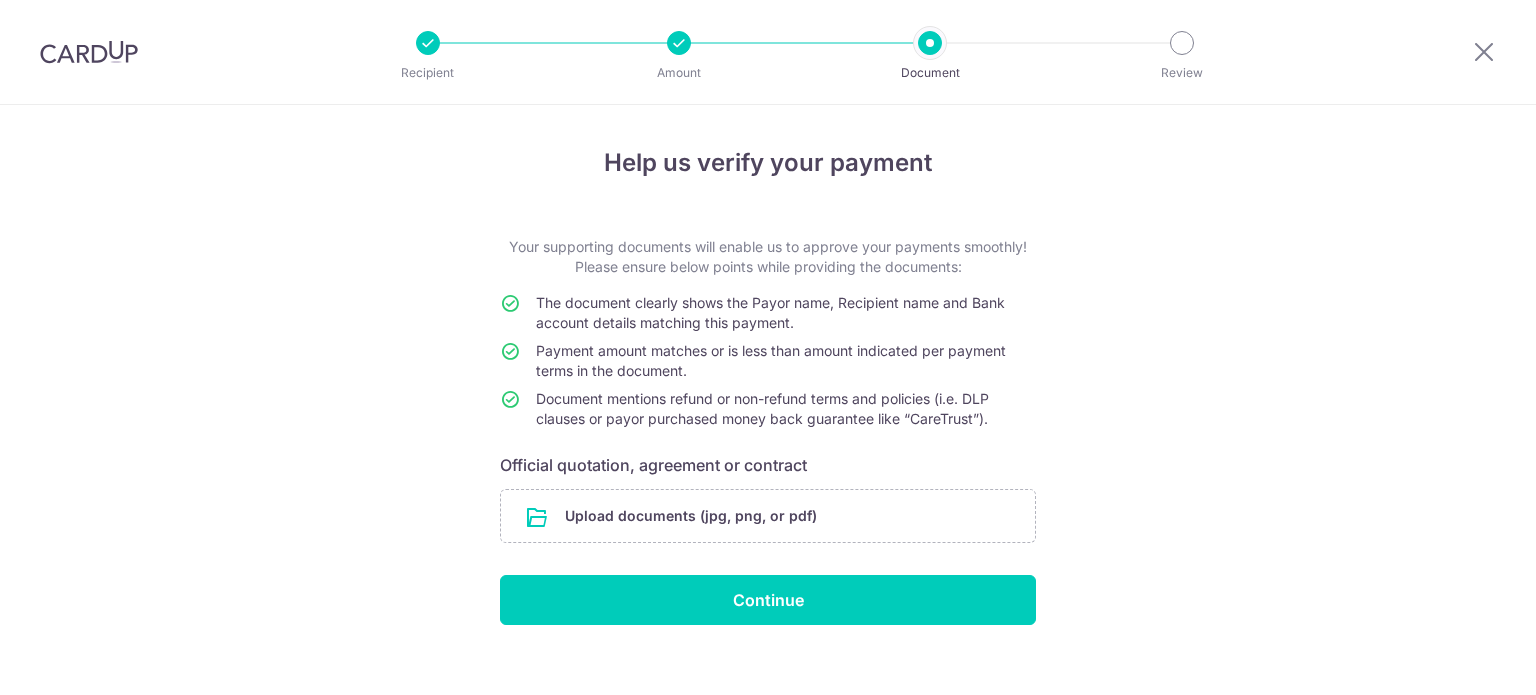 scroll, scrollTop: 0, scrollLeft: 0, axis: both 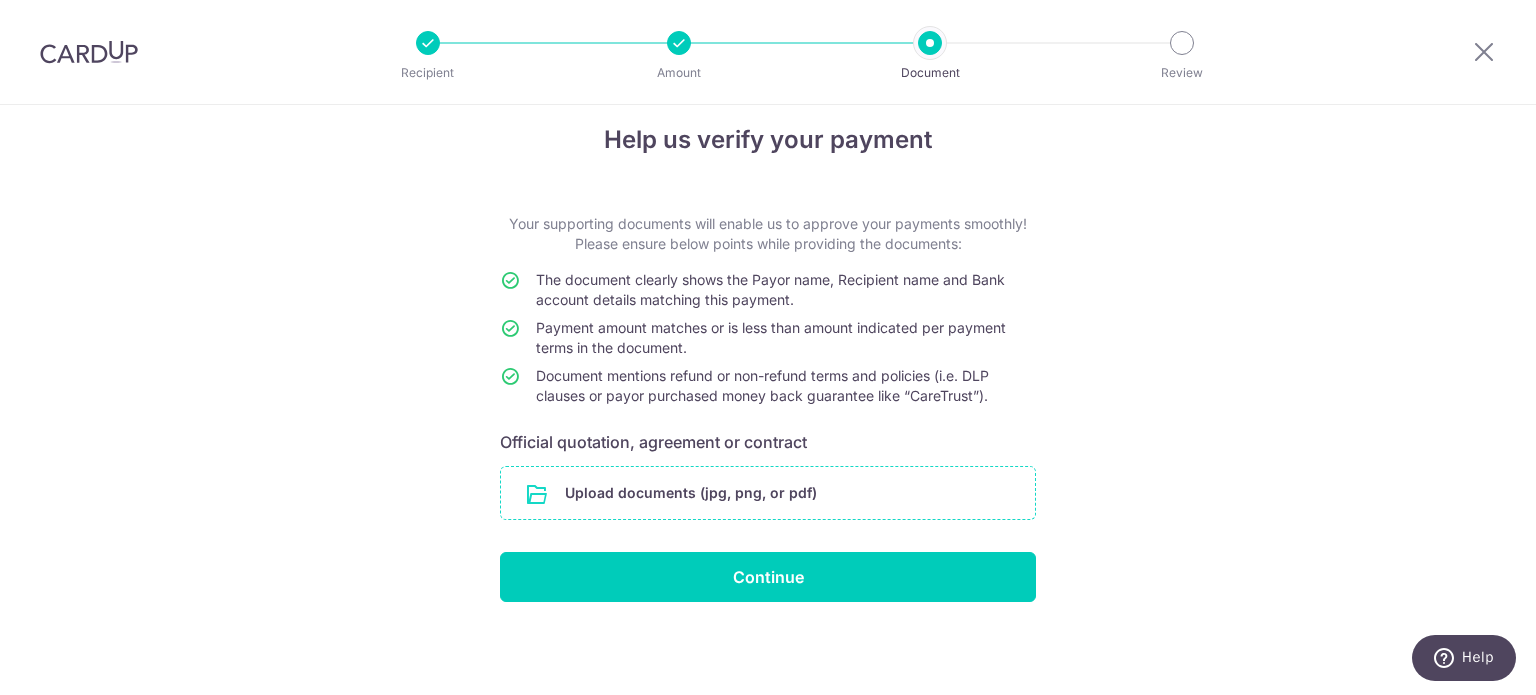 click at bounding box center (768, 493) 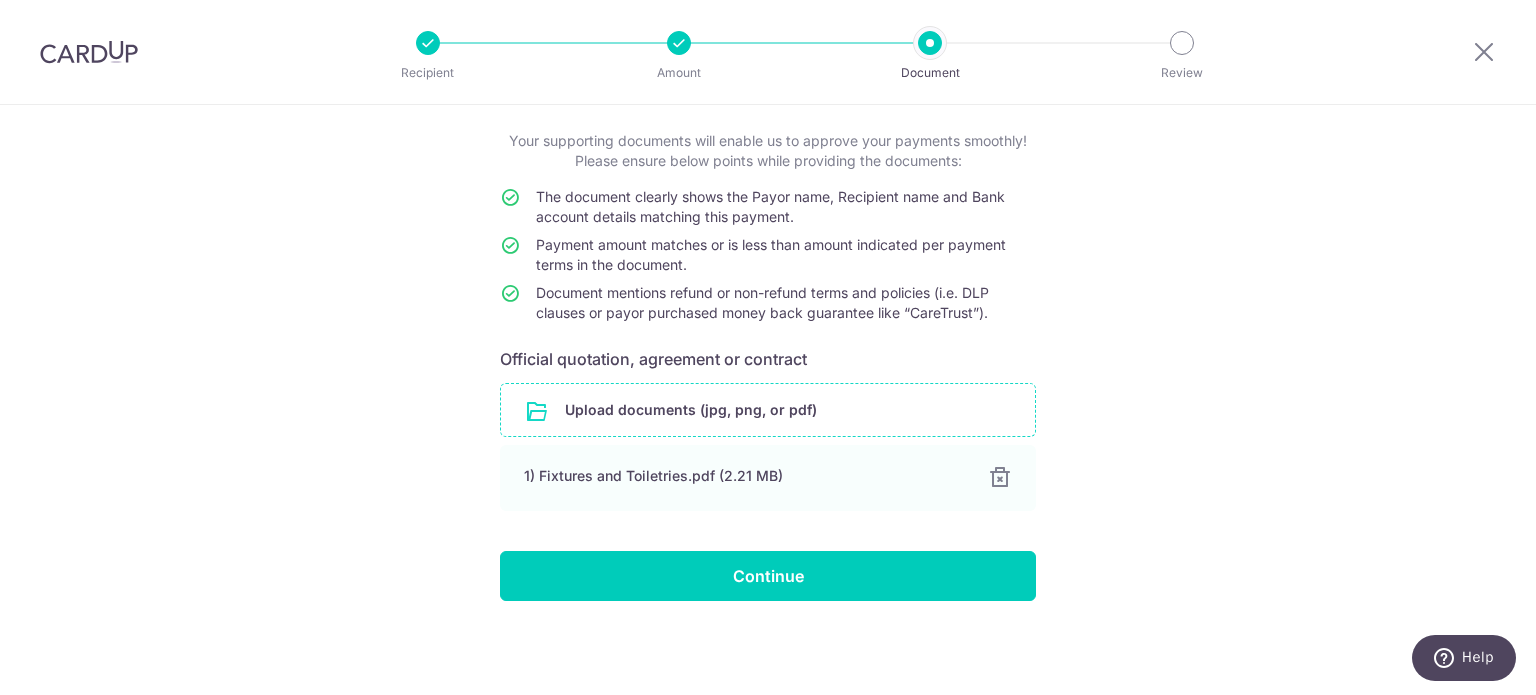 scroll, scrollTop: 104, scrollLeft: 0, axis: vertical 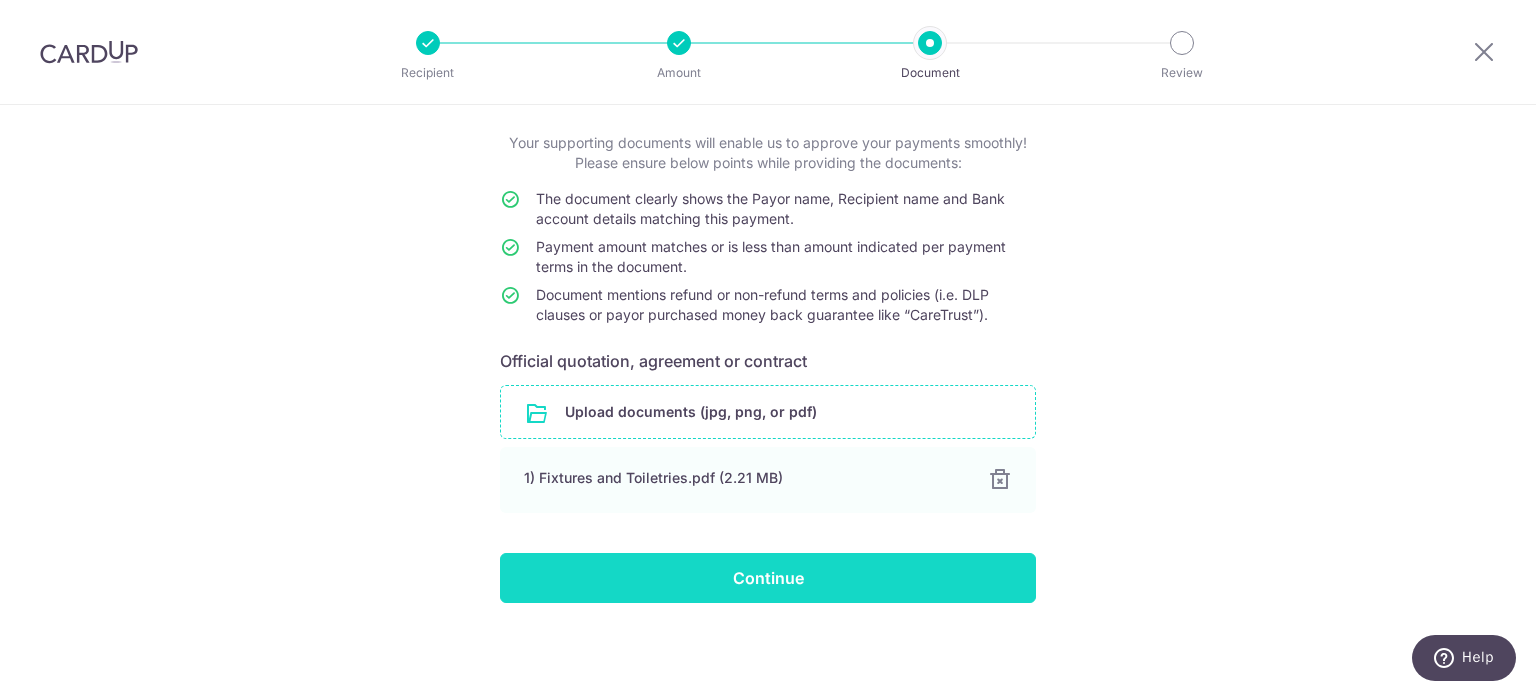 click on "Continue" at bounding box center [768, 578] 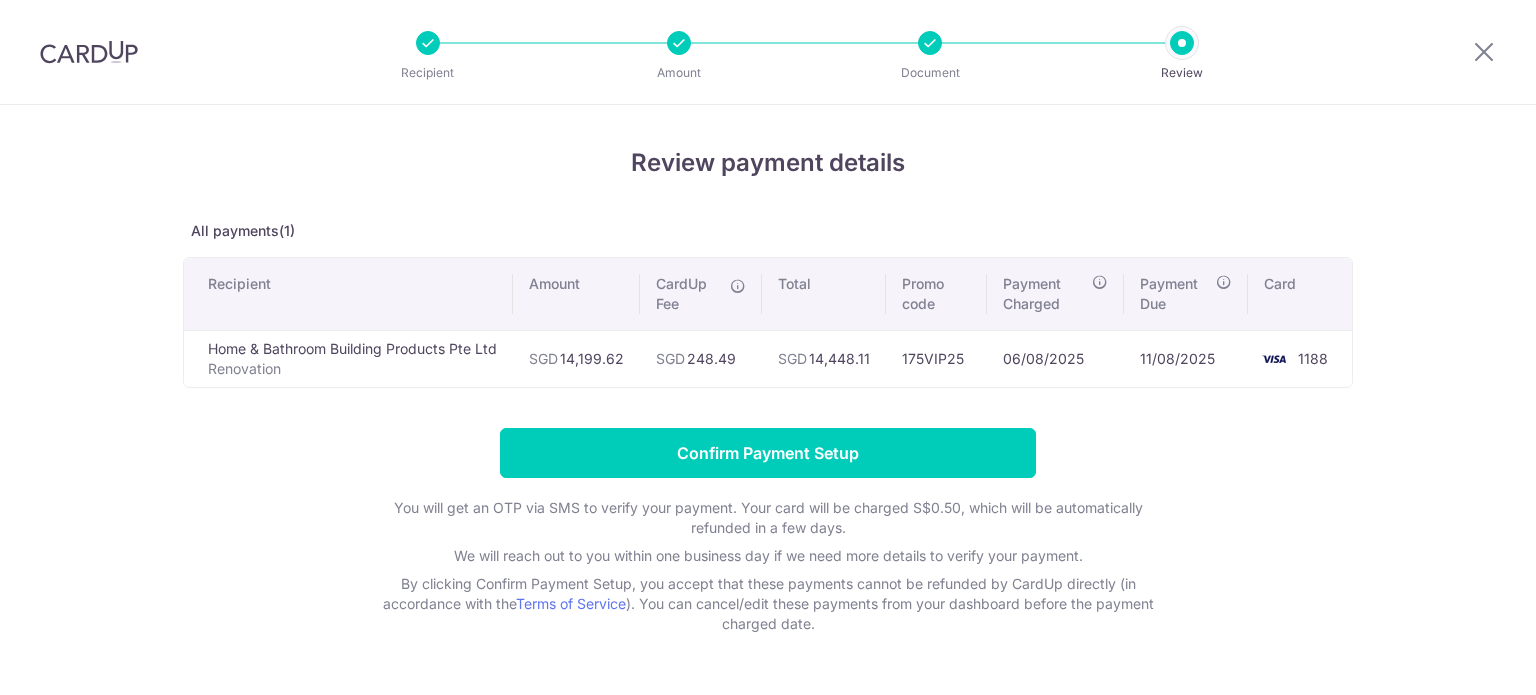 scroll, scrollTop: 0, scrollLeft: 0, axis: both 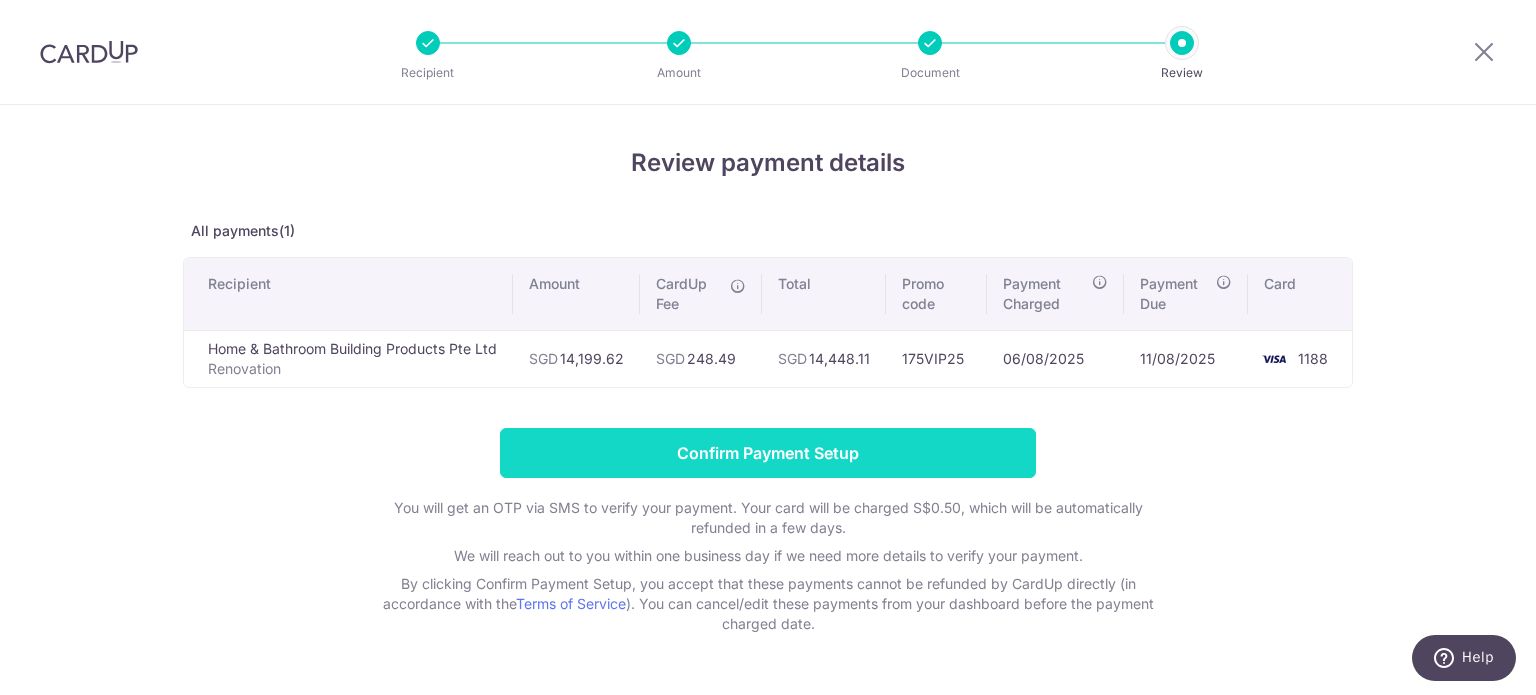 click on "Confirm Payment Setup" at bounding box center (768, 453) 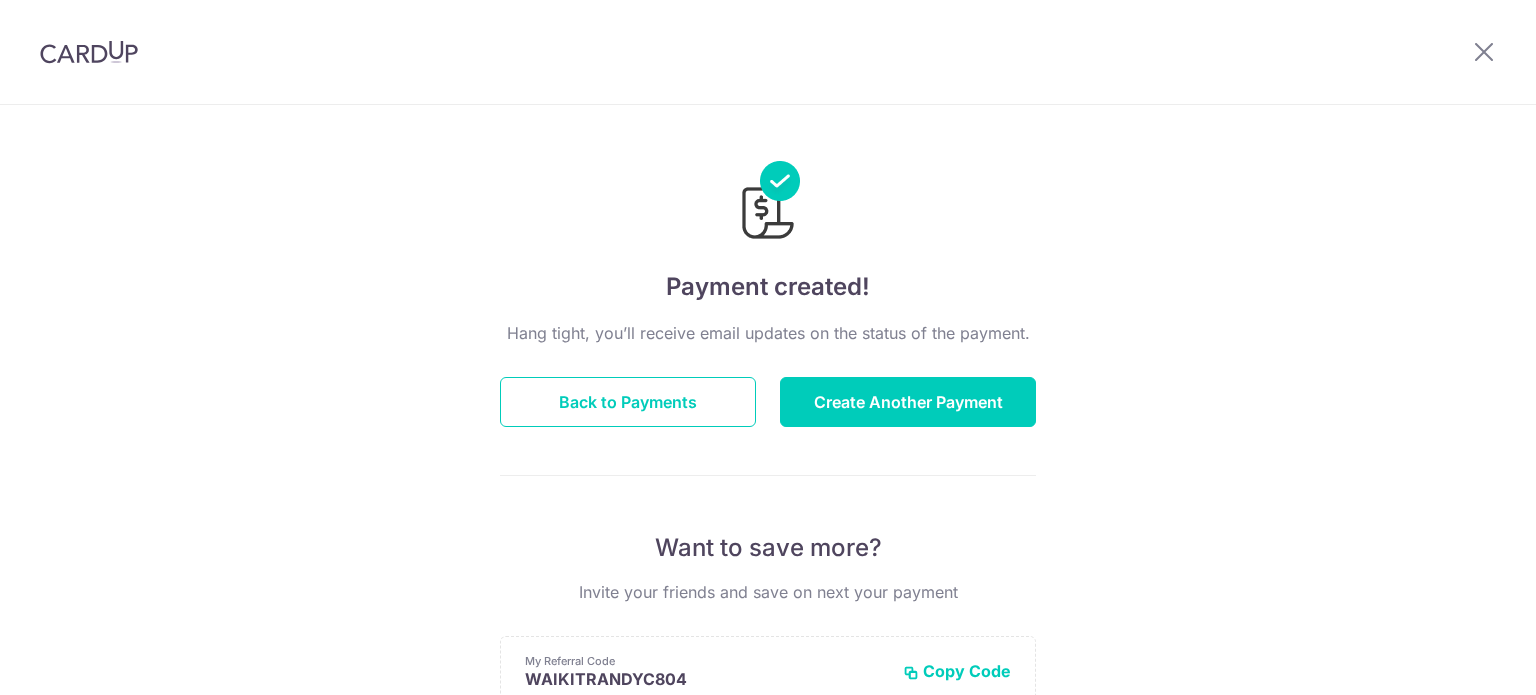 scroll, scrollTop: 0, scrollLeft: 0, axis: both 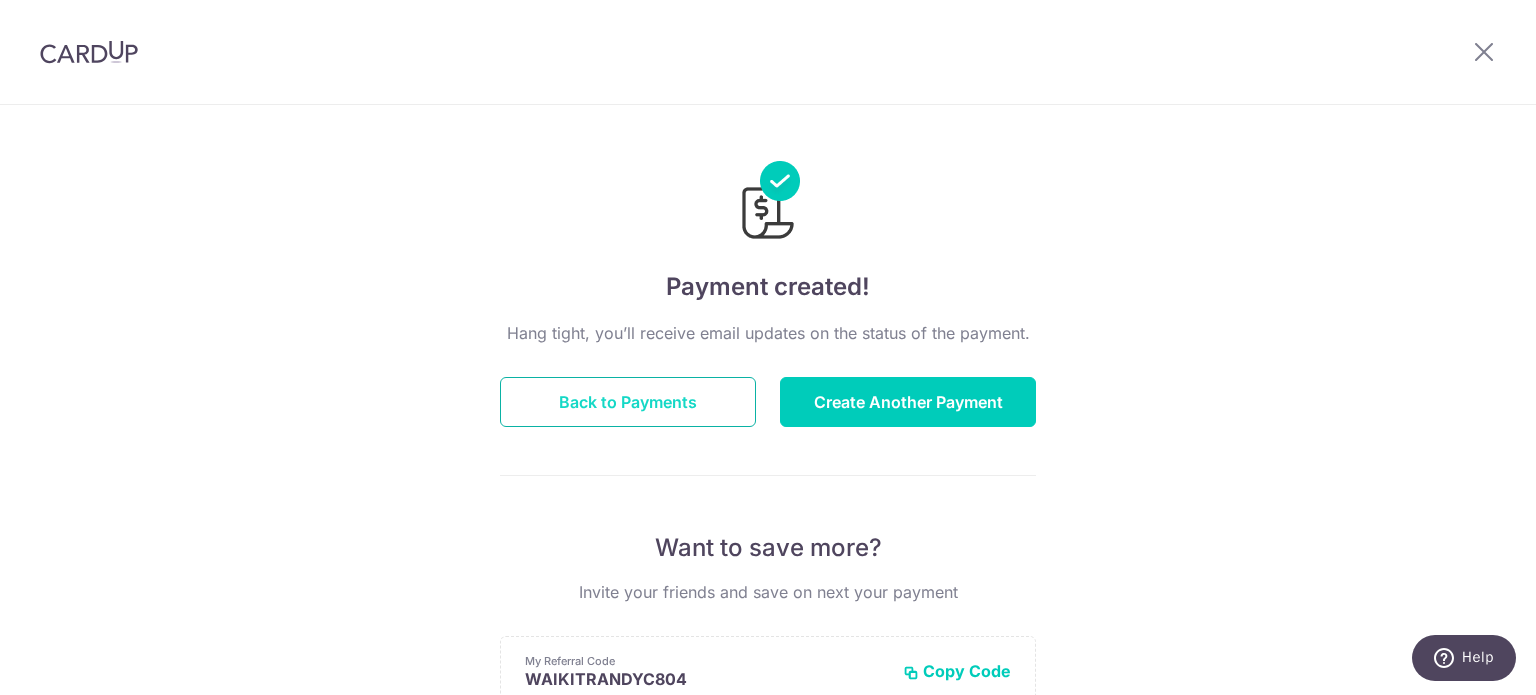 click on "Back to Payments" at bounding box center (628, 402) 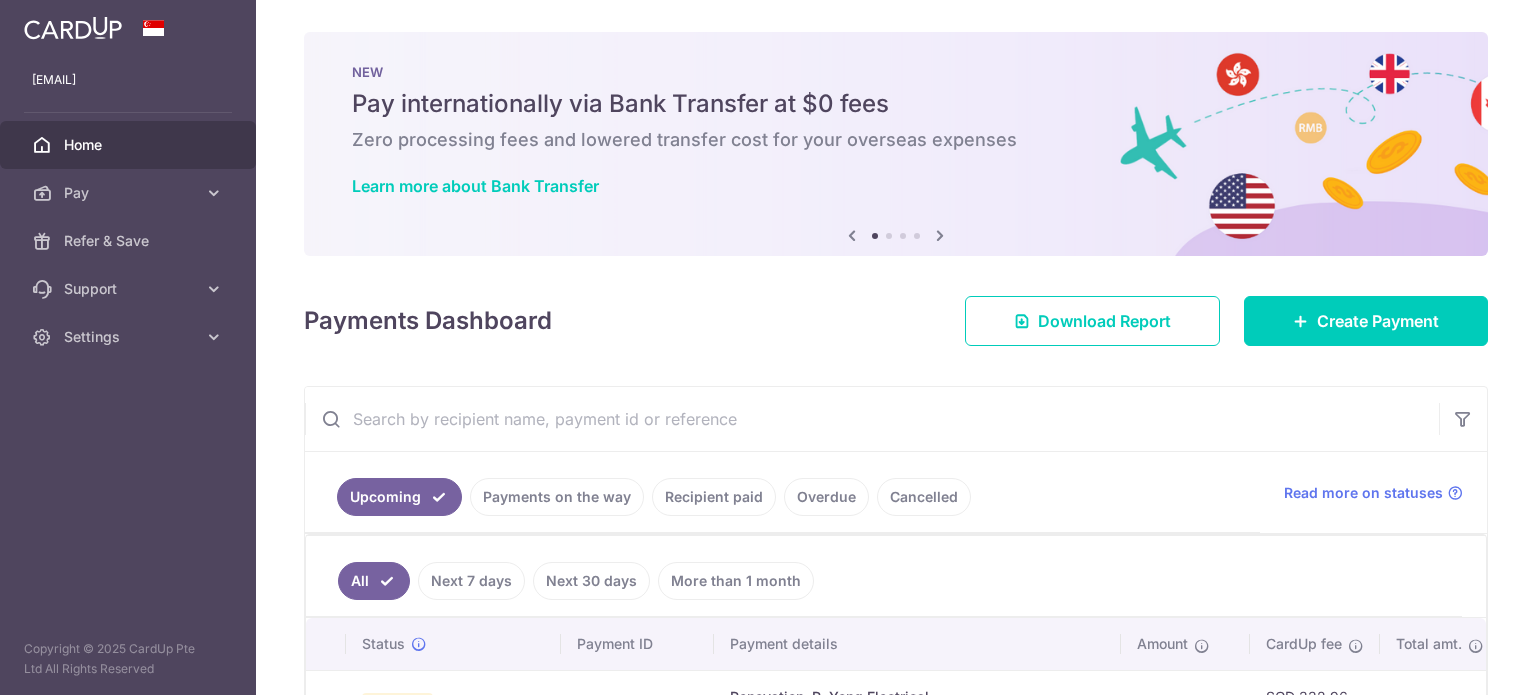 scroll, scrollTop: 0, scrollLeft: 0, axis: both 